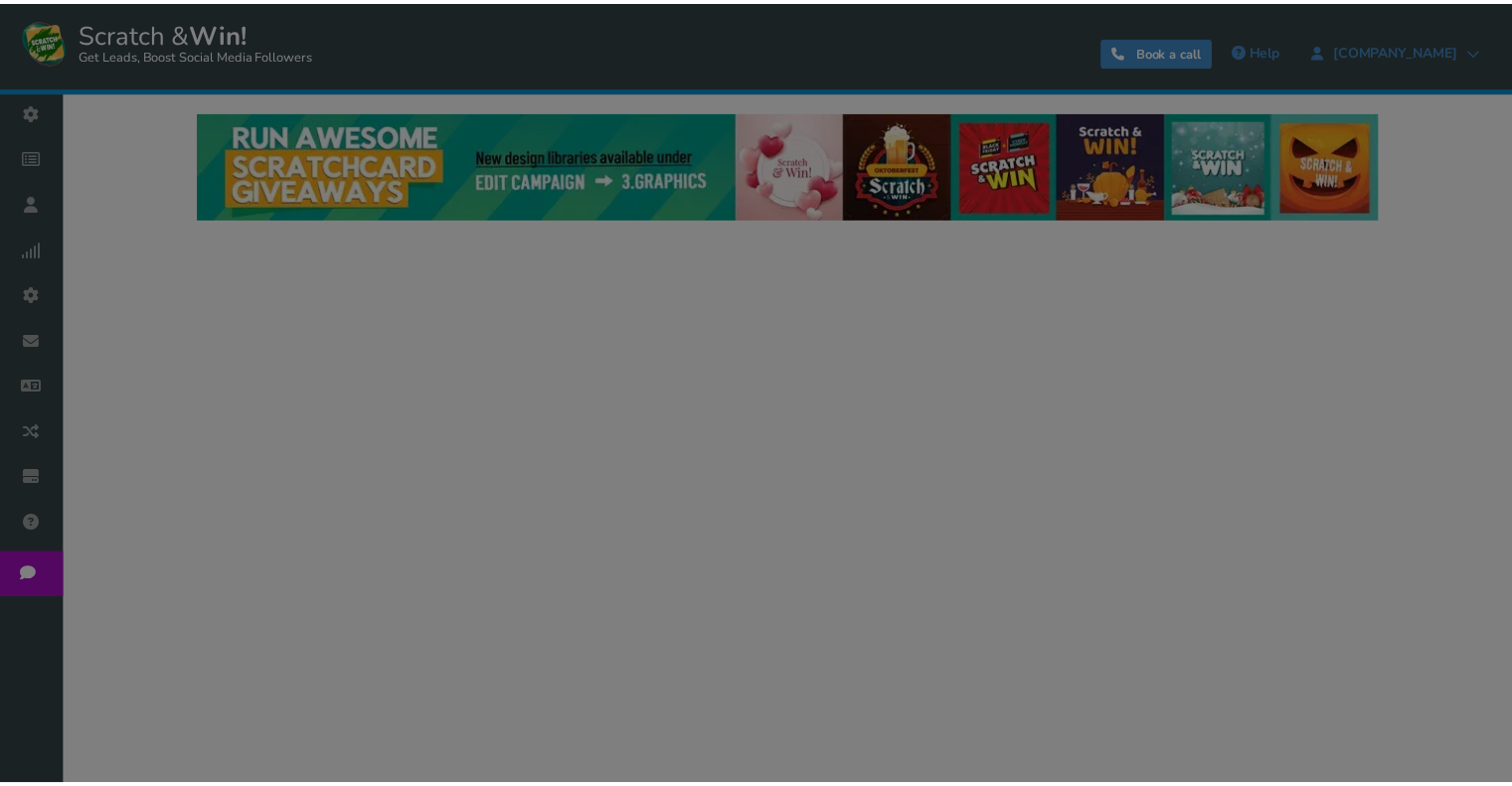 scroll, scrollTop: 0, scrollLeft: 0, axis: both 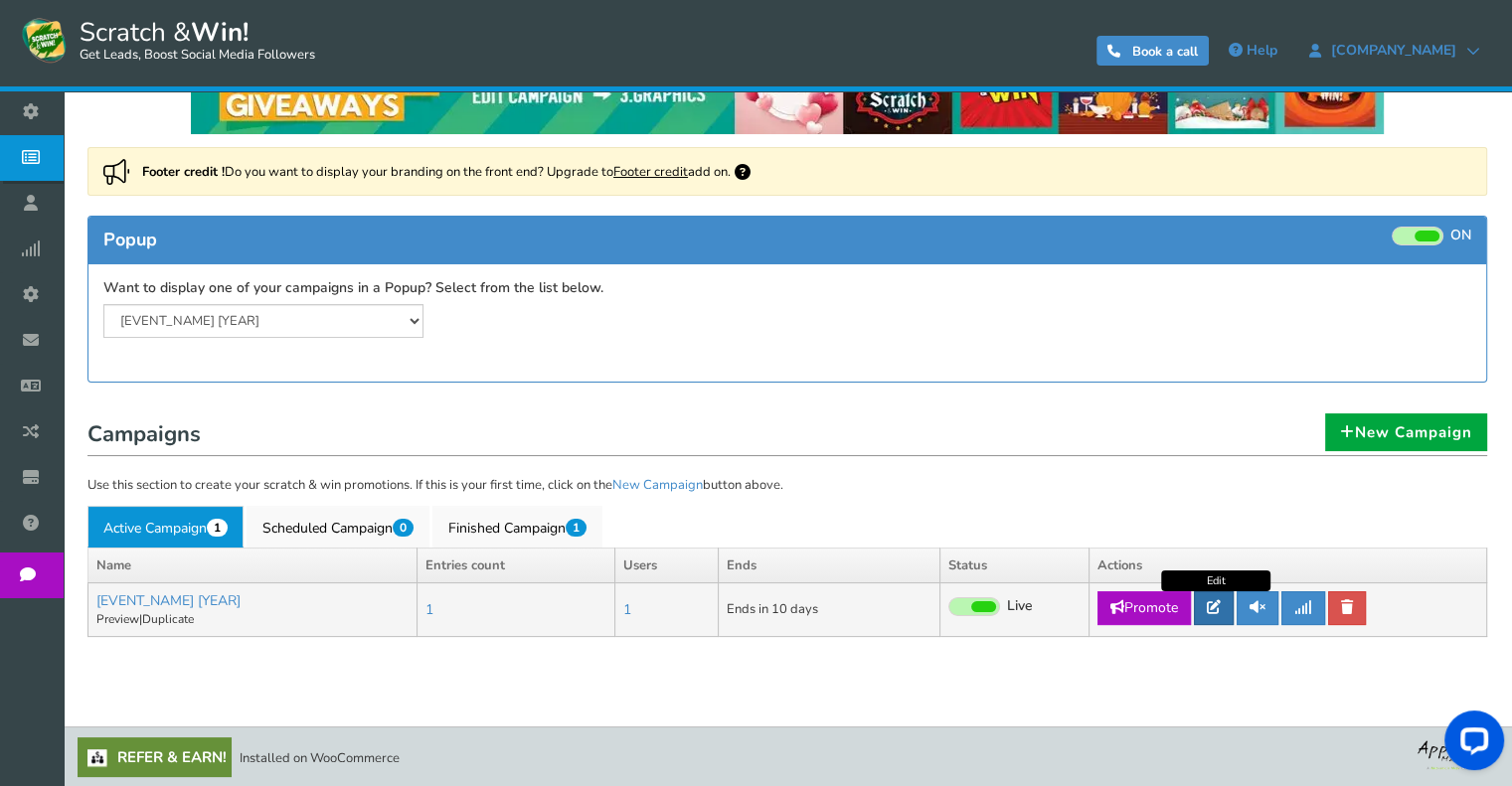 click at bounding box center (1214, 607) 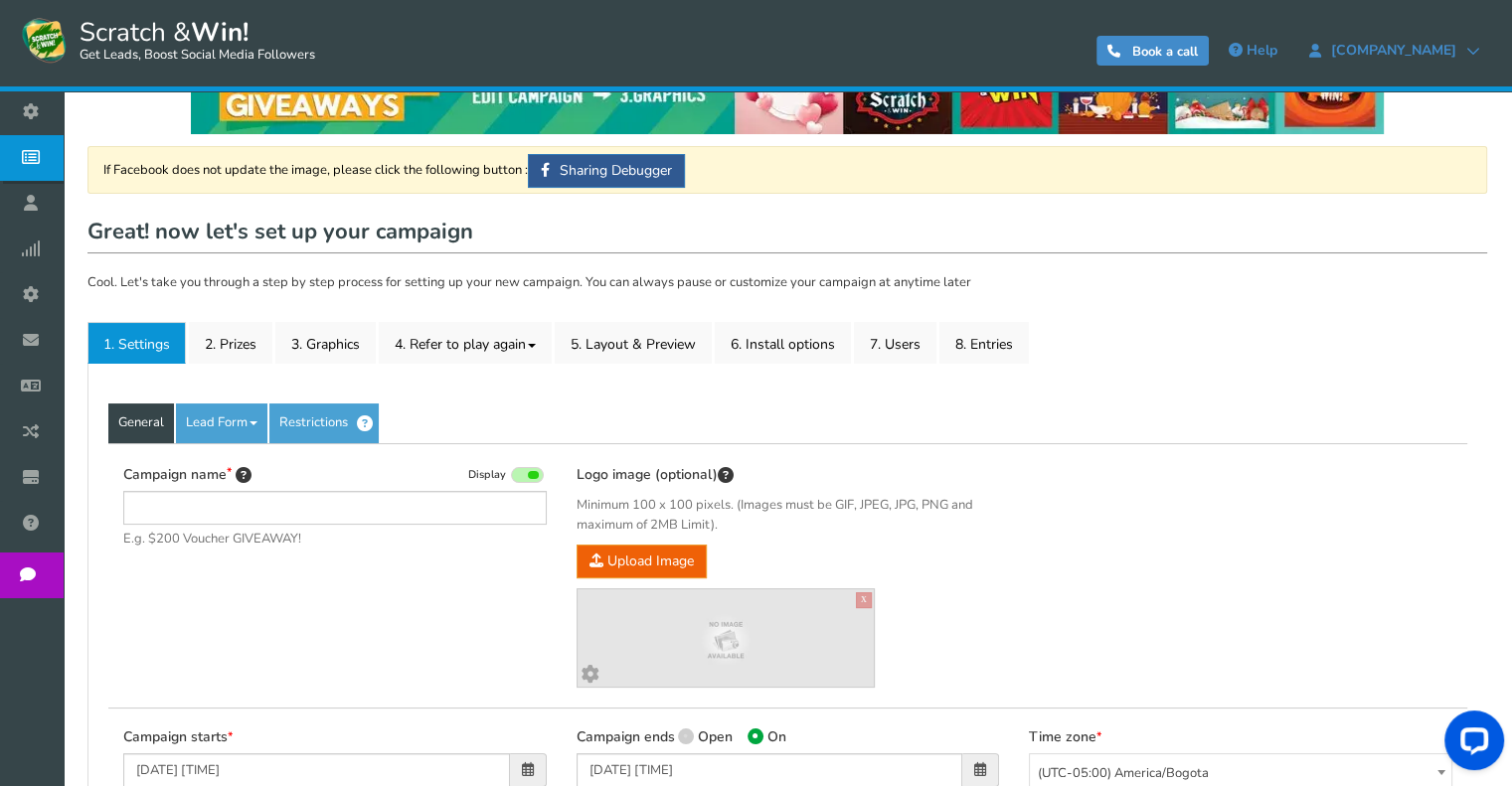 scroll, scrollTop: 0, scrollLeft: 0, axis: both 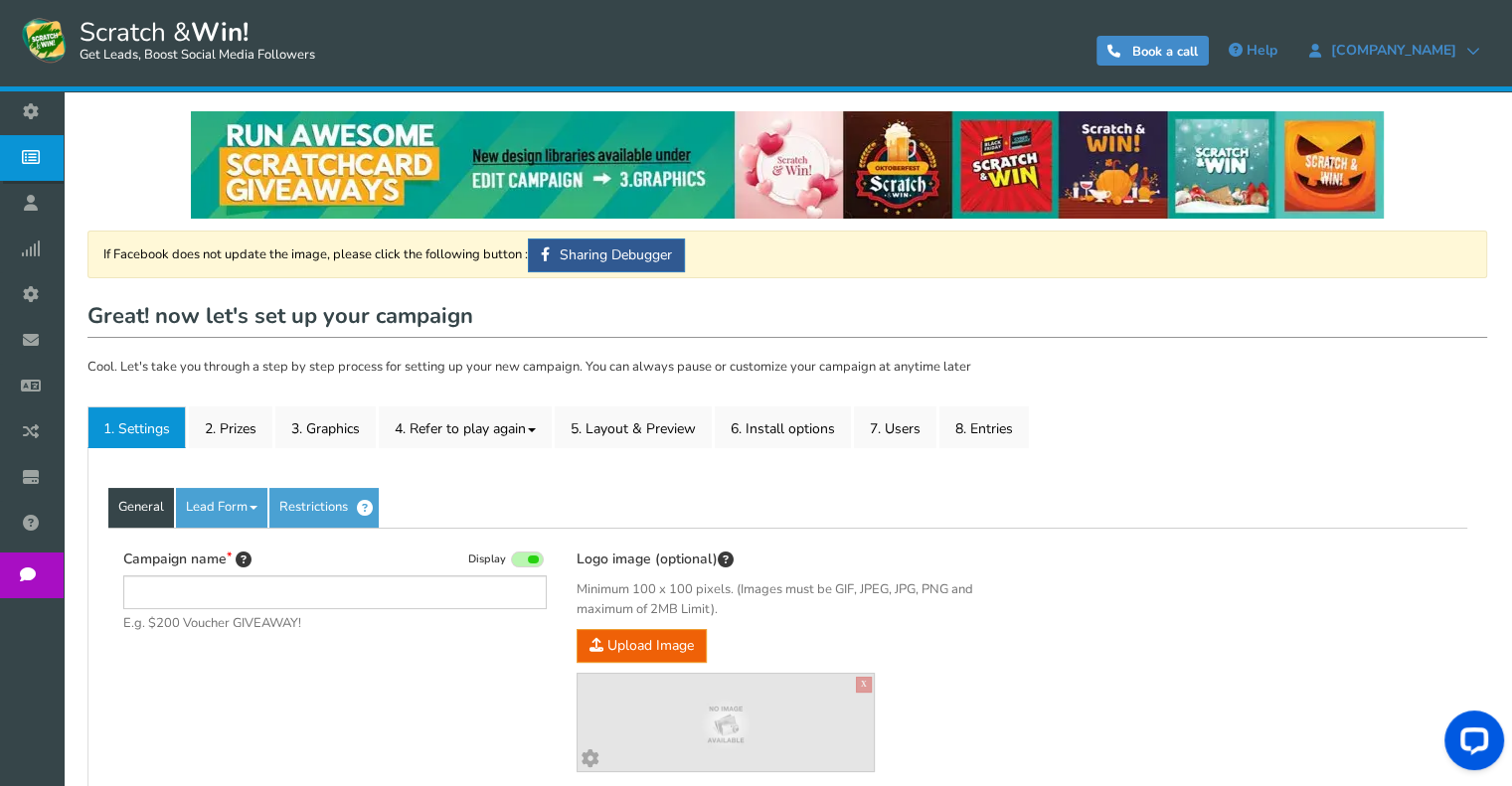 type on "[EVENT_NAME] [YEAR]" 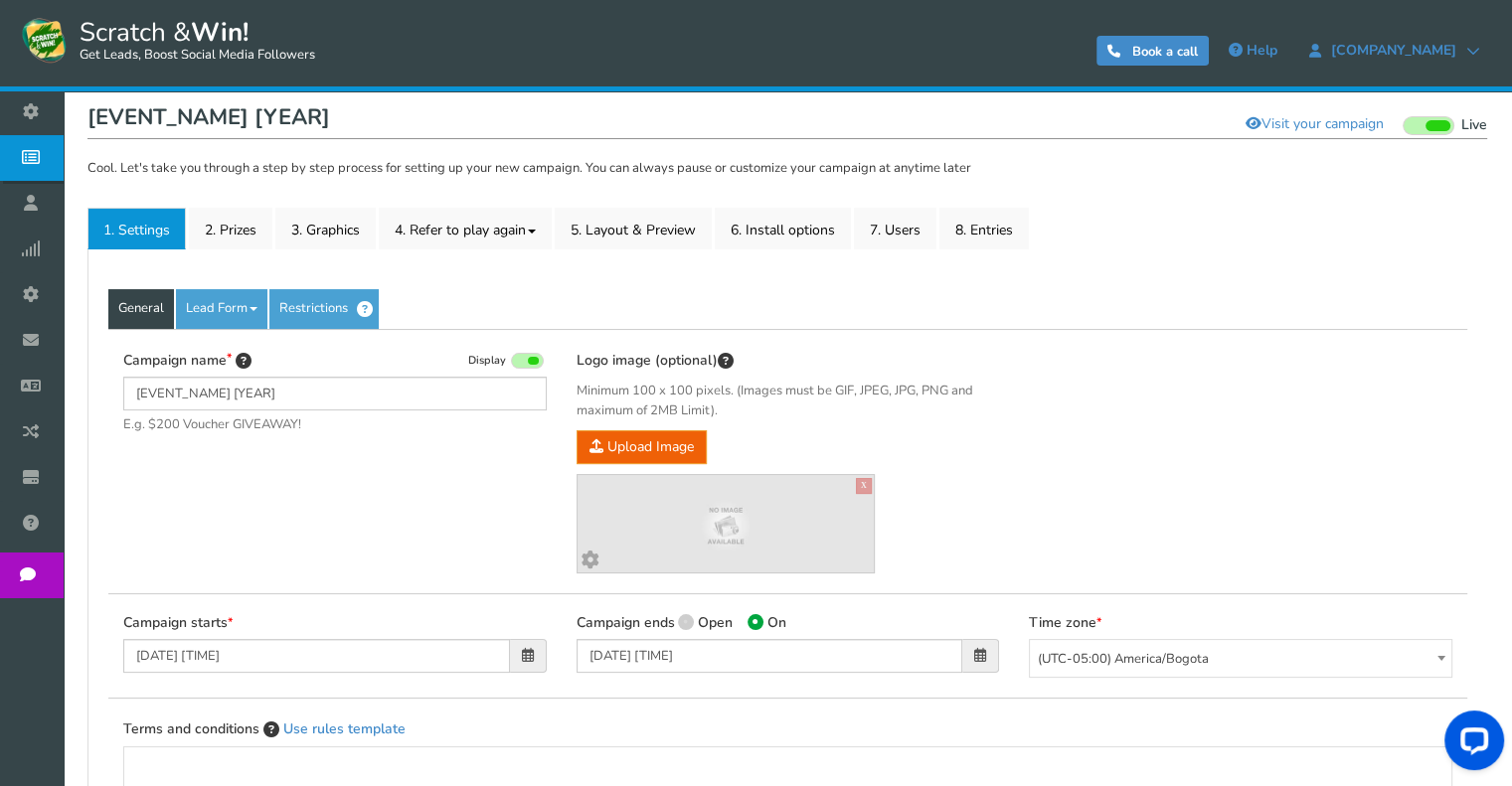 scroll, scrollTop: 298, scrollLeft: 0, axis: vertical 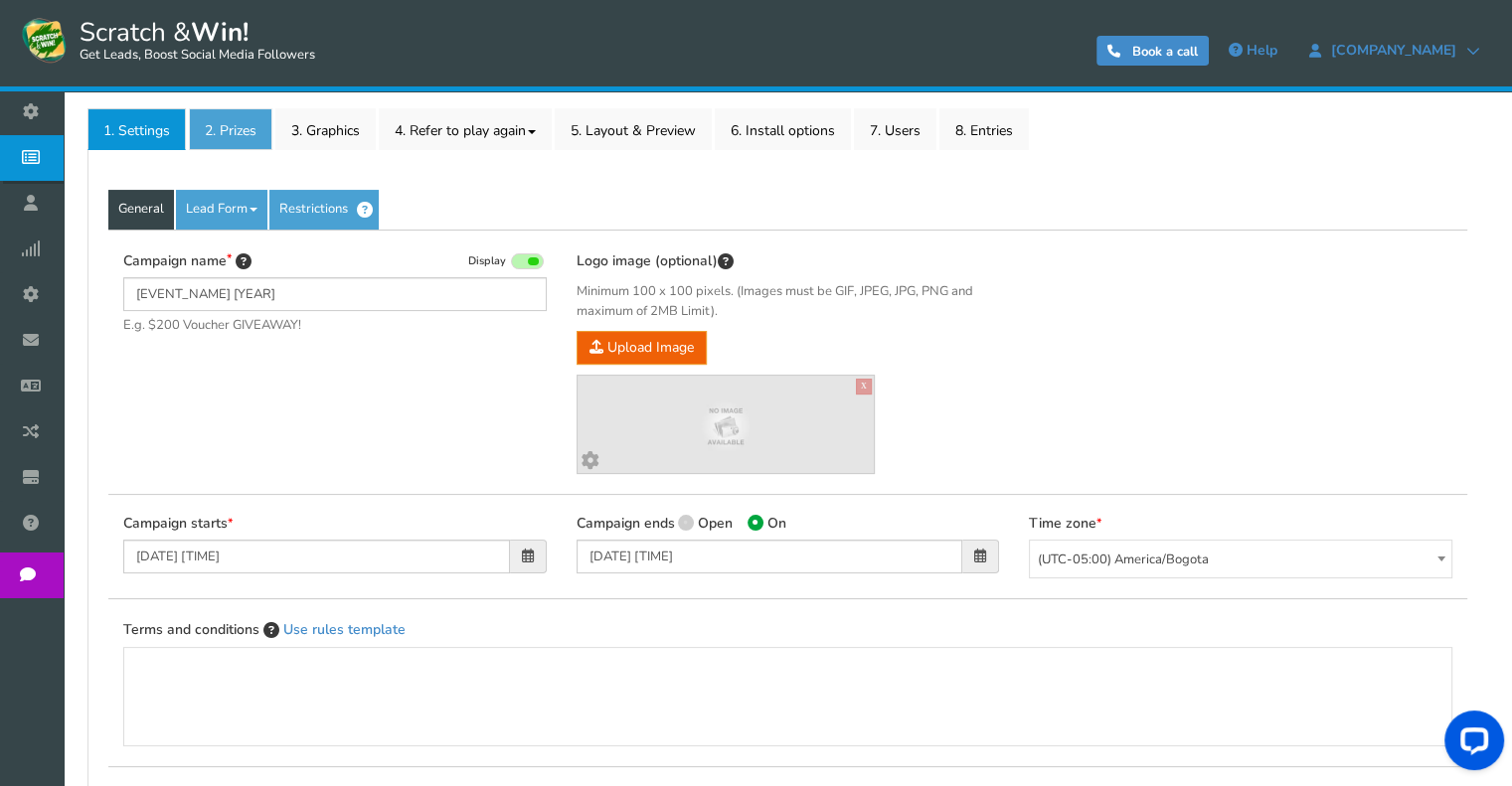 click on "2. Prizes" at bounding box center (231, 129) 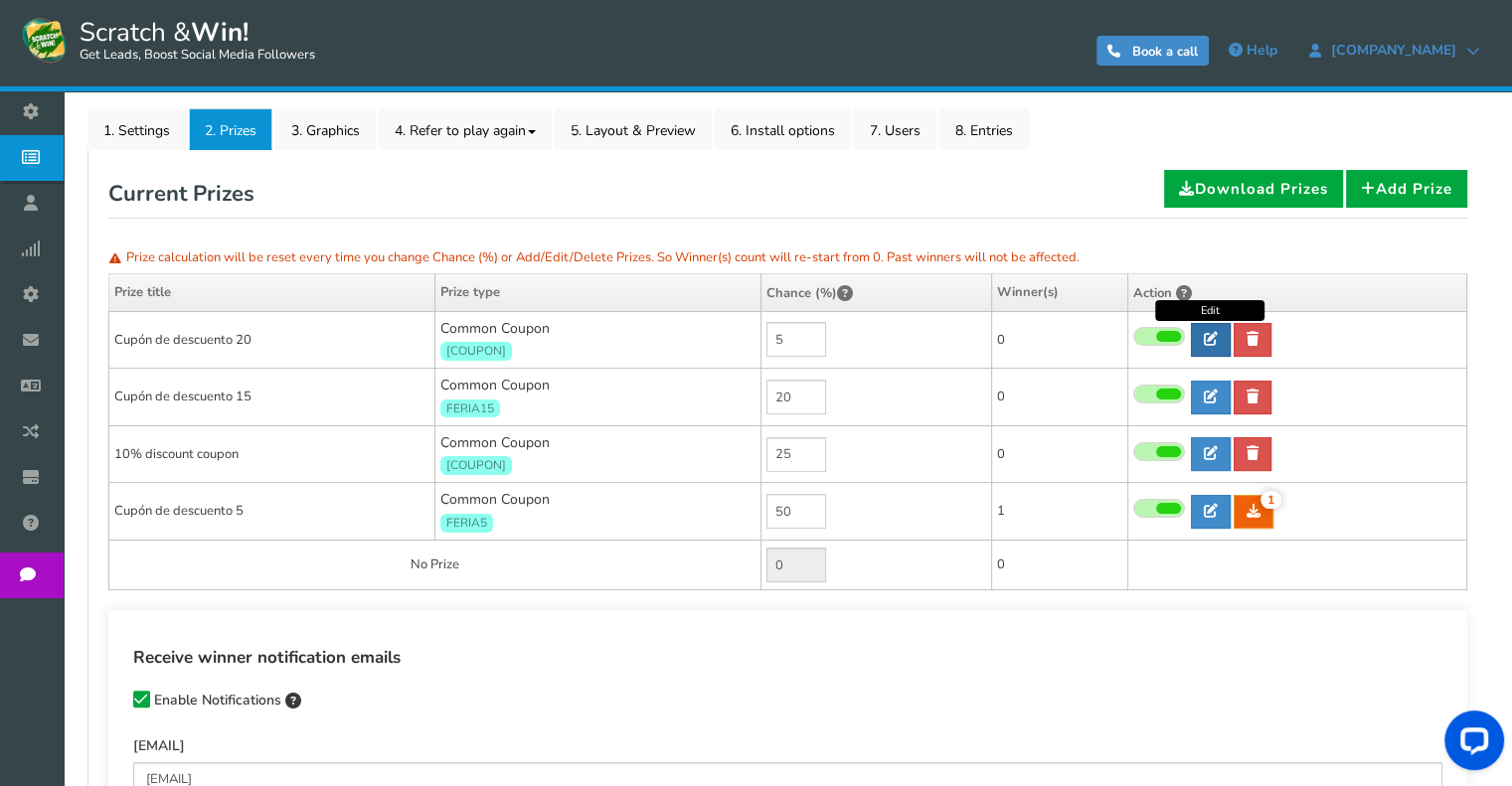 click at bounding box center [1211, 339] 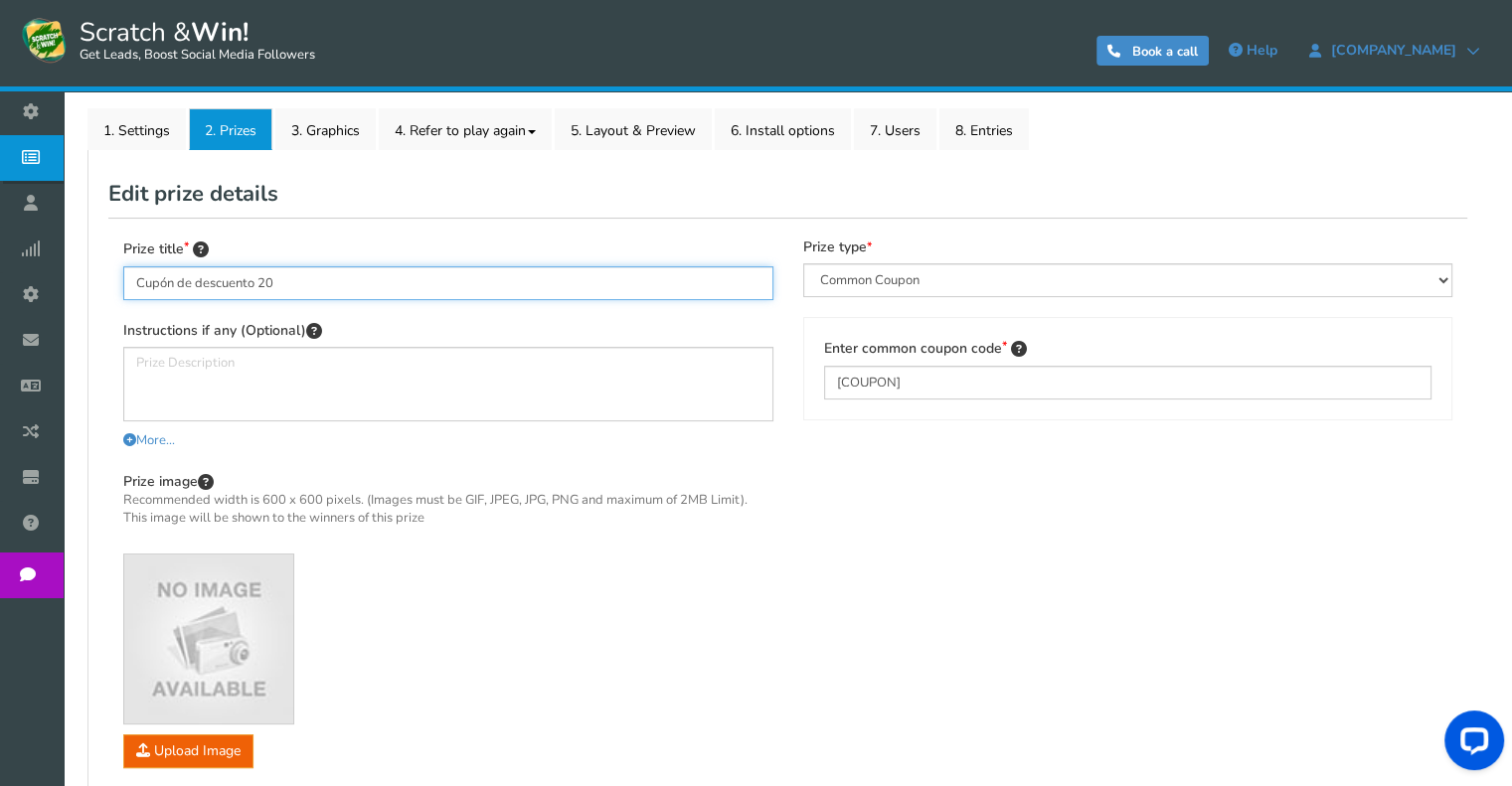 click on "Cupón de descuento 20" at bounding box center [448, 283] 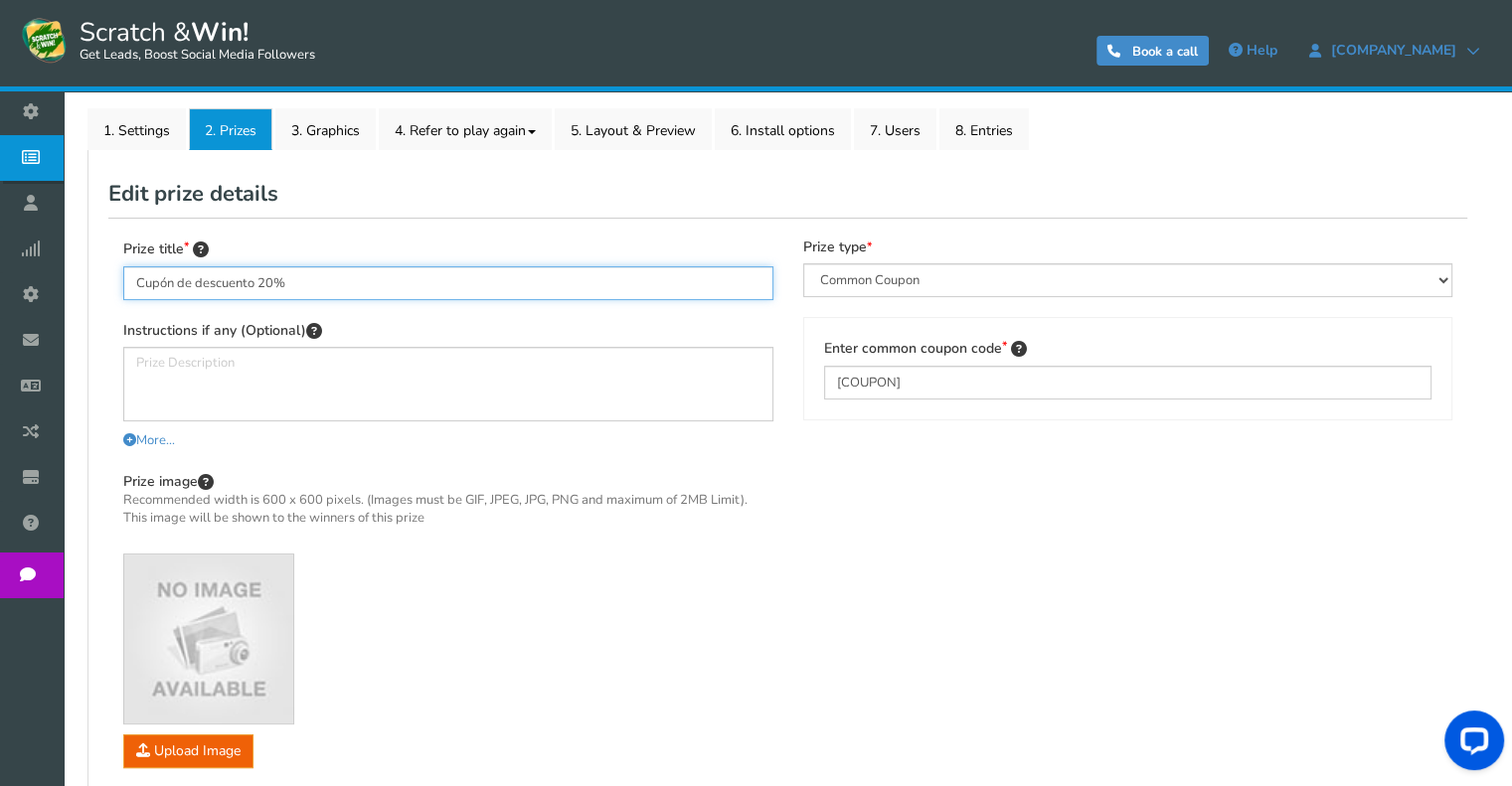 click on "Cupón de descuento 20%" at bounding box center (448, 283) 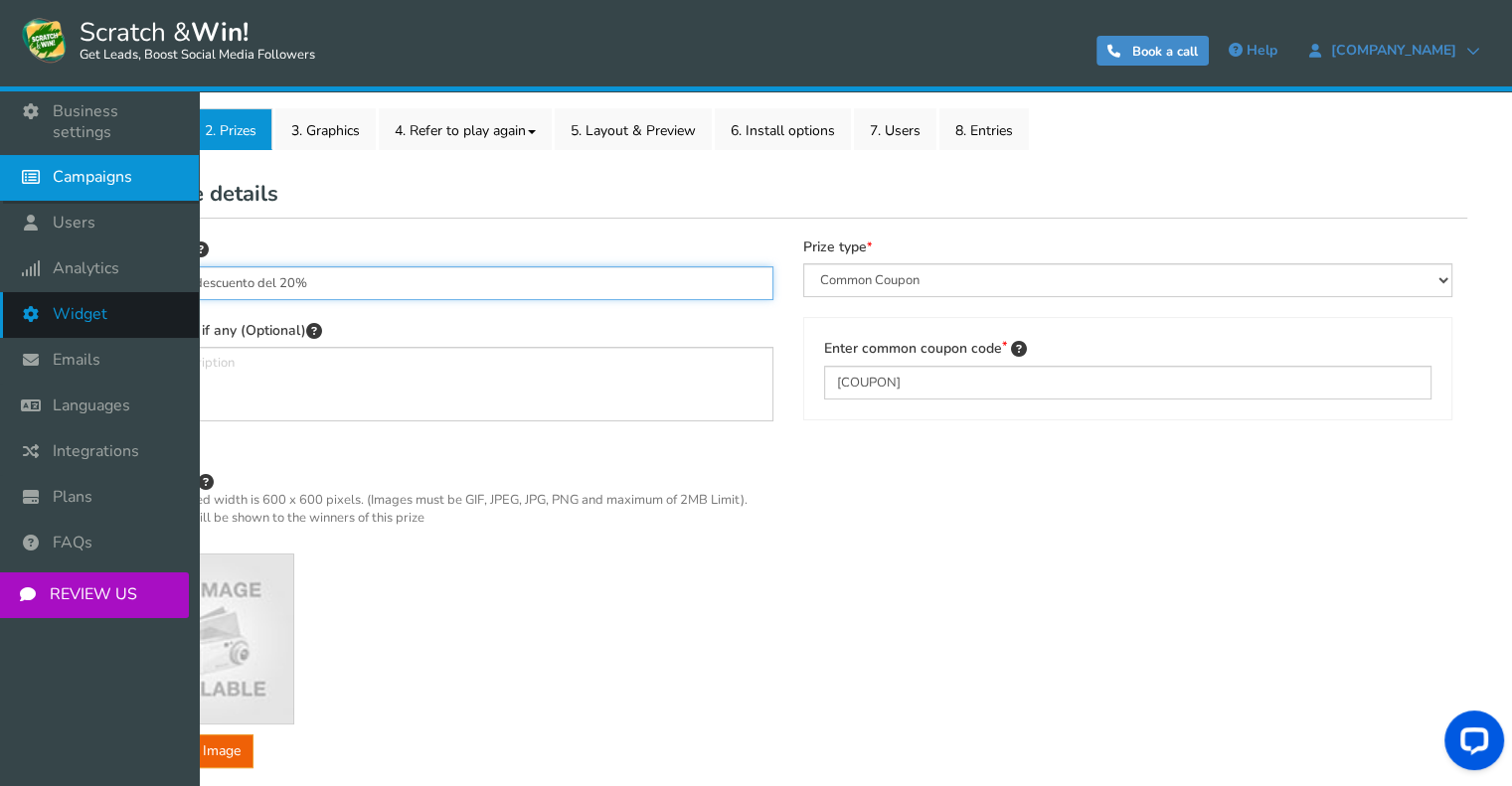 drag, startPoint x: 310, startPoint y: 280, endPoint x: 26, endPoint y: 278, distance: 284.007 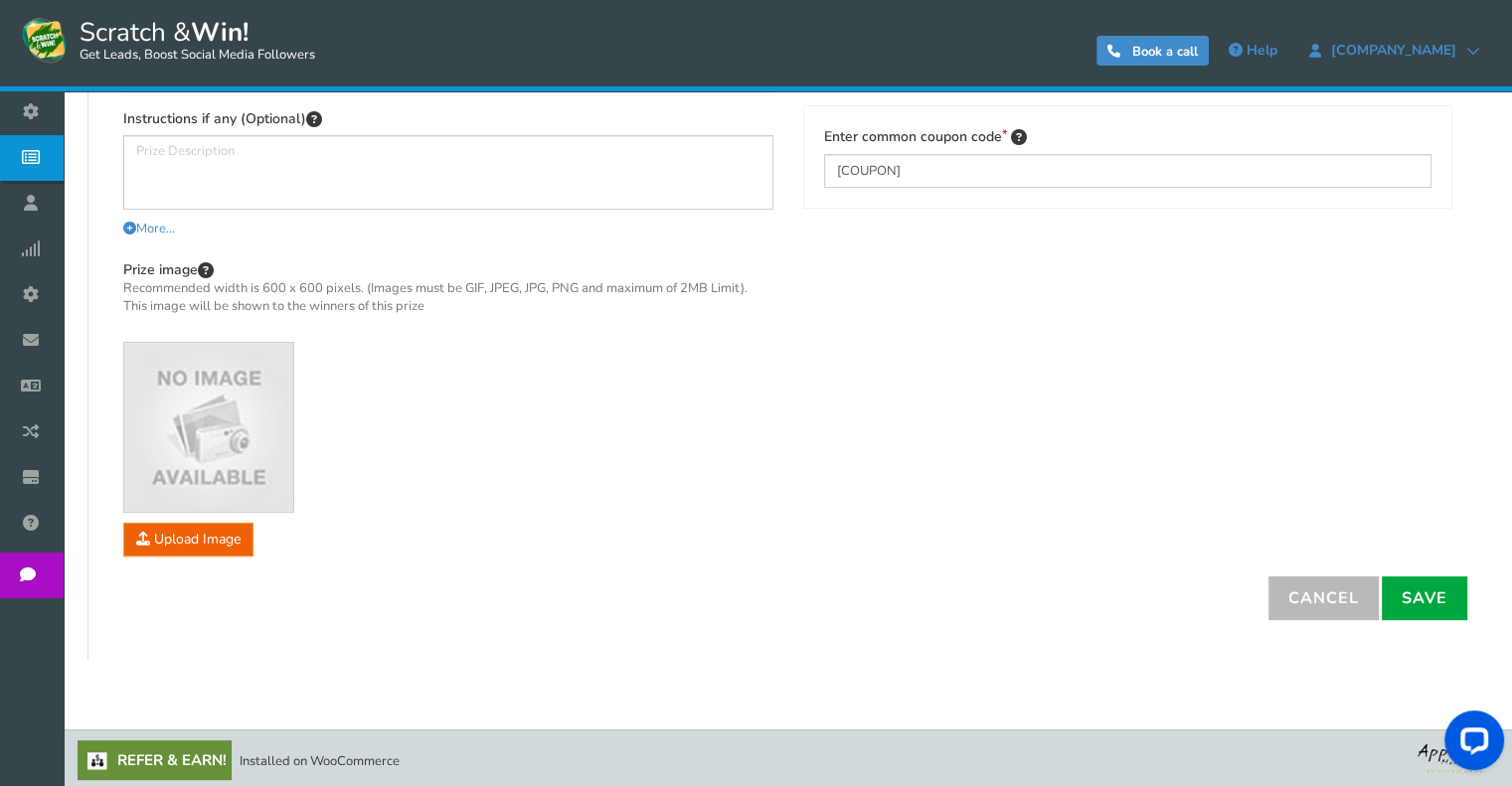 scroll, scrollTop: 513, scrollLeft: 0, axis: vertical 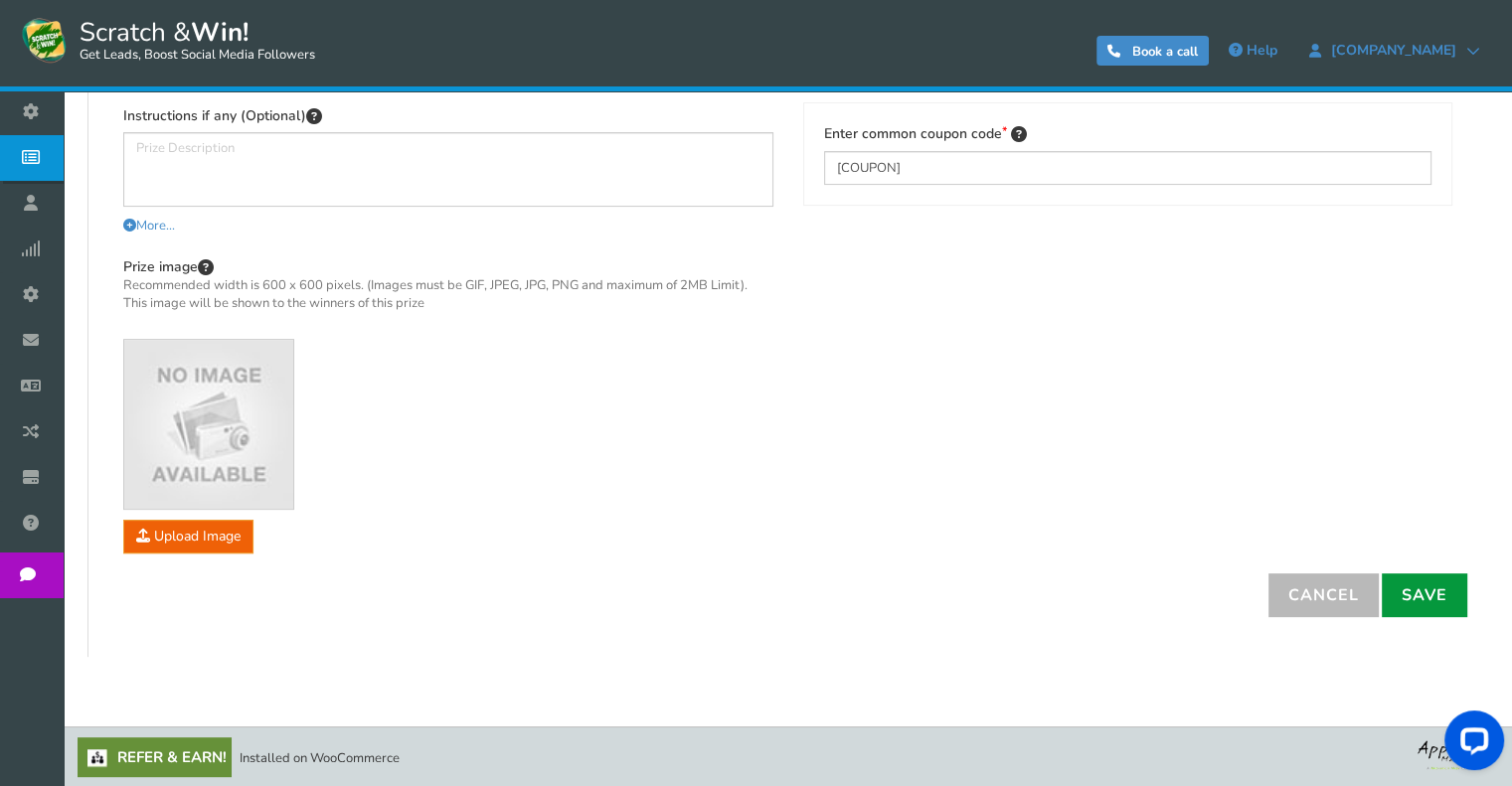 click on "Save" at bounding box center [1425, 595] 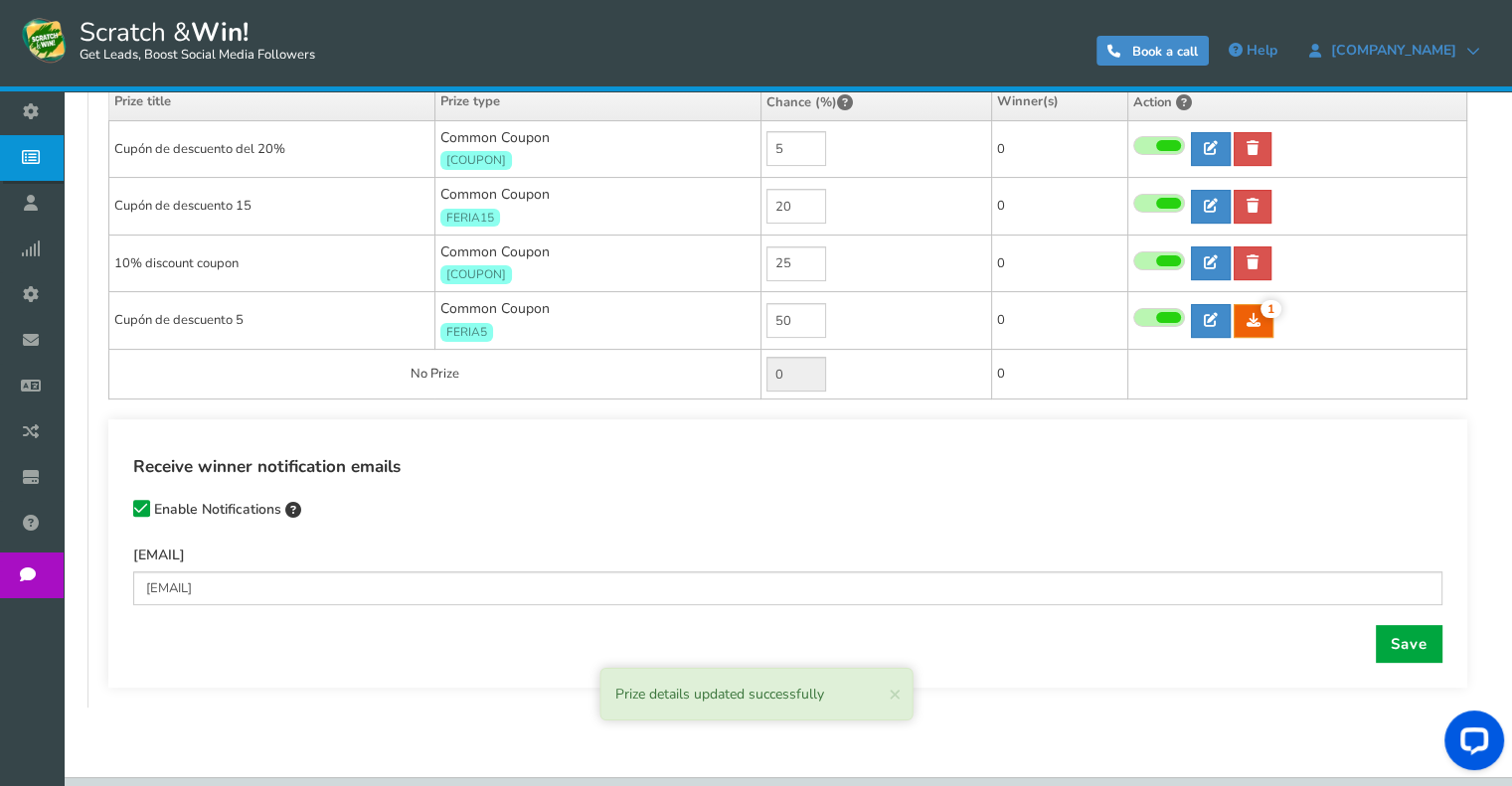 scroll, scrollTop: 437, scrollLeft: 0, axis: vertical 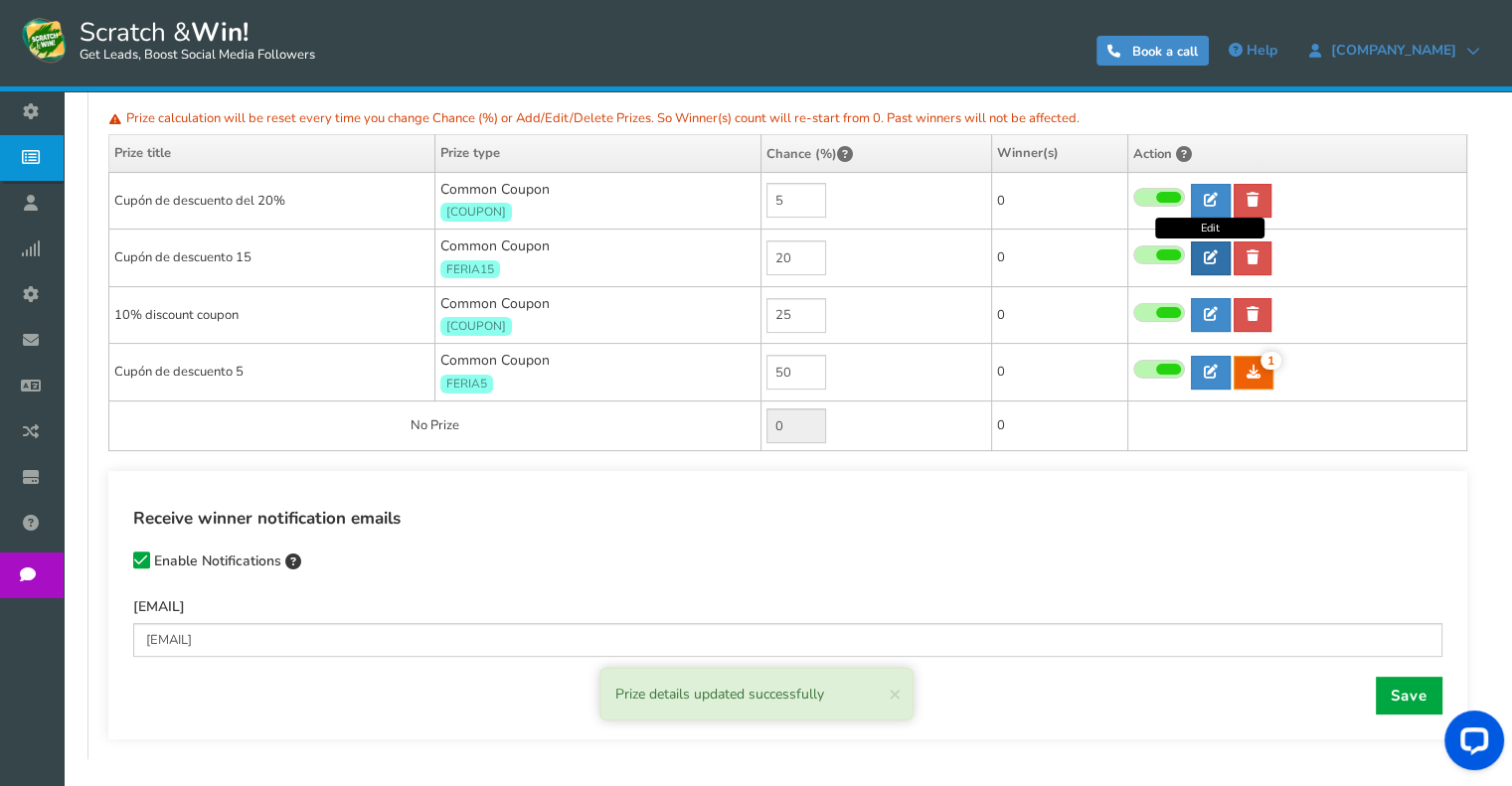 click at bounding box center (1211, 257) 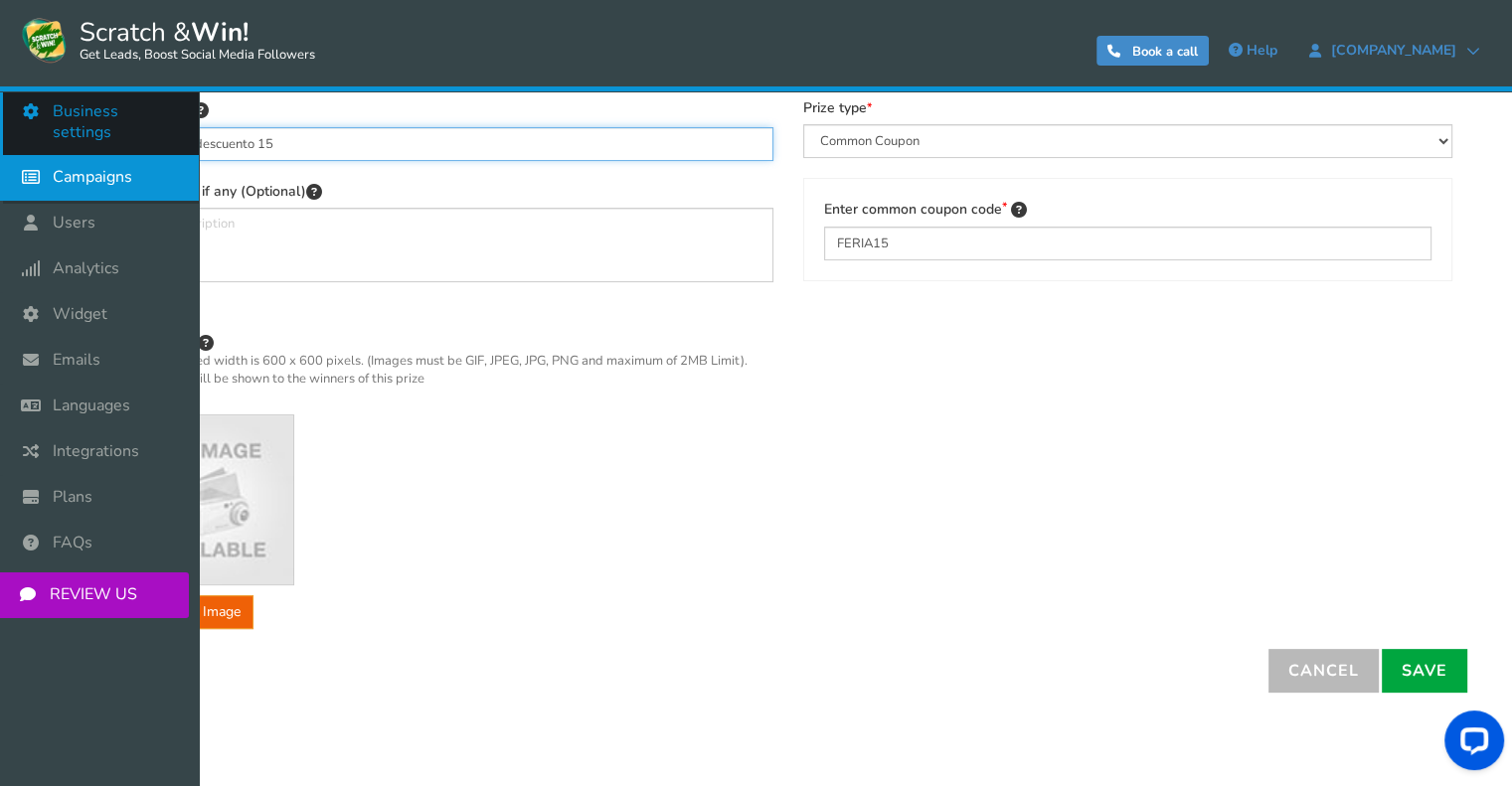 drag, startPoint x: 318, startPoint y: 137, endPoint x: 4, endPoint y: 131, distance: 314.05732 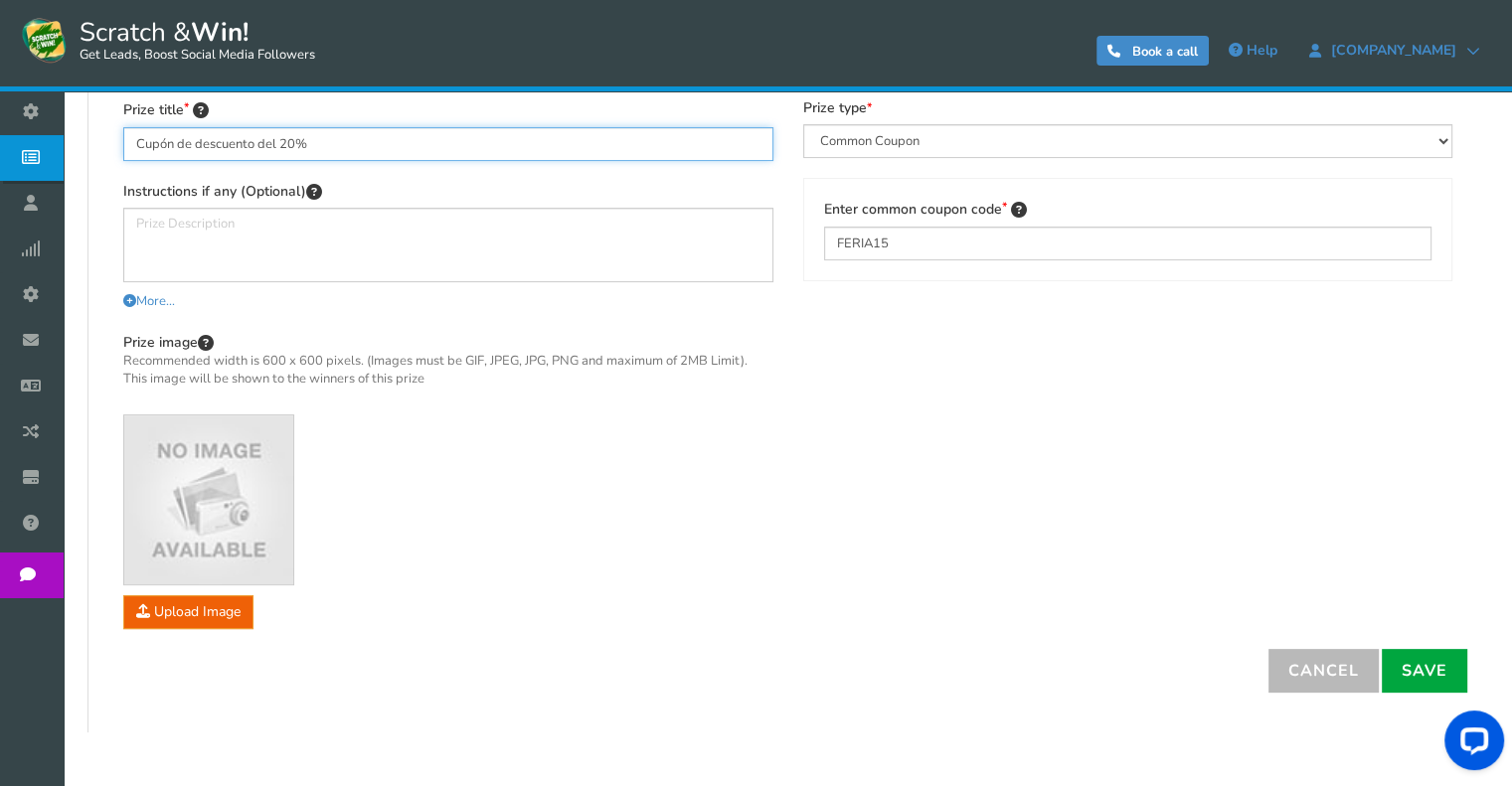 click on "Cupón de descuento del 20%" at bounding box center [448, 144] 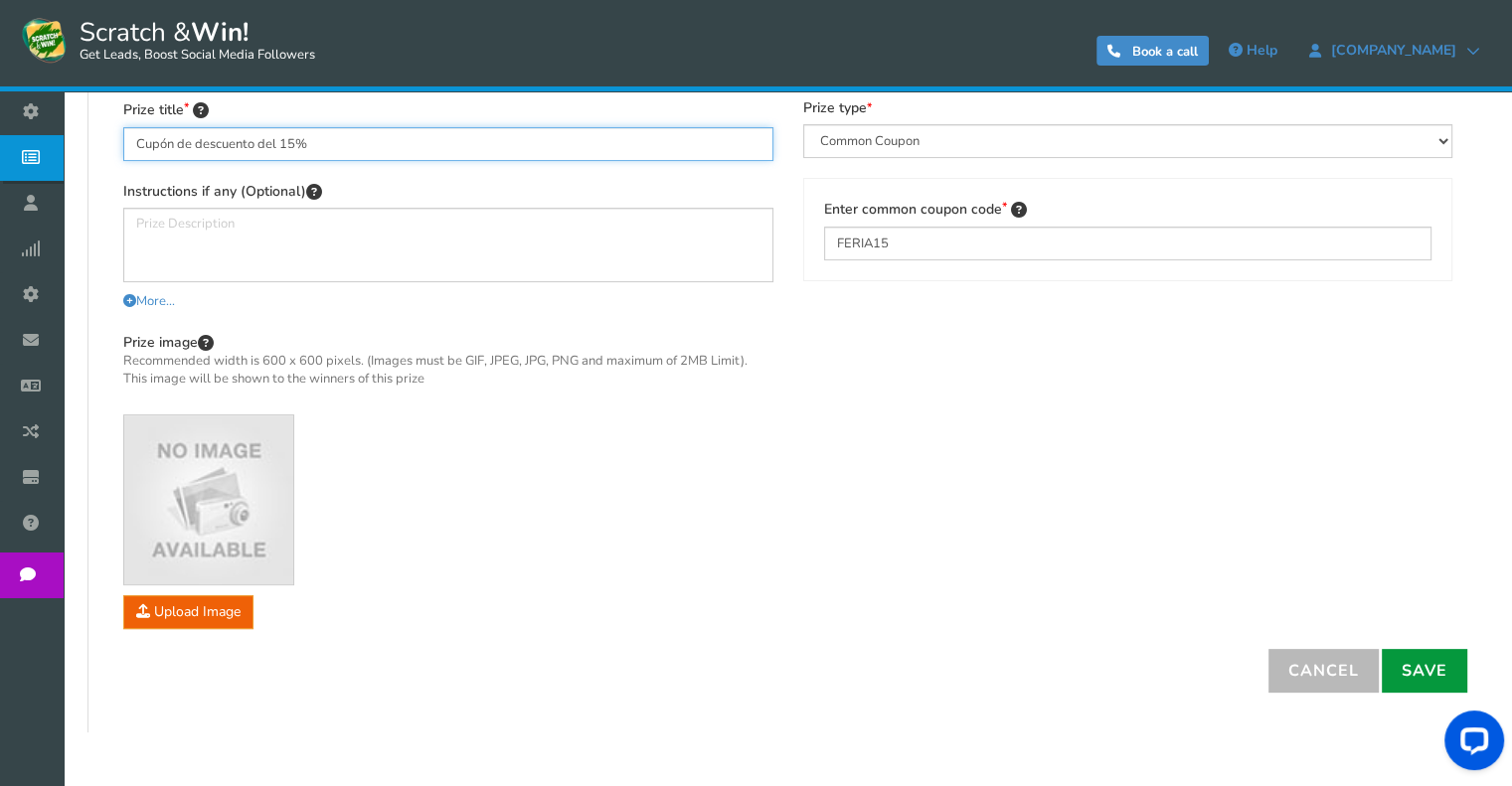 type on "Cupón de descuento del 15%" 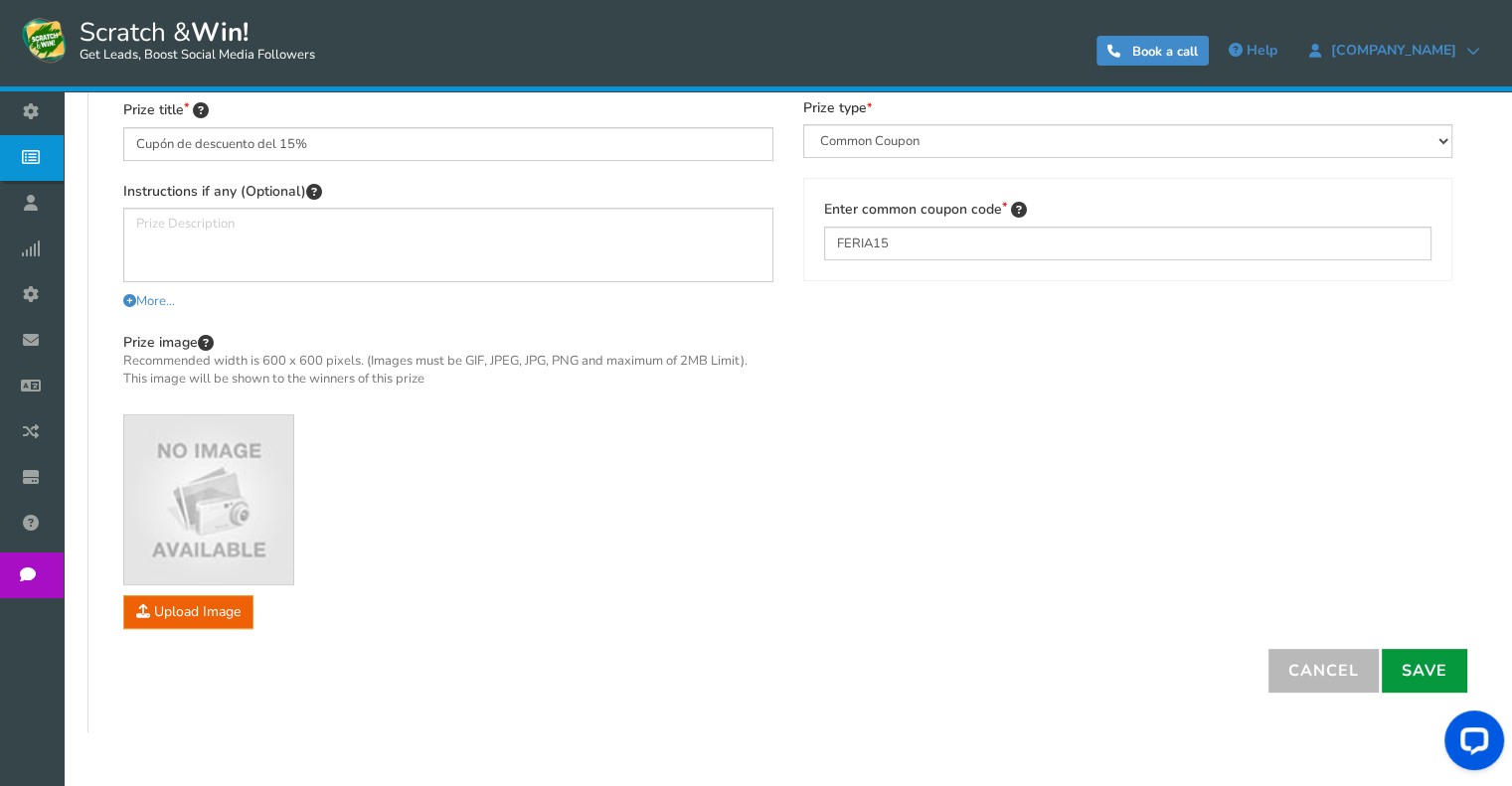 click on "Save" at bounding box center [1425, 671] 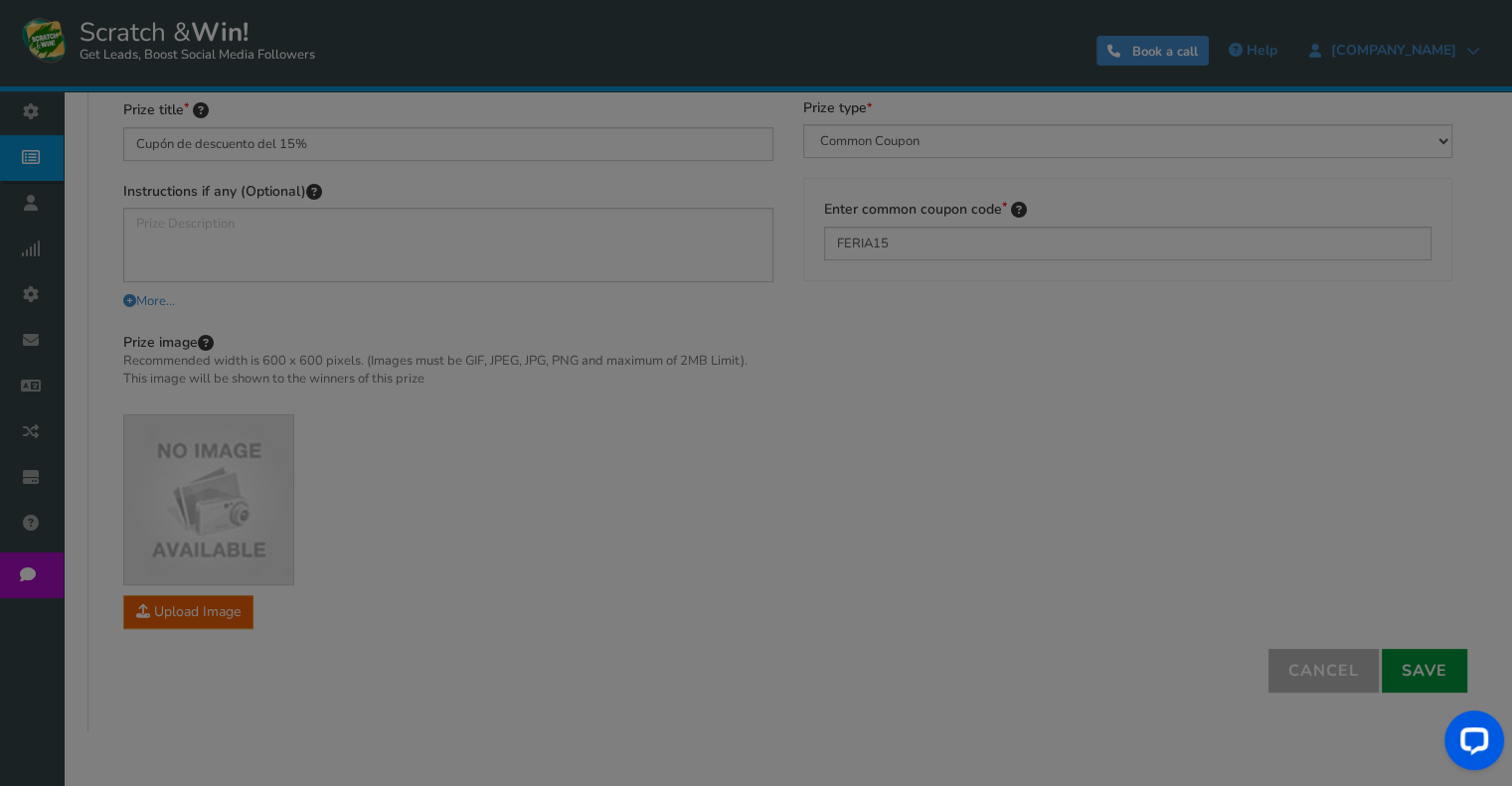 type 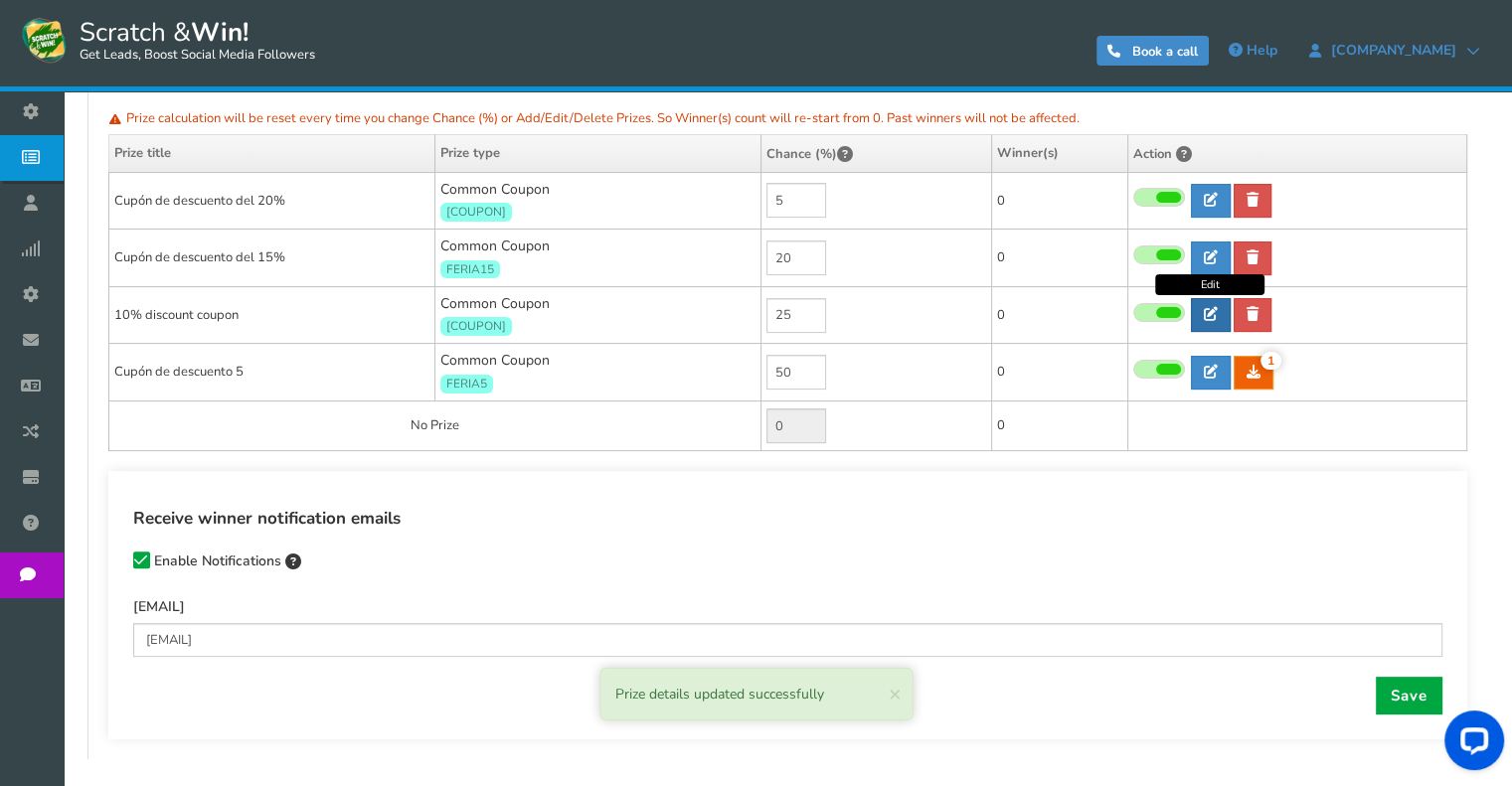click at bounding box center (1211, 315) 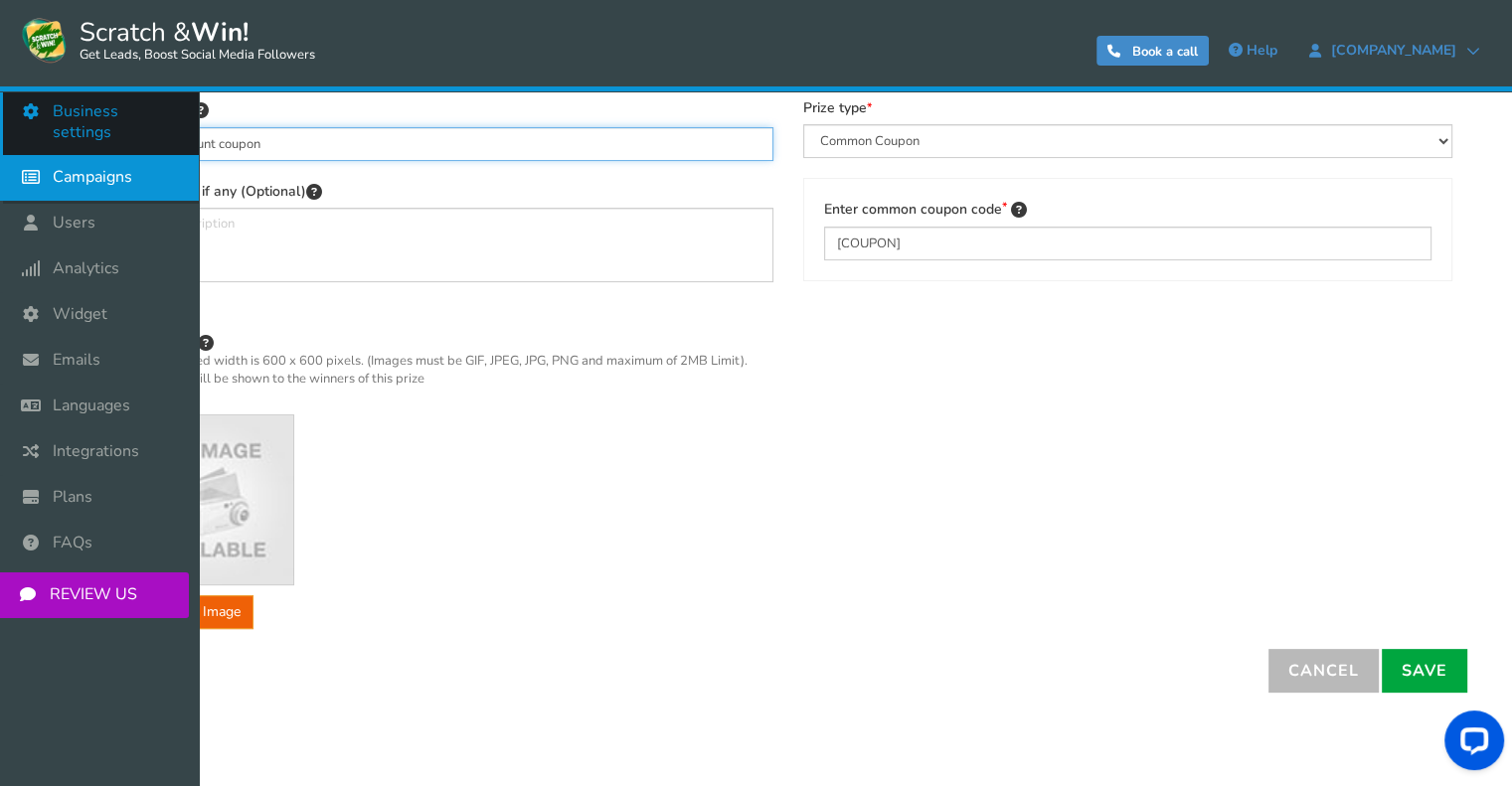 drag, startPoint x: 0, startPoint y: 143, endPoint x: 0, endPoint y: 124, distance: 19 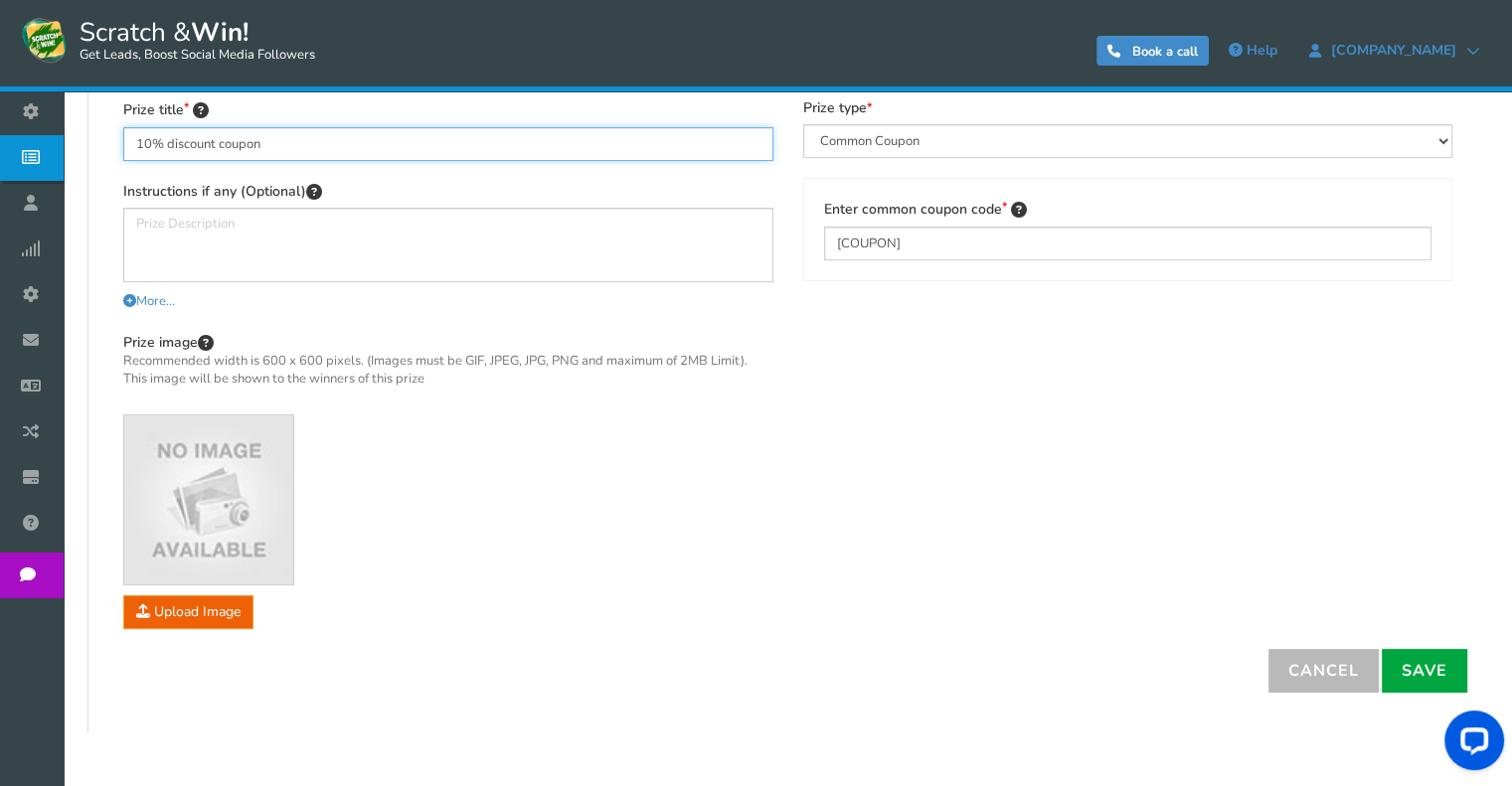 paste on "del 20%" 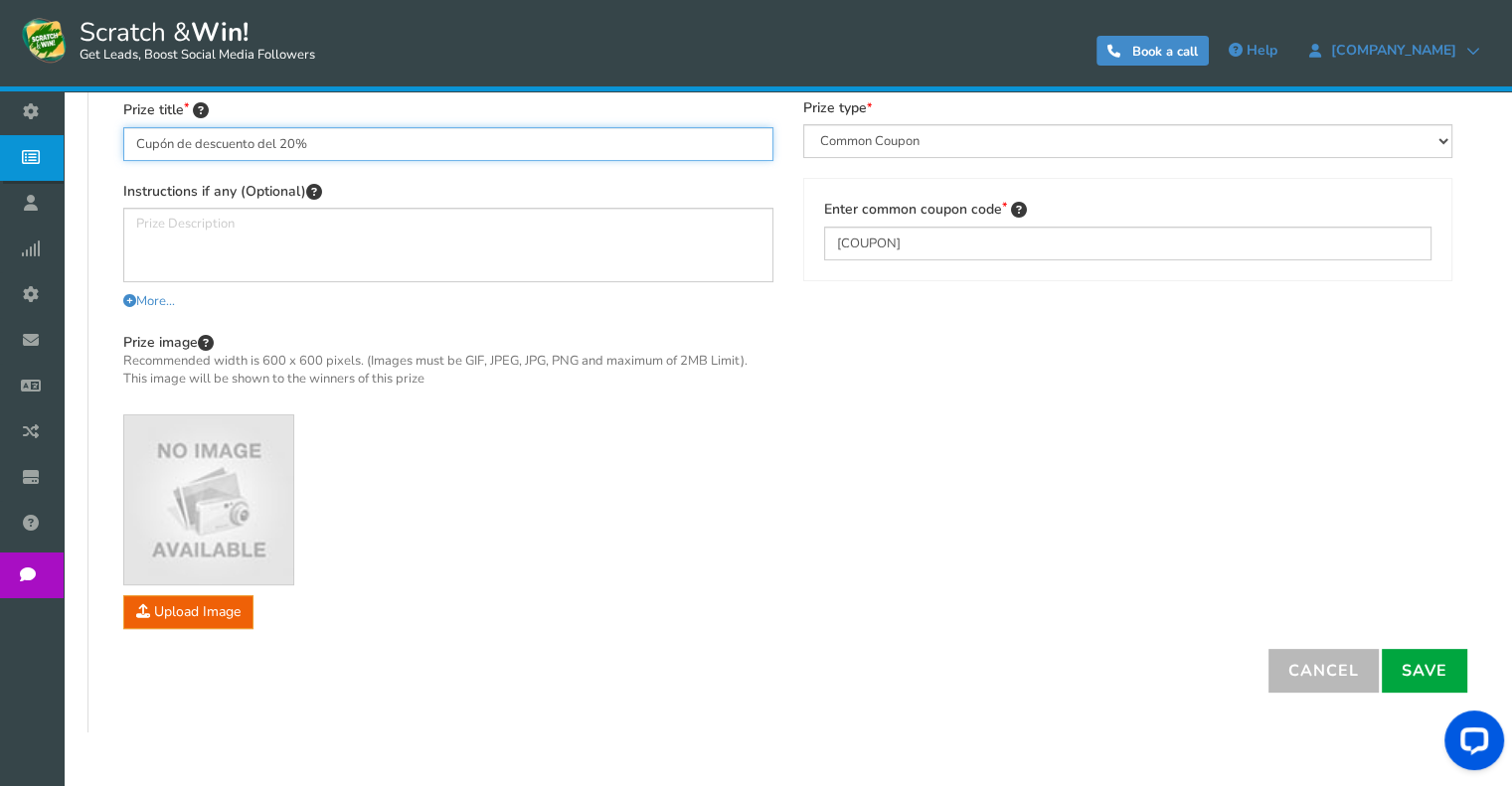 click on "Cupón de descuento del 20%" at bounding box center [448, 144] 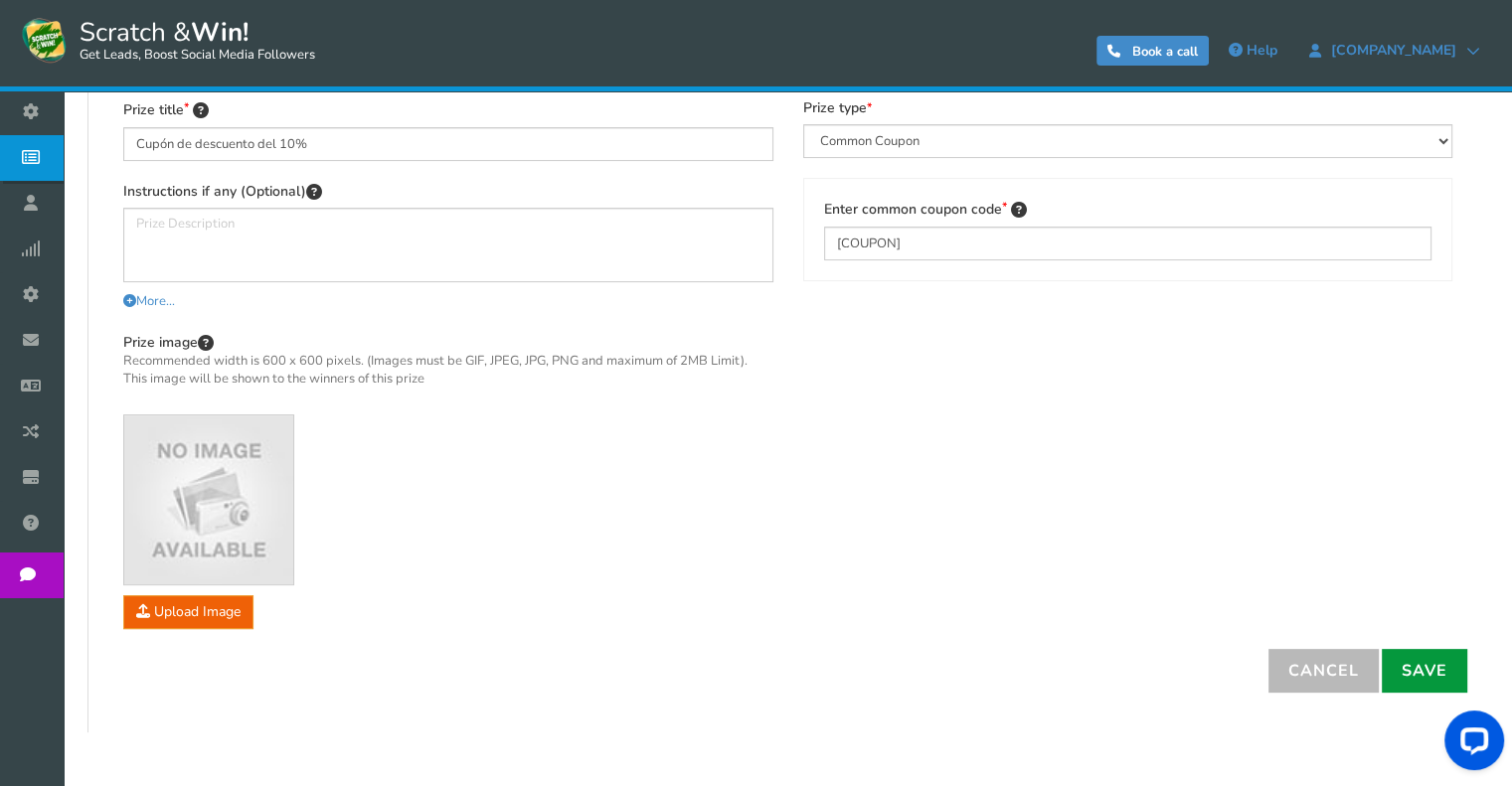 click on "Save" at bounding box center (1425, 671) 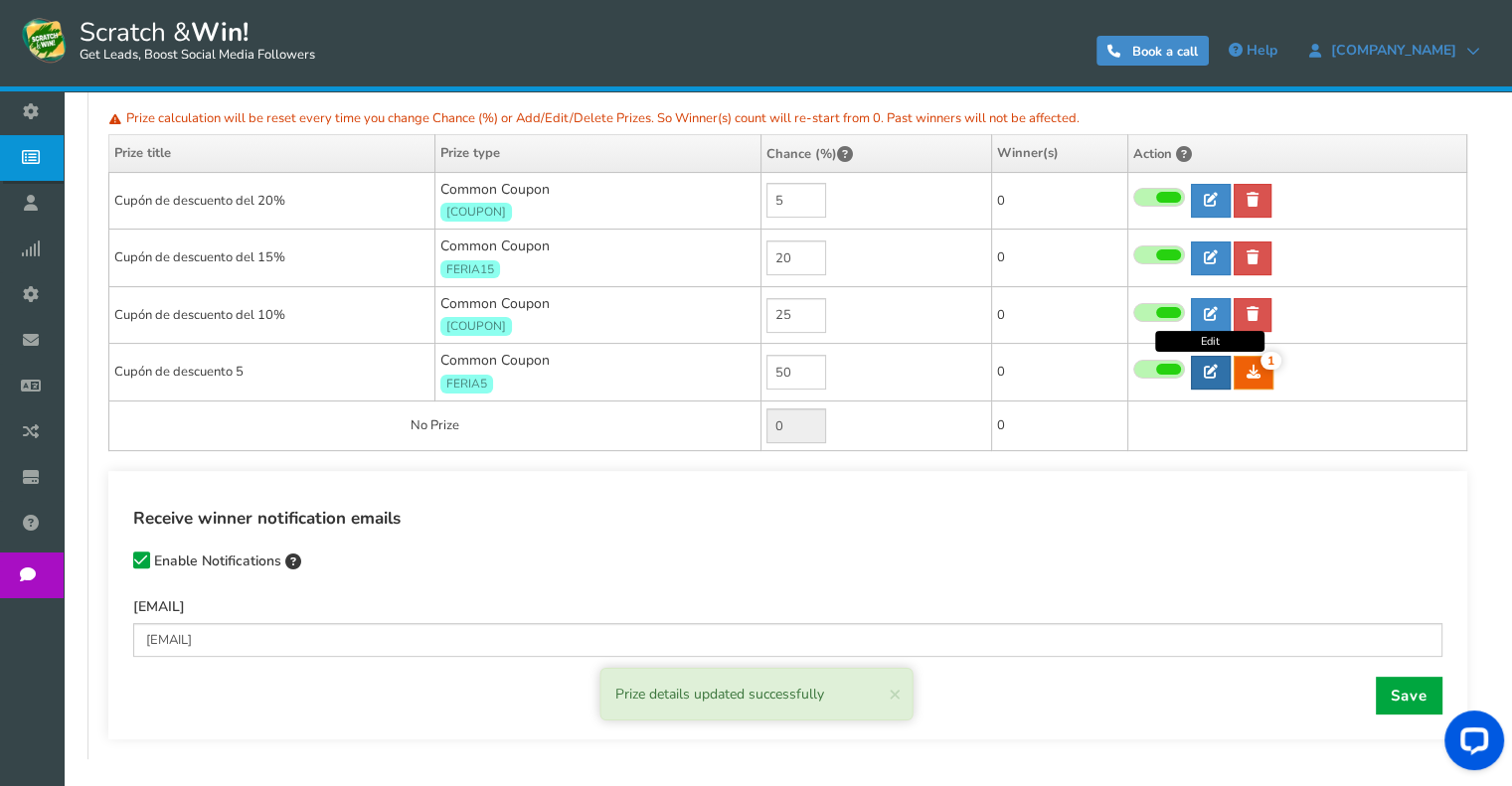 click at bounding box center [1211, 373] 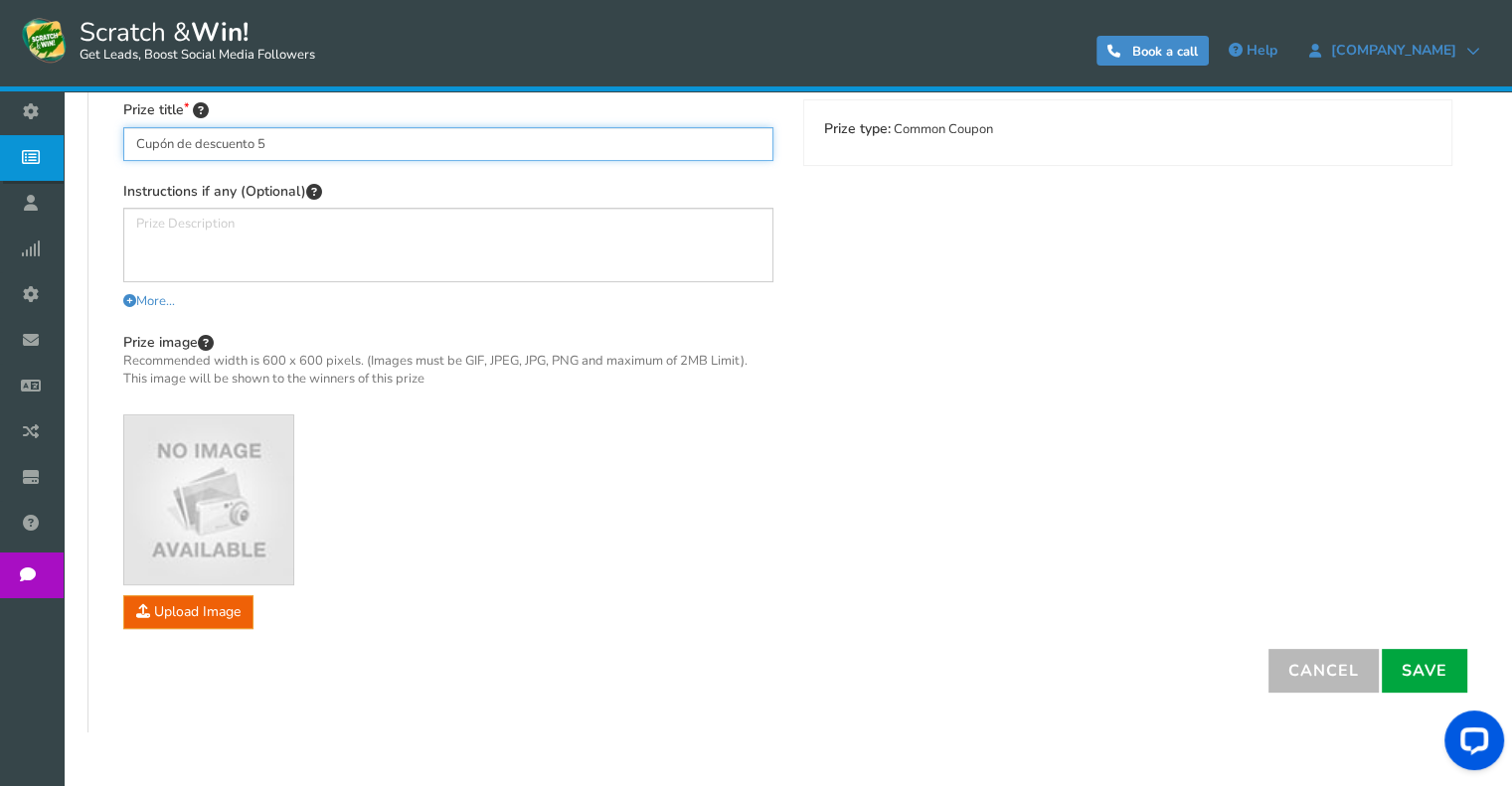 drag, startPoint x: 276, startPoint y: 142, endPoint x: 79, endPoint y: 126, distance: 197.64868 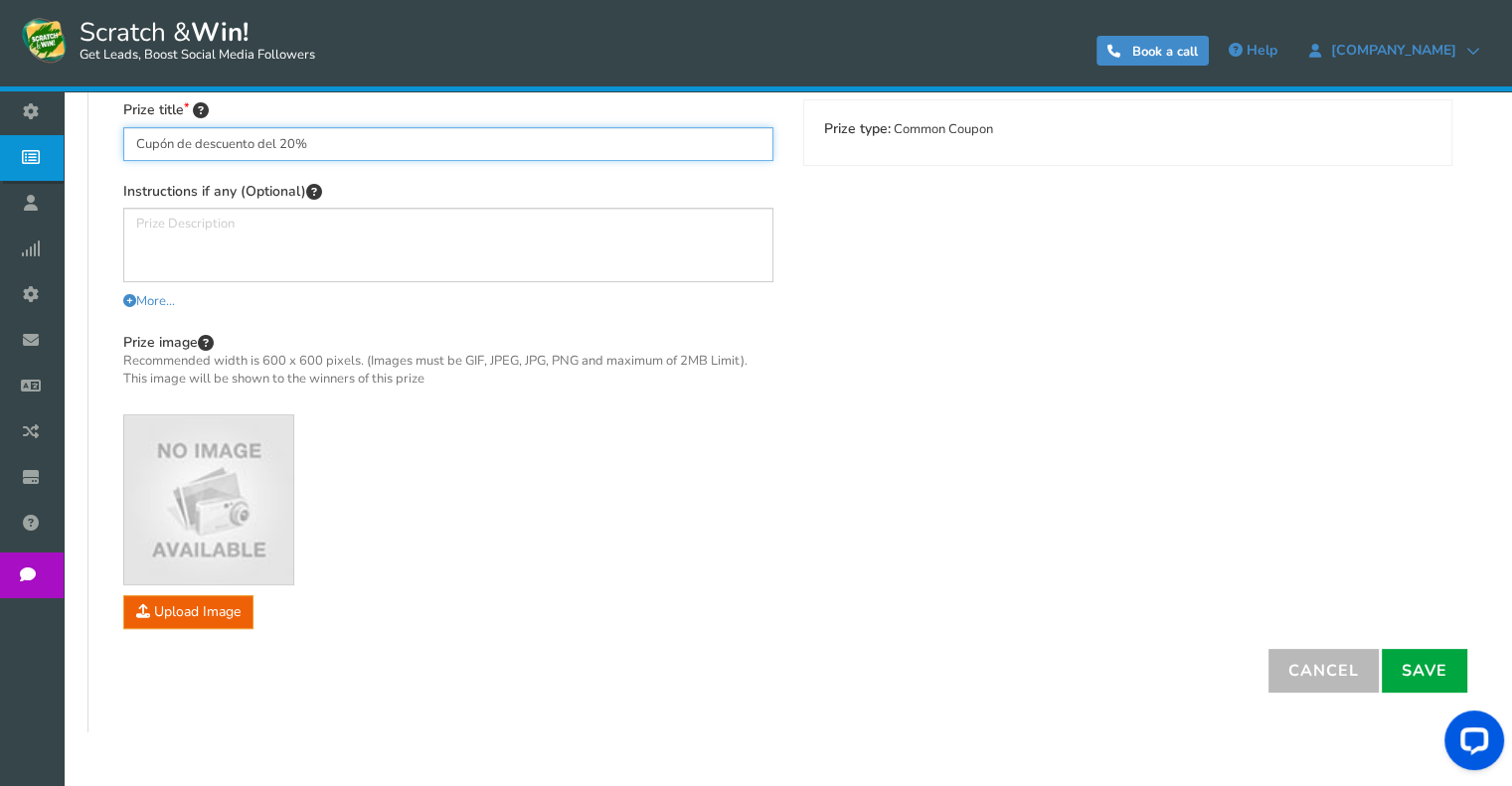 click on "Cupón de descuento del 20%" at bounding box center [448, 144] 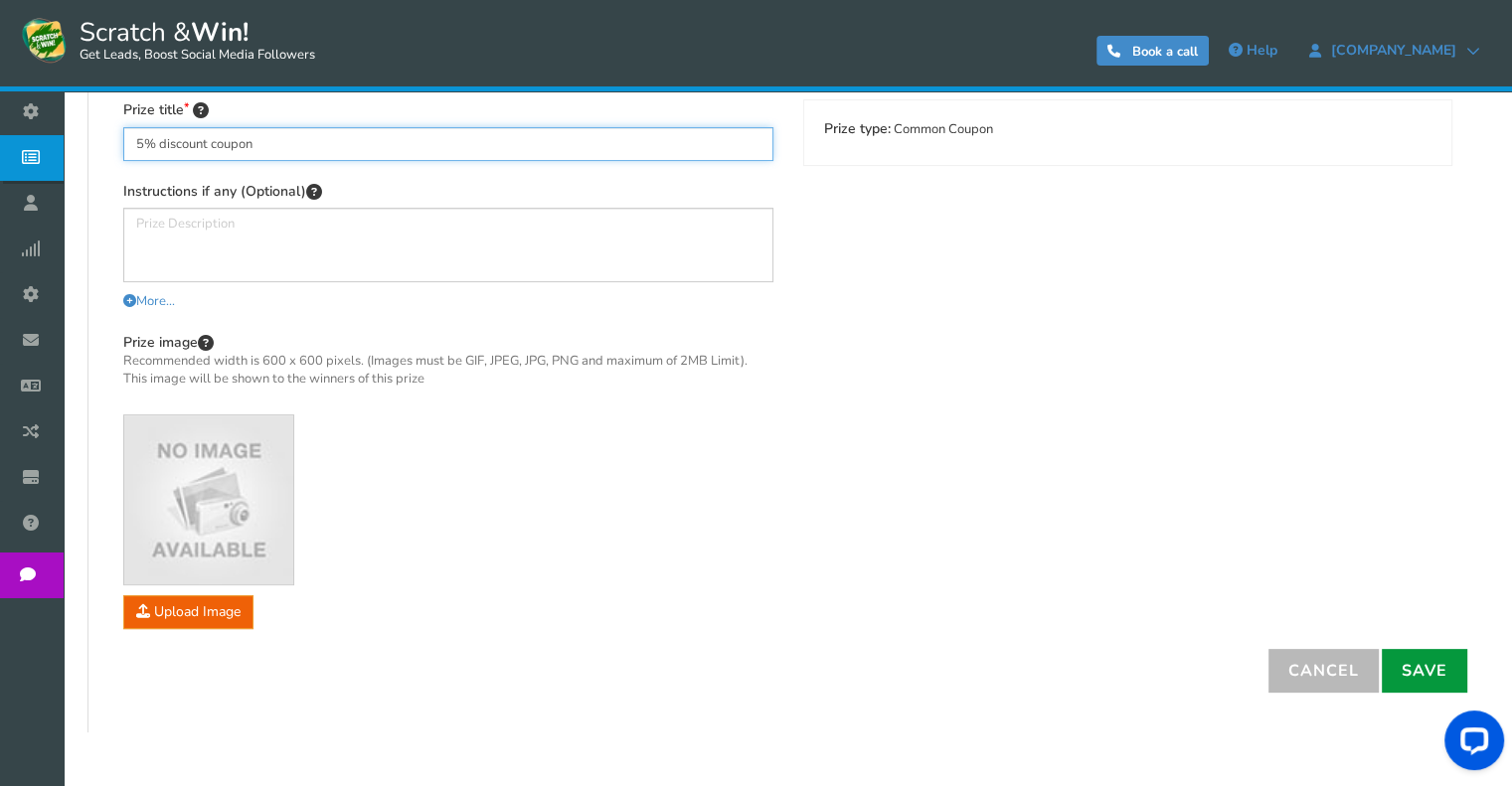 type on "Cupón de descuento del 5%" 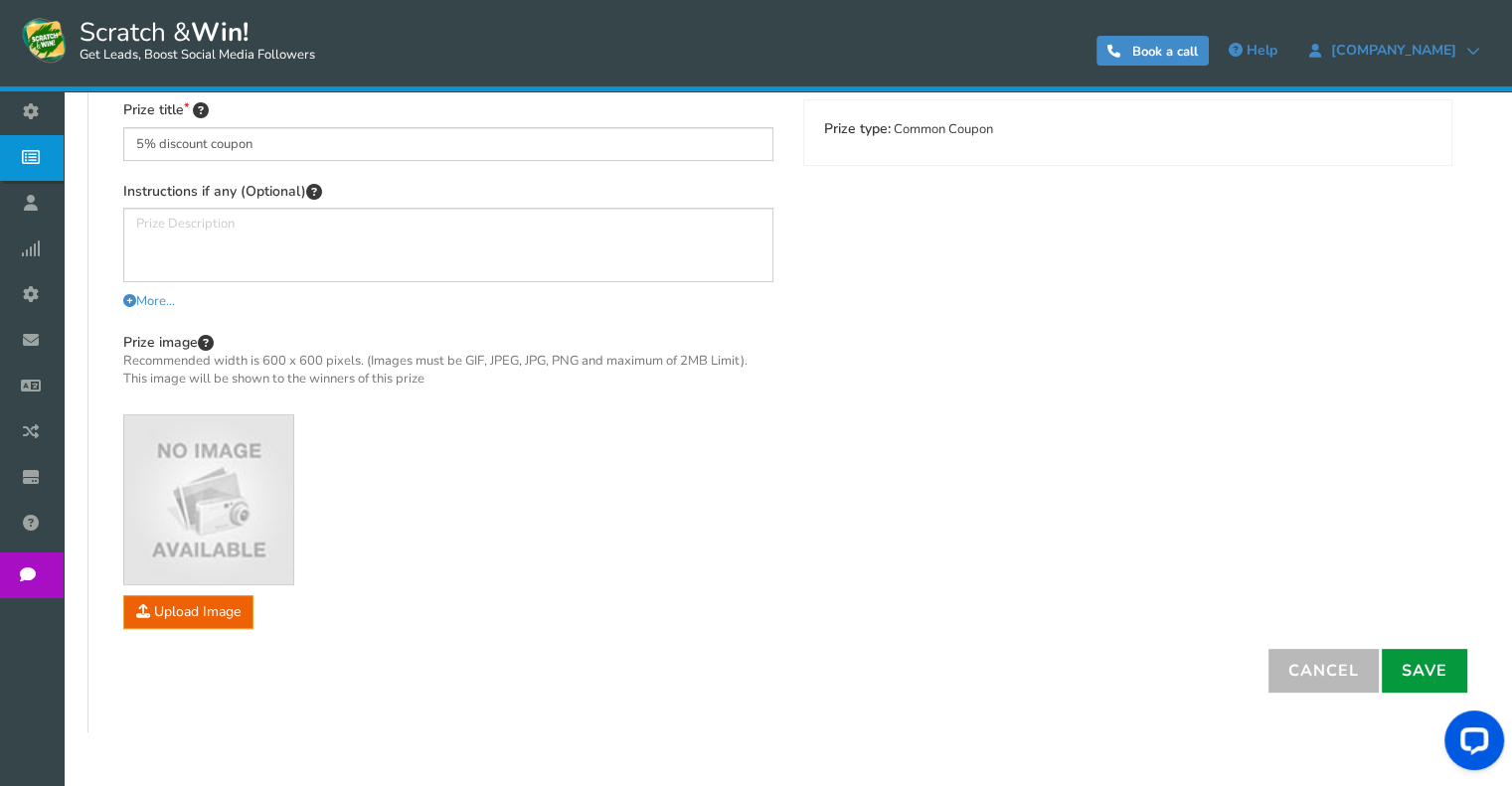 click on "Save" at bounding box center (1425, 671) 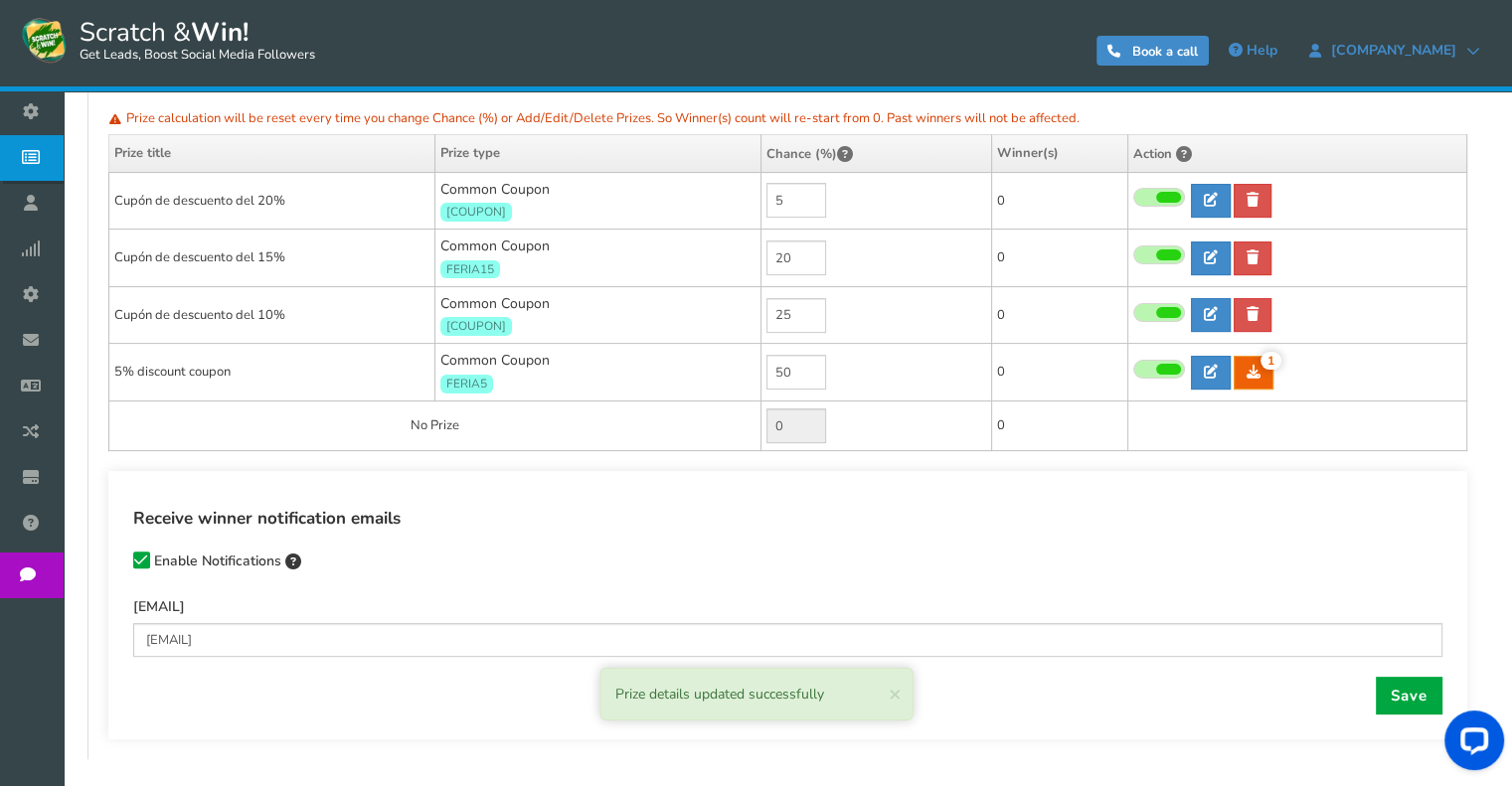 click on "Save" at bounding box center [787, 696] 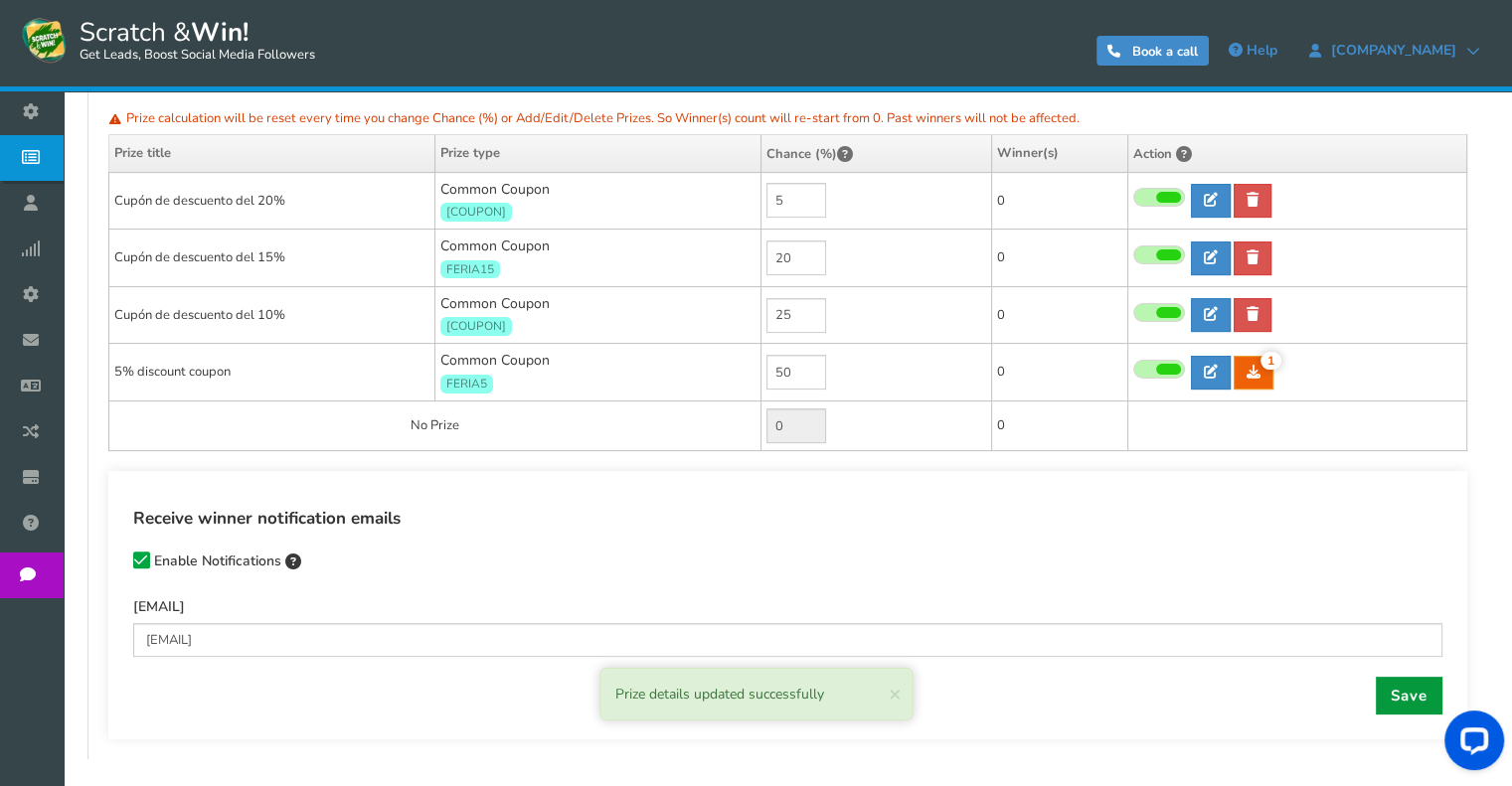 click on "Save" at bounding box center [1409, 696] 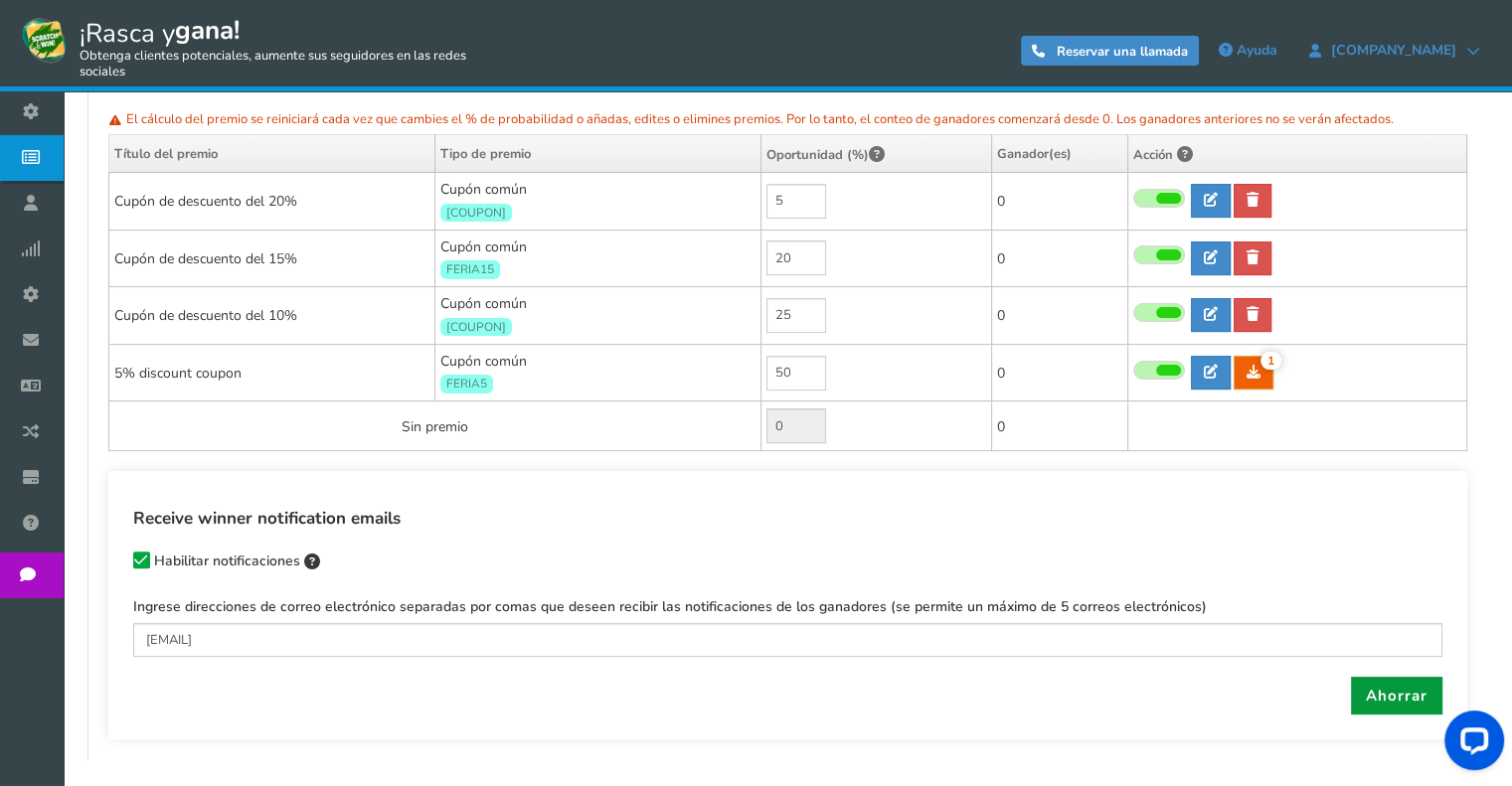 drag, startPoint x: 1385, startPoint y: 693, endPoint x: 1379, endPoint y: 707, distance: 15.231546 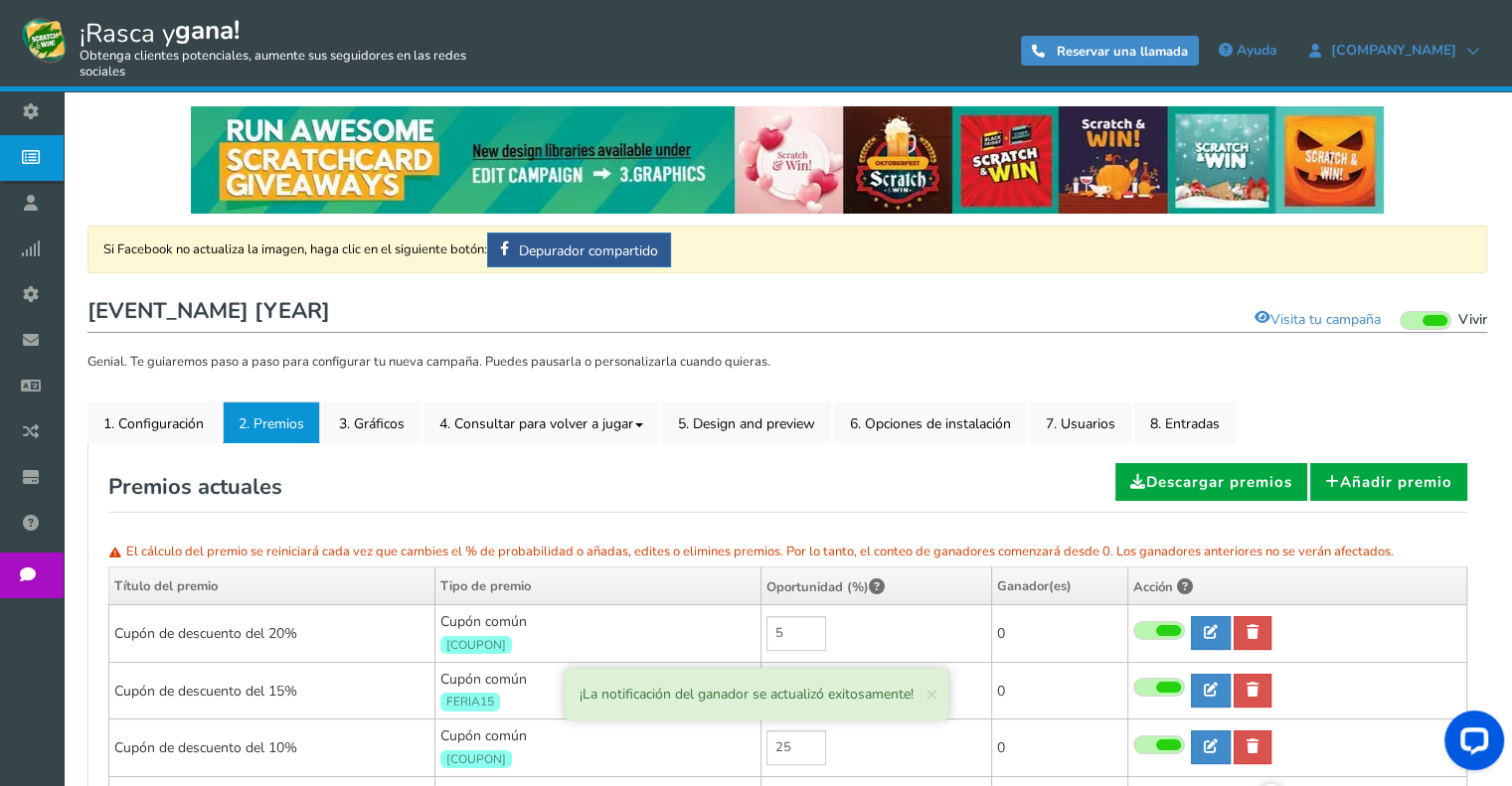 scroll, scrollTop: 0, scrollLeft: 0, axis: both 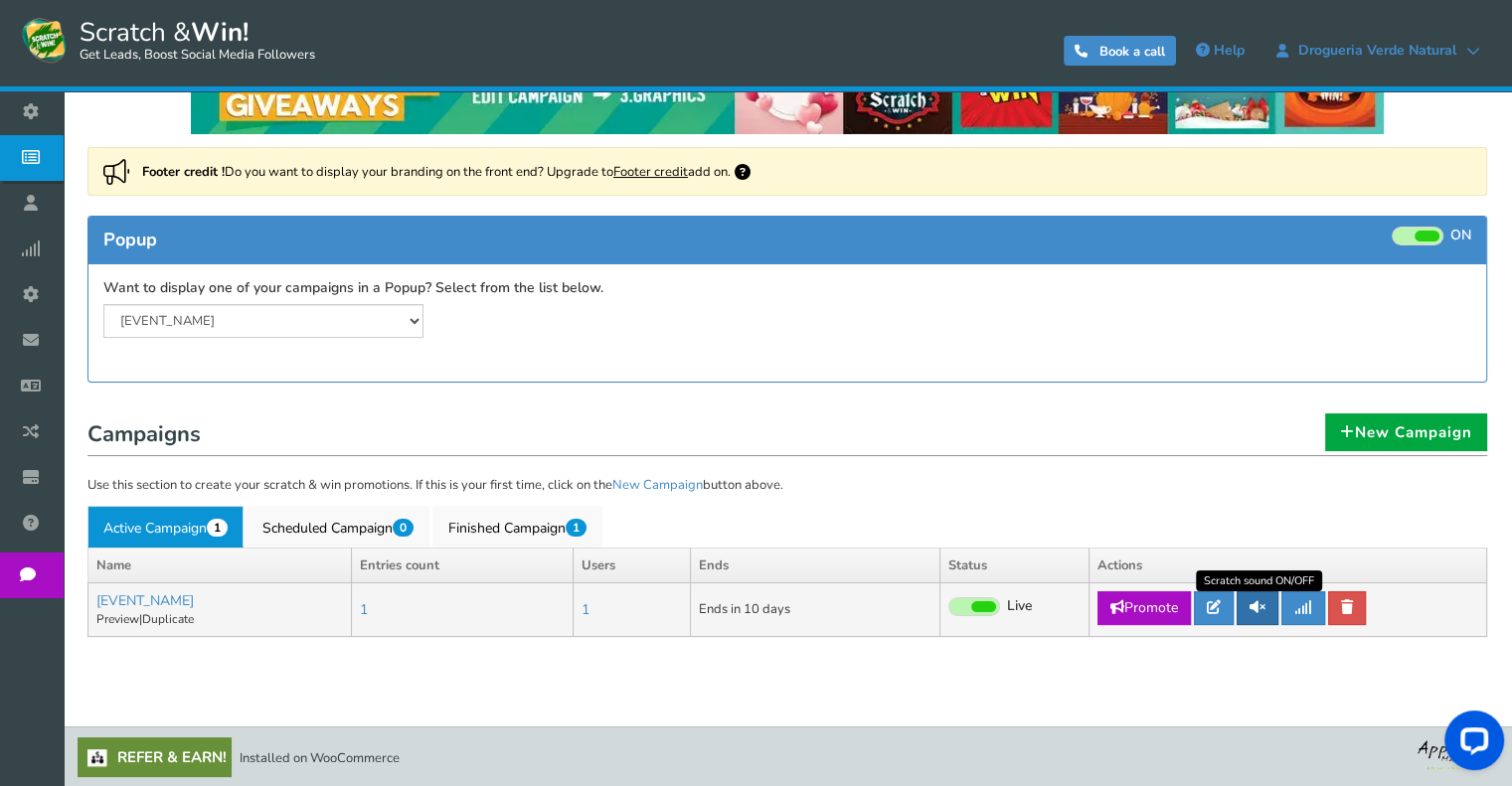 click at bounding box center (1258, 607) 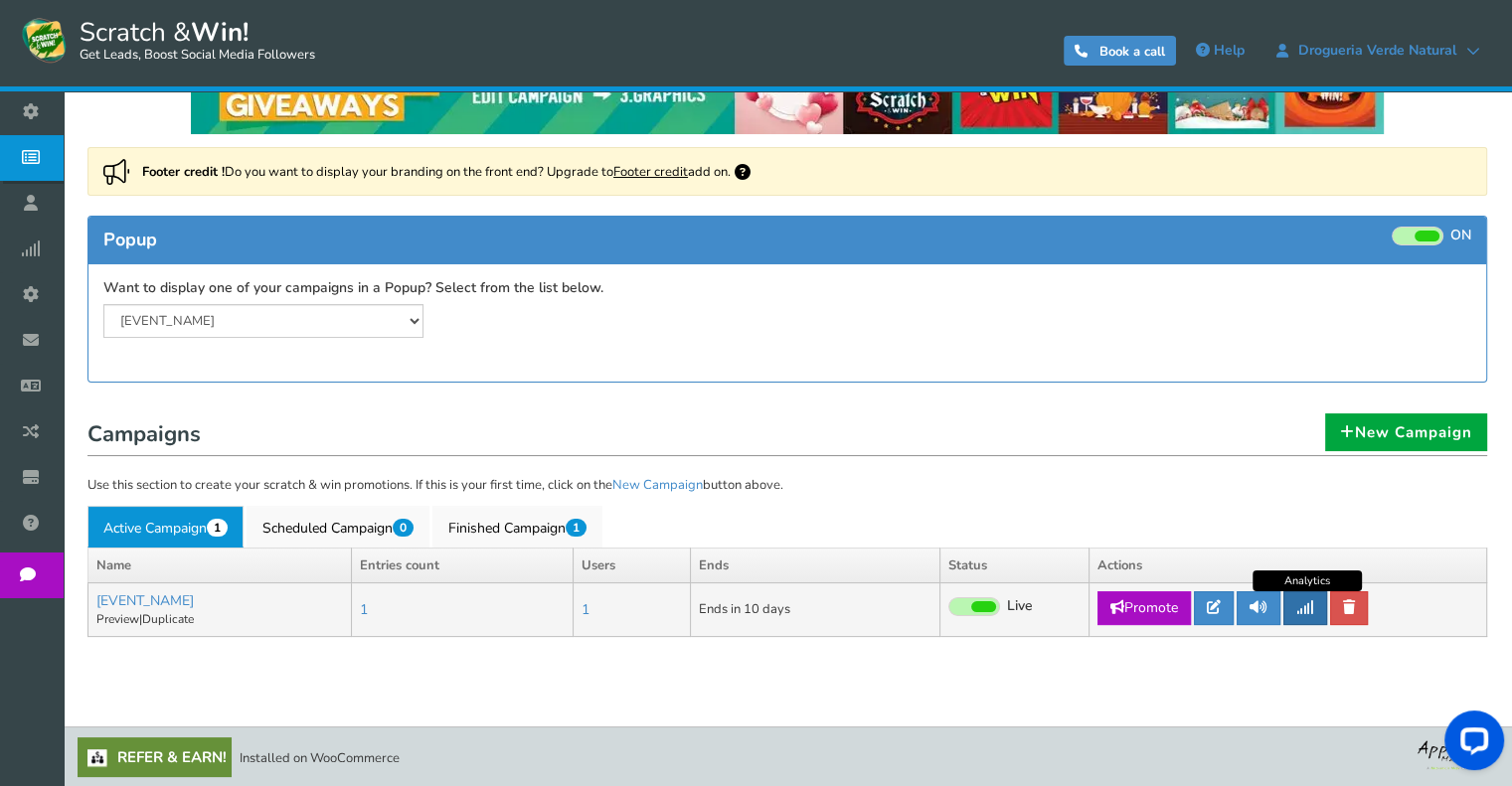 click at bounding box center (1305, 607) 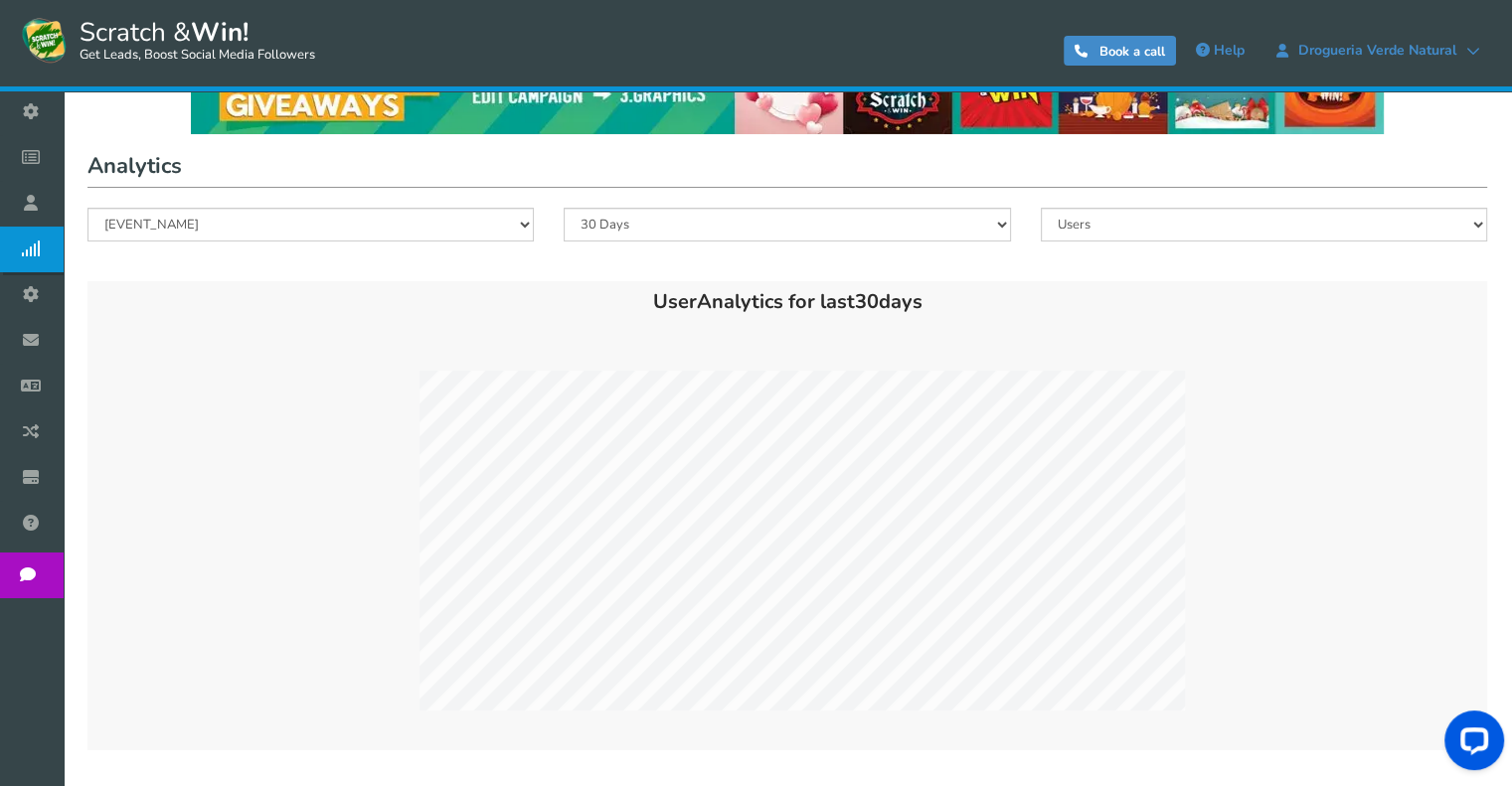 scroll, scrollTop: 0, scrollLeft: 0, axis: both 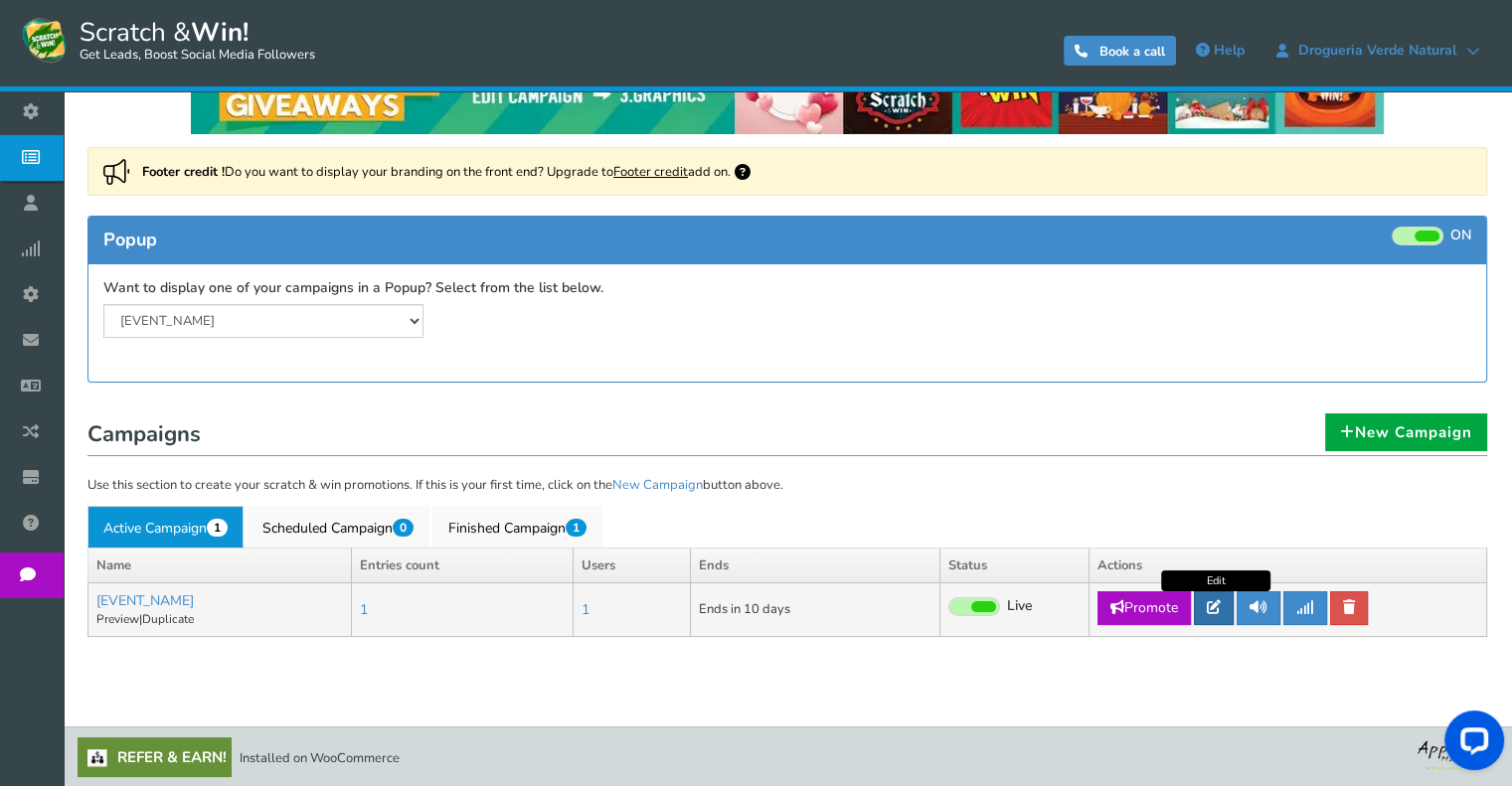 click at bounding box center [1214, 608] 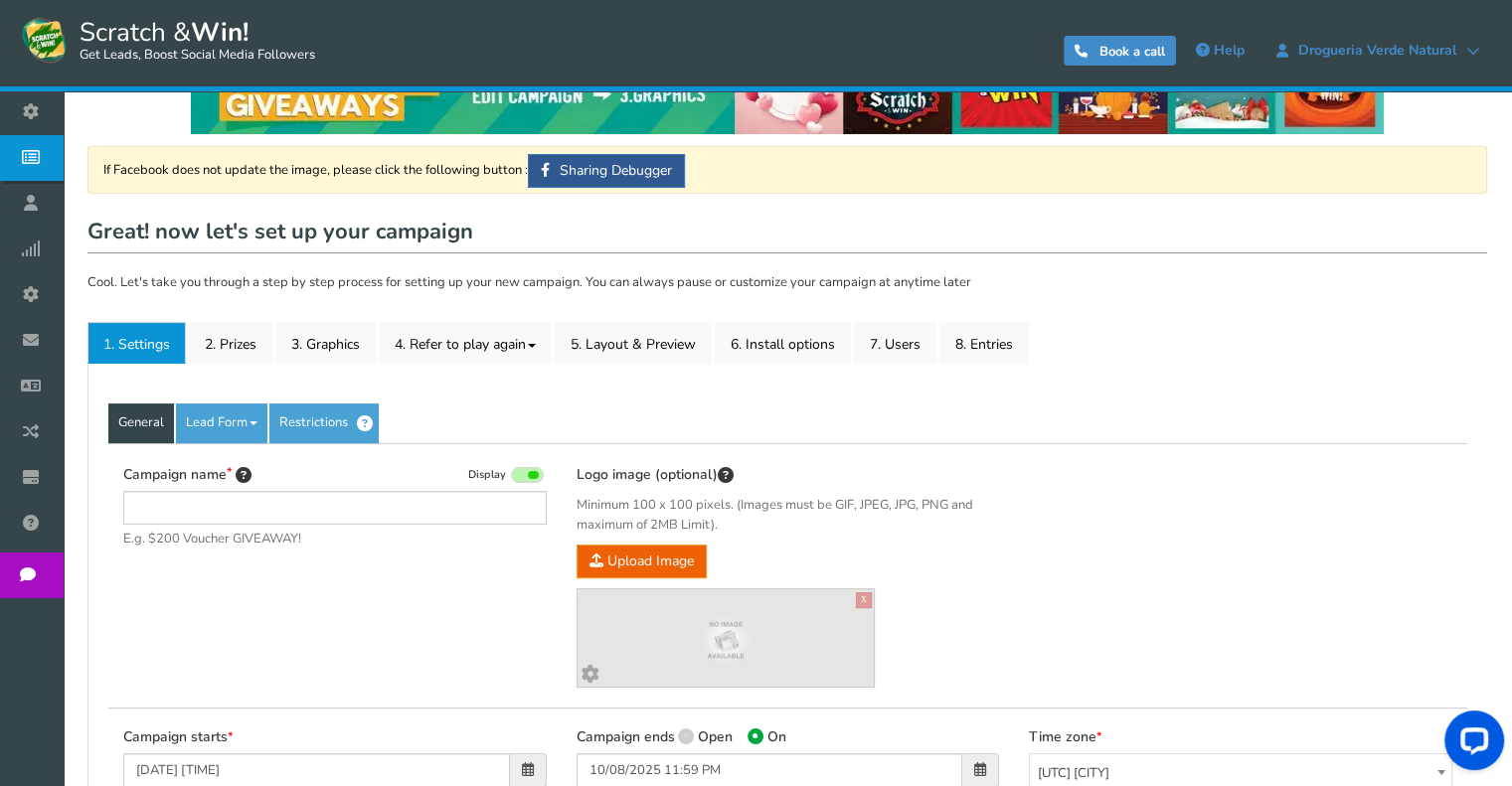scroll, scrollTop: 0, scrollLeft: 0, axis: both 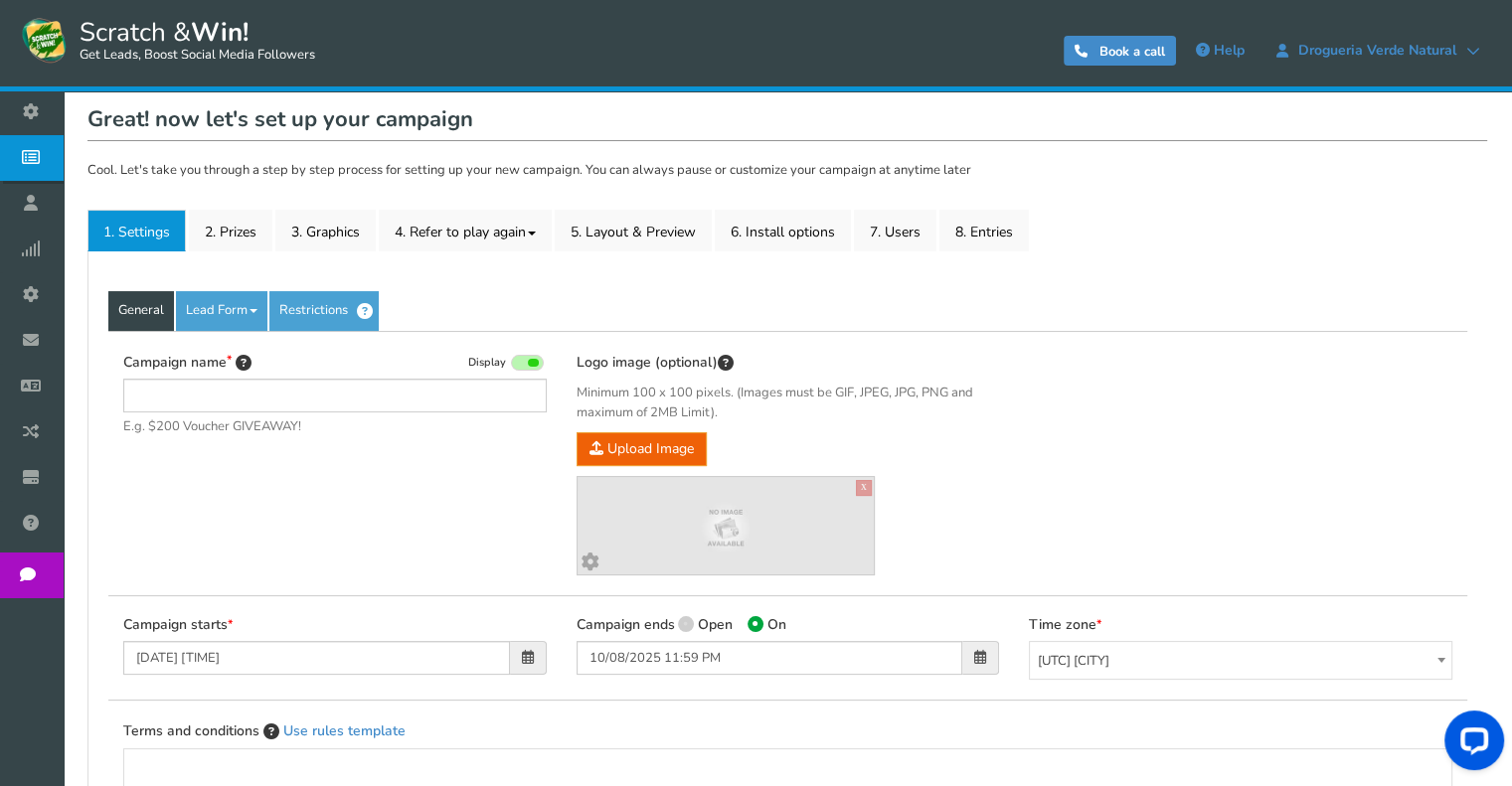 type on "[EVENT_NAME]" 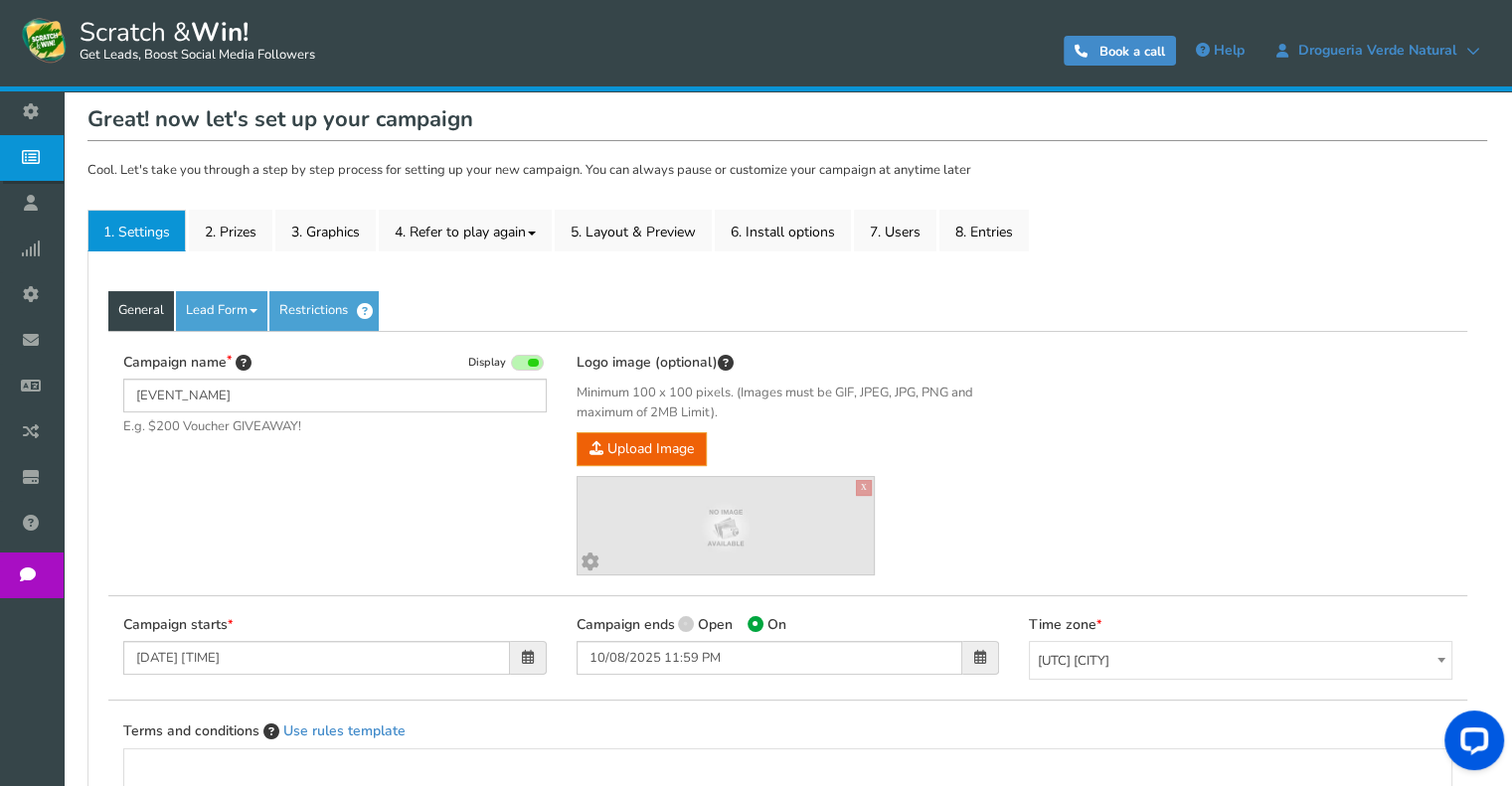 scroll, scrollTop: 199, scrollLeft: 0, axis: vertical 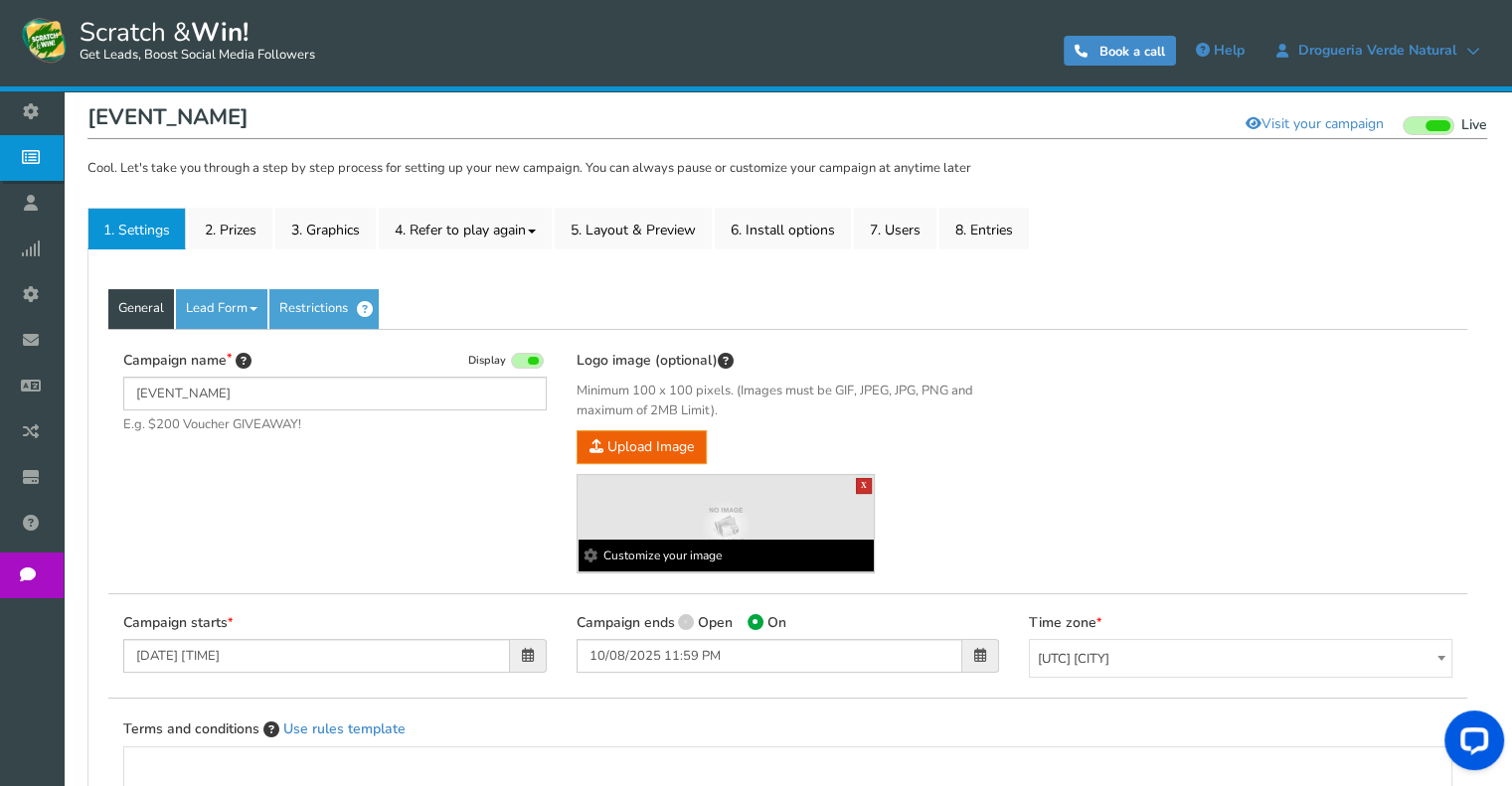 click on "X" at bounding box center [864, 486] 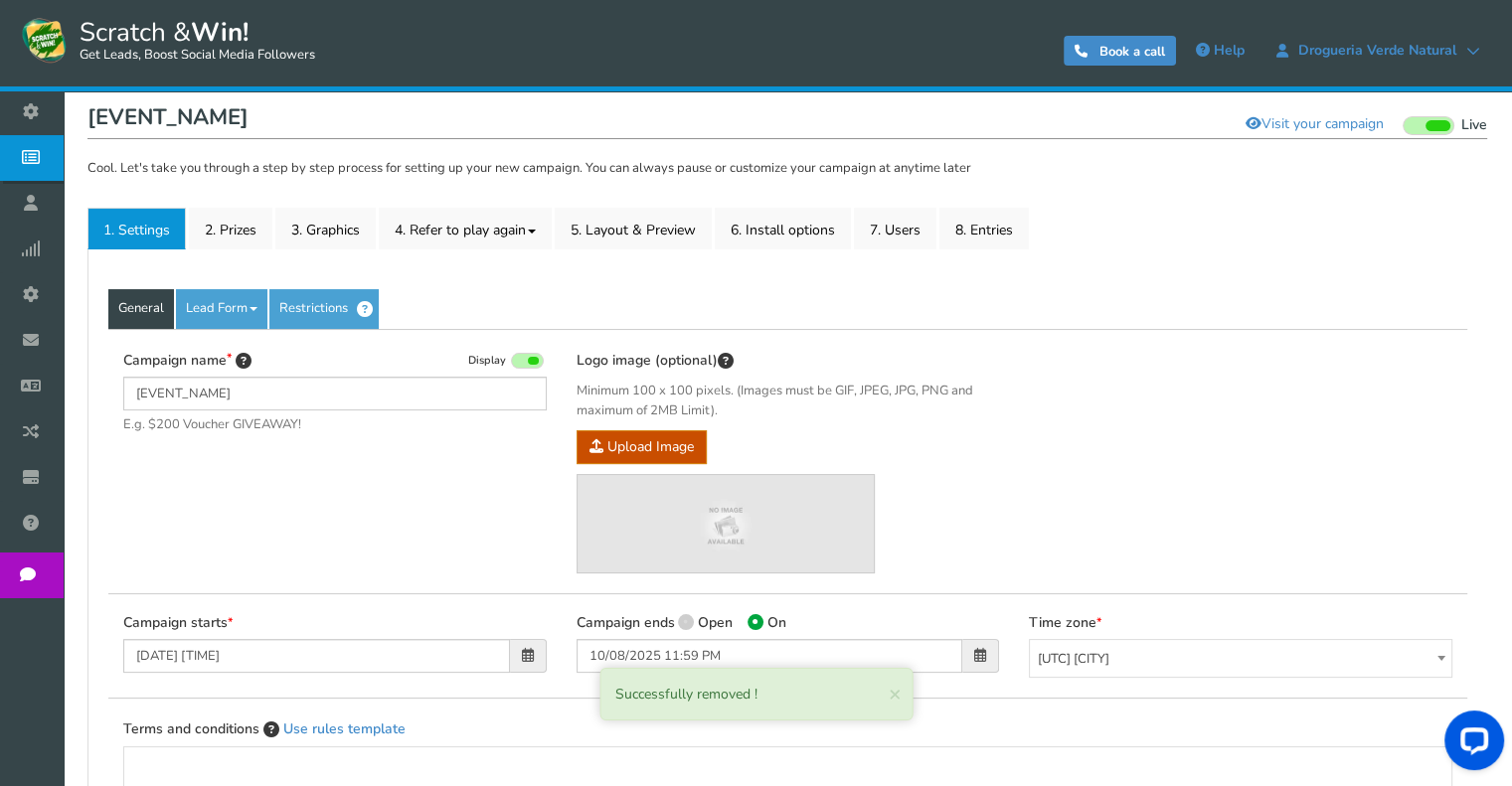 click on "Logo image (optional)" at bounding box center [-1322, 573] 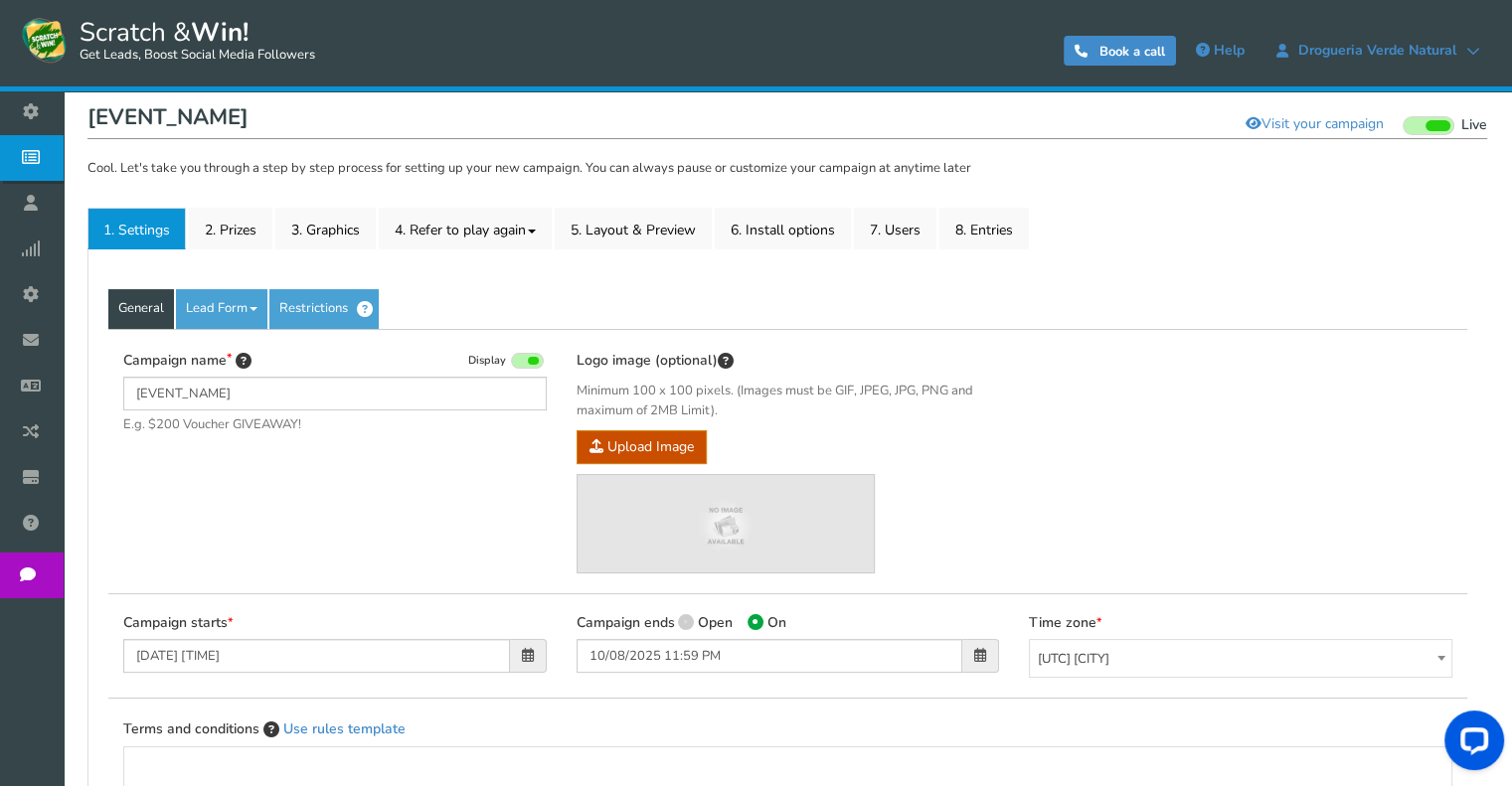 click on "Logo image (optional)" at bounding box center (-1322, 573) 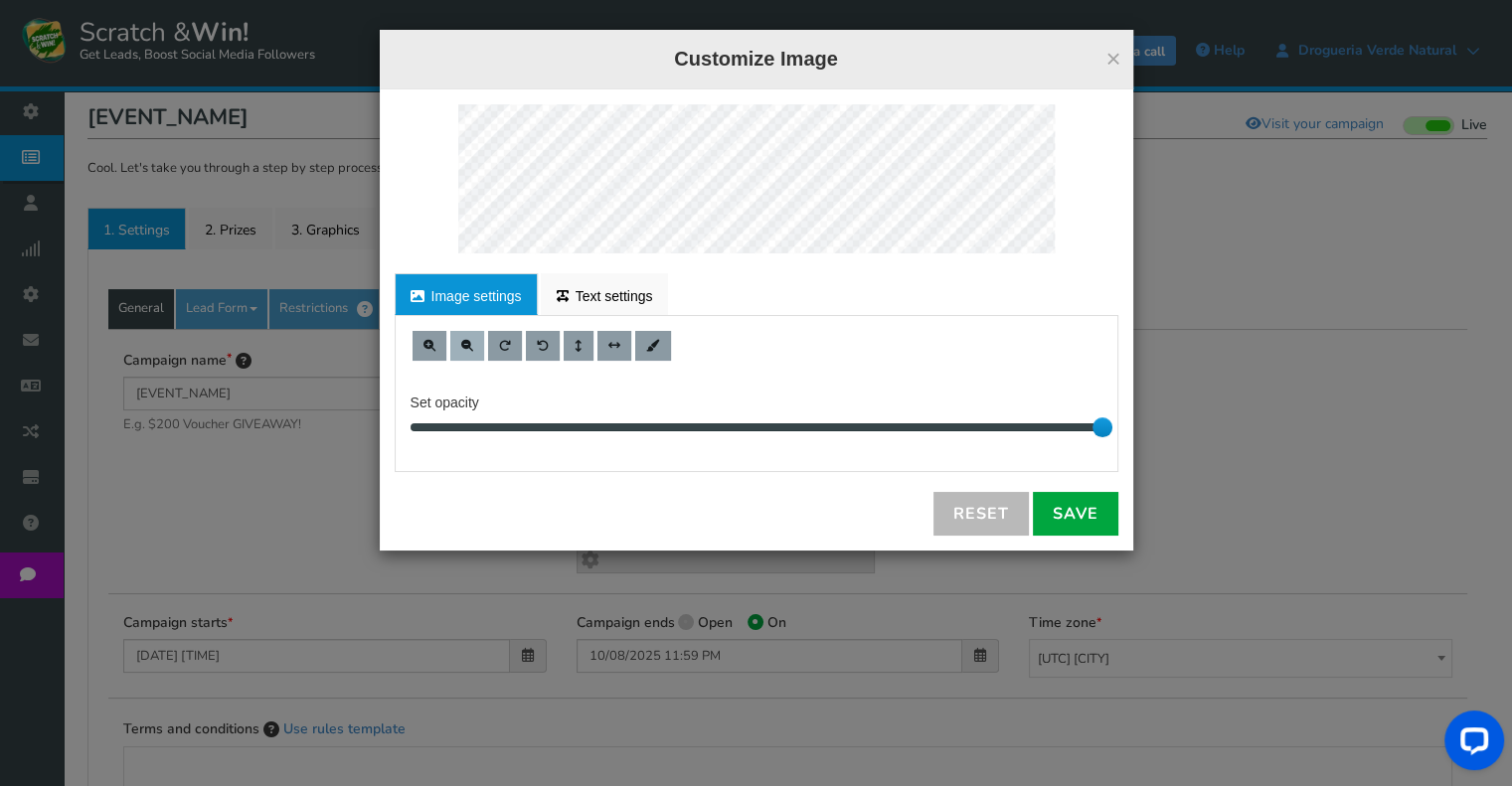 click at bounding box center (467, 346) 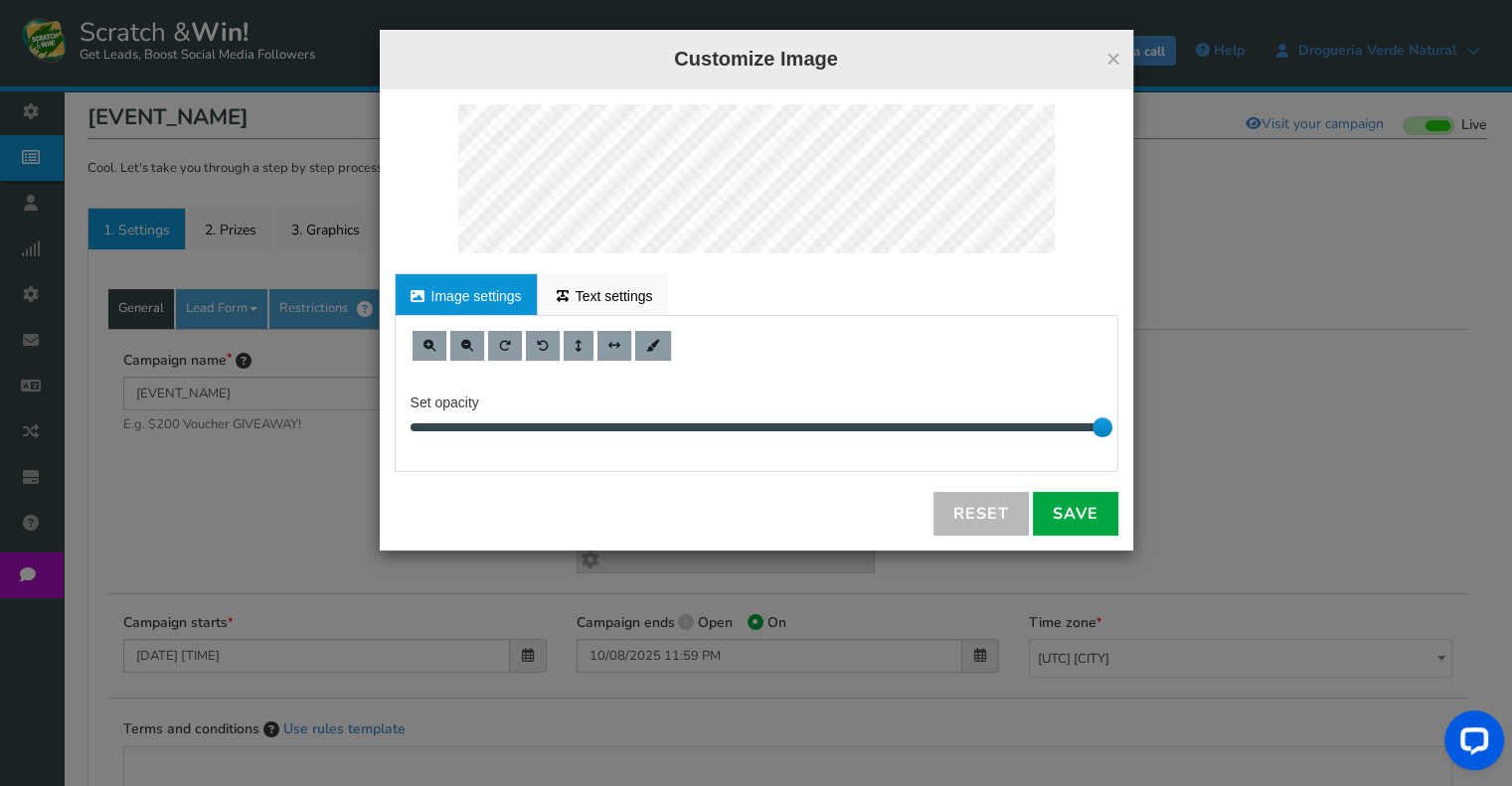 click on "Image settings" at bounding box center (466, 294) 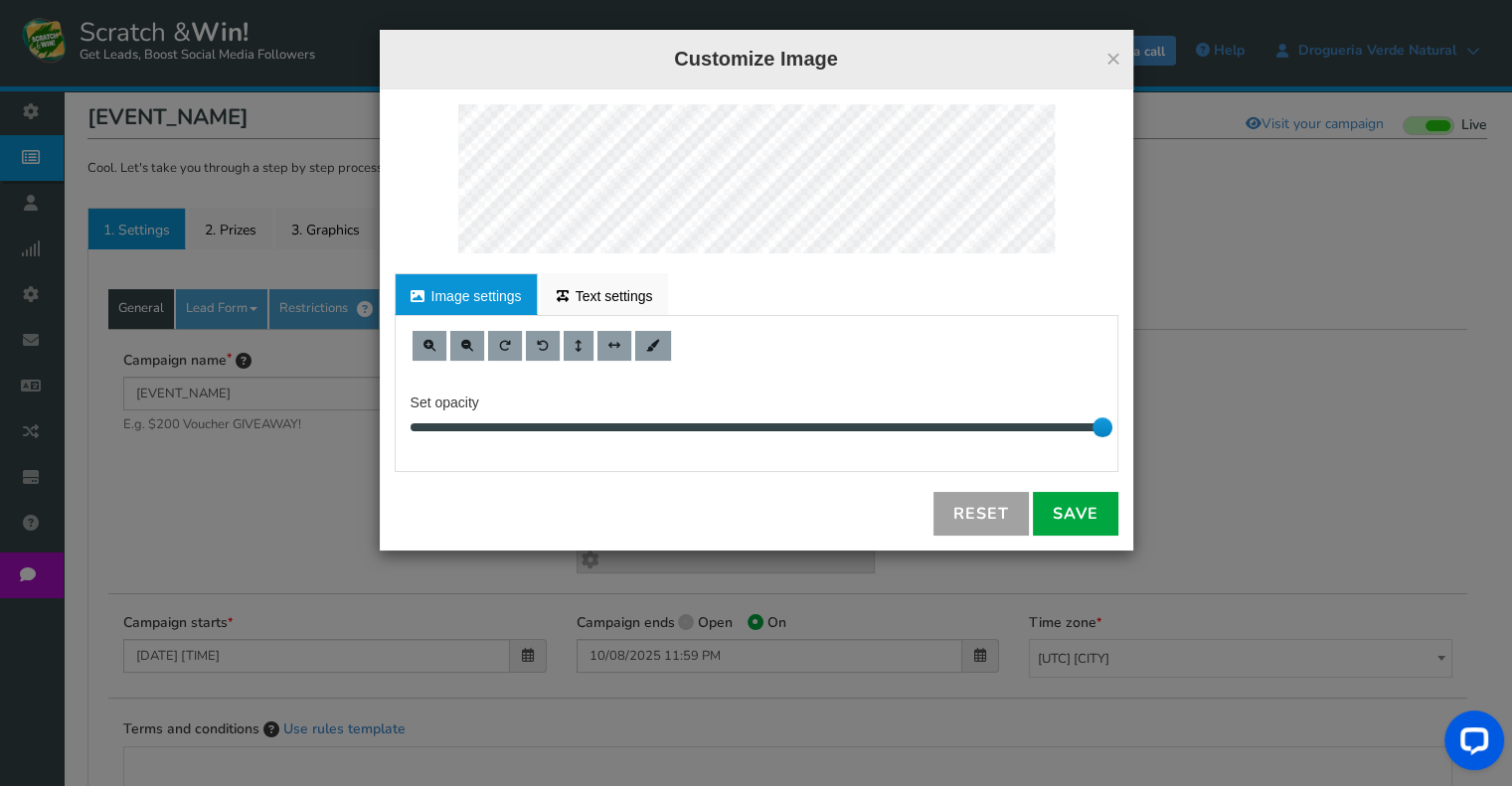 click on "Reset" at bounding box center [981, 514] 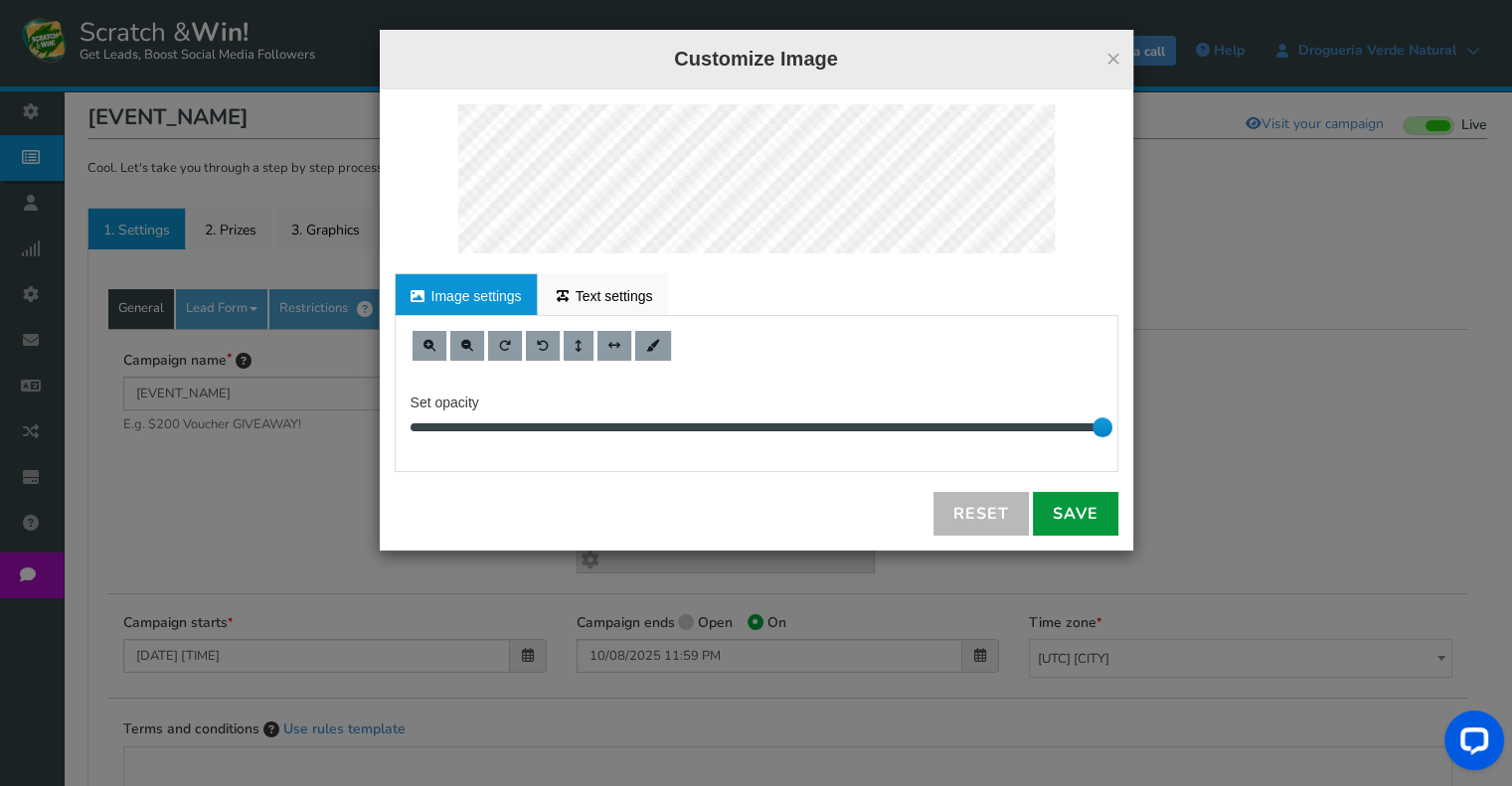 click on "Save" at bounding box center (1076, 514) 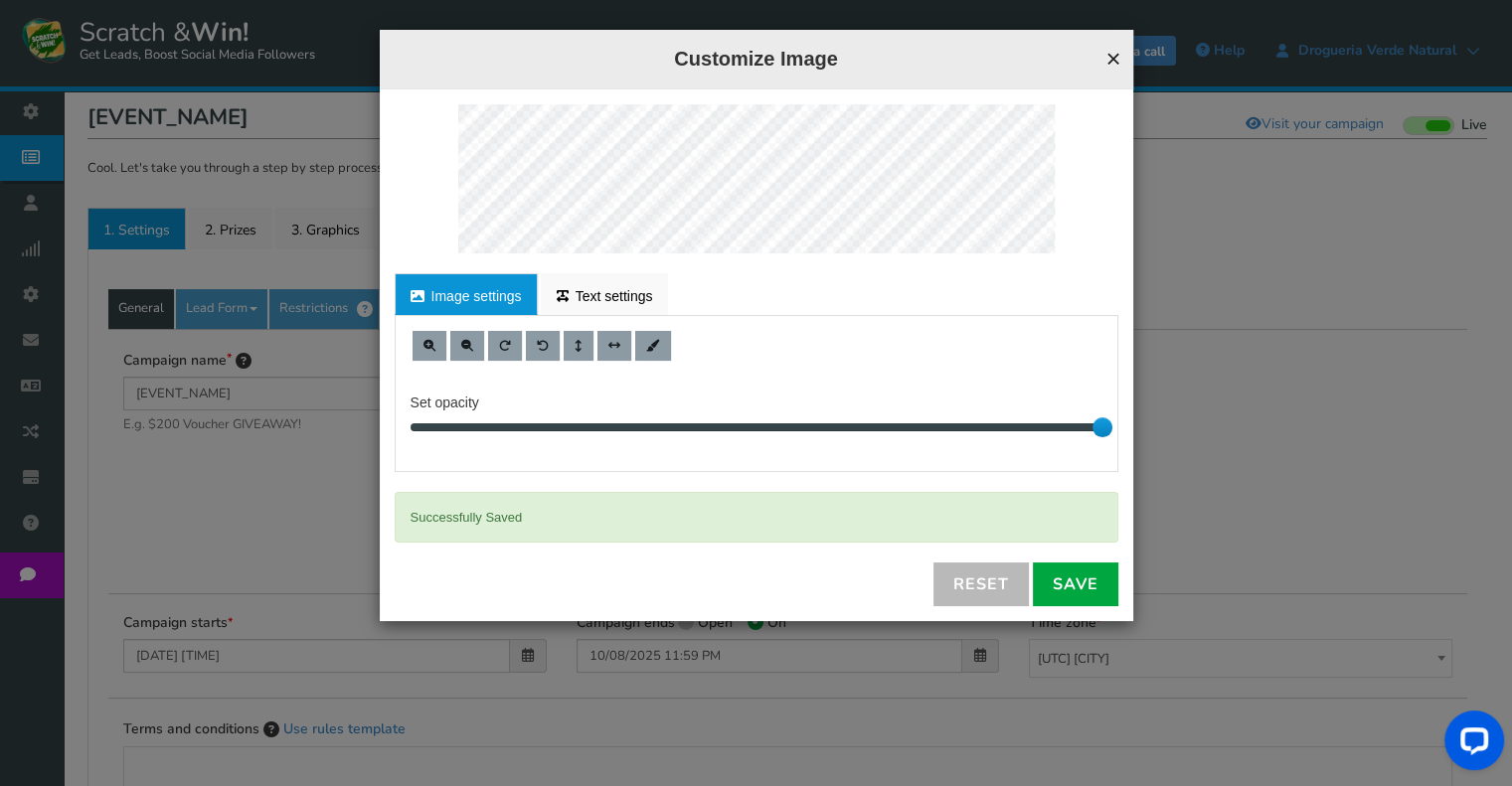 click on "×" at bounding box center [1112, 59] 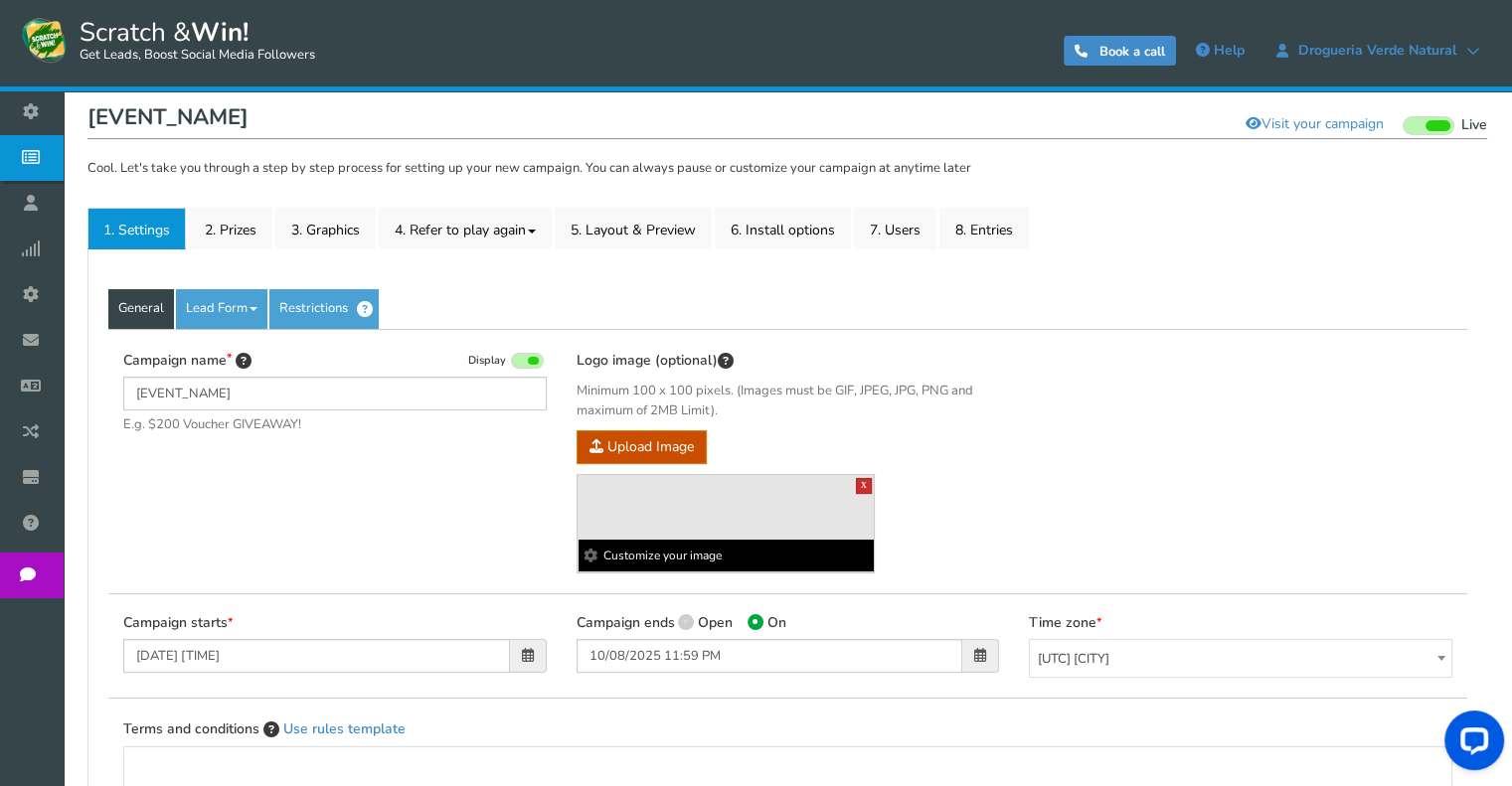 click on "X" at bounding box center (864, 486) 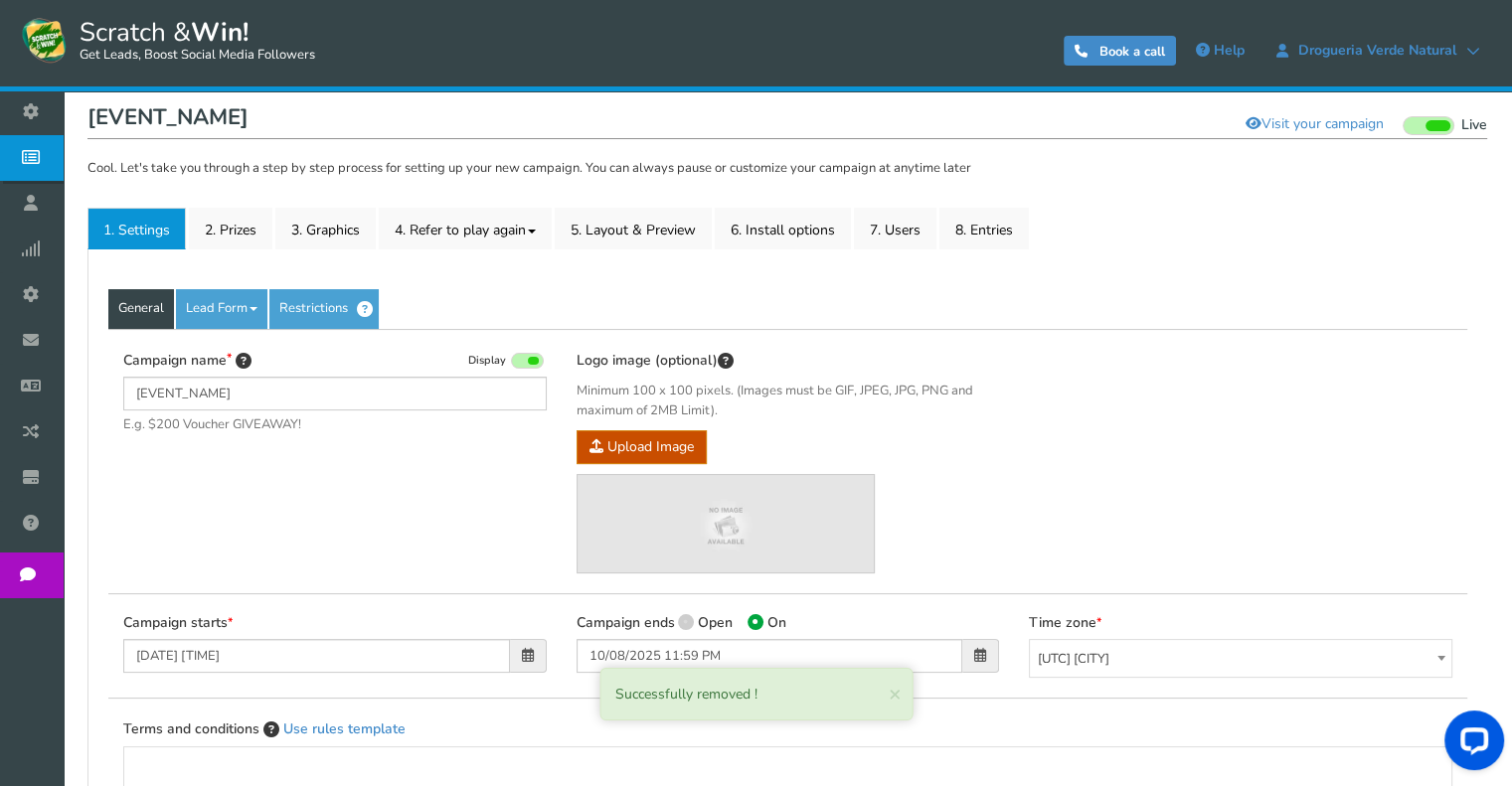 click on "Logo image (optional)" at bounding box center (-1322, 573) 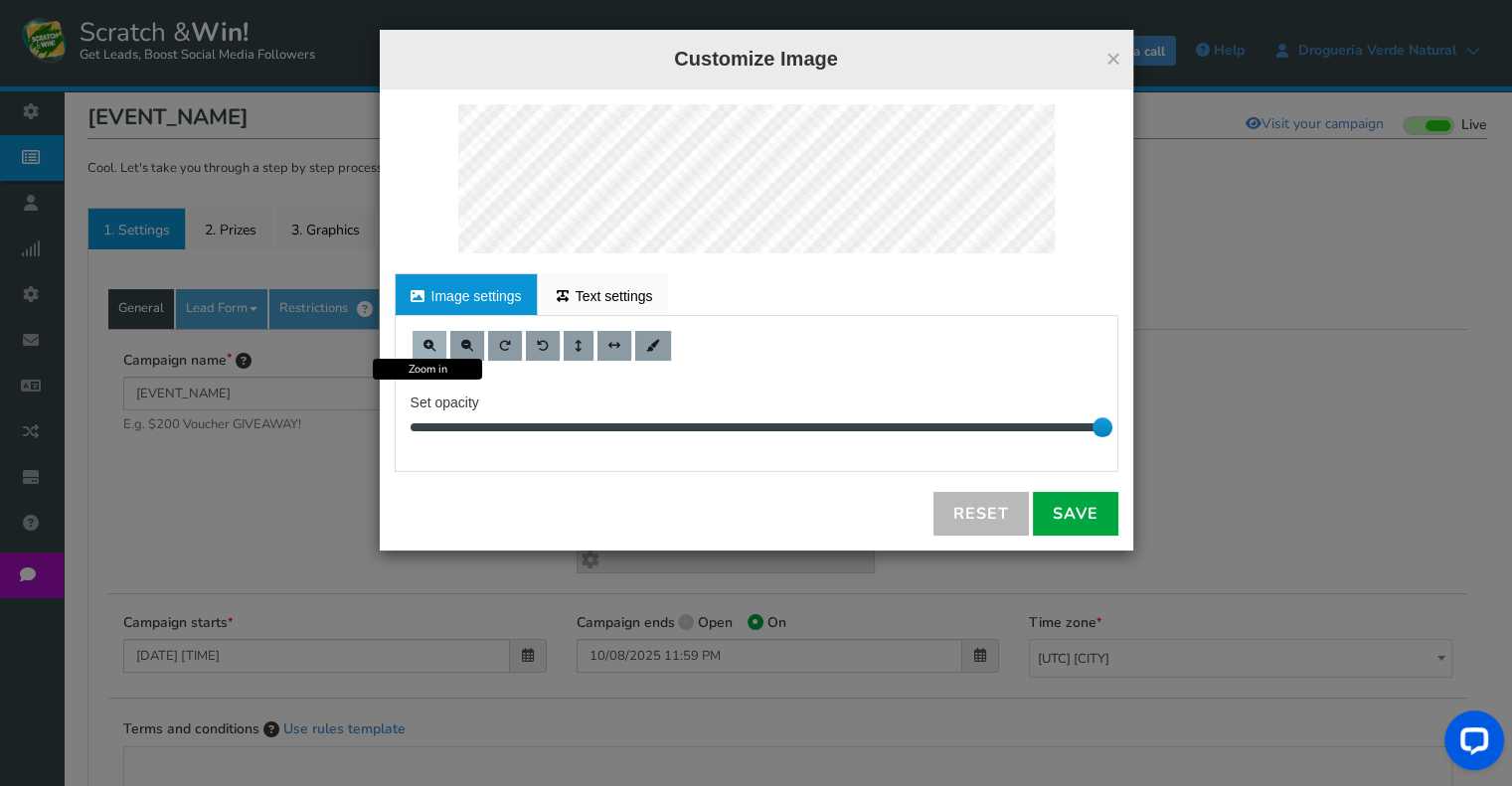 click at bounding box center (429, 346) 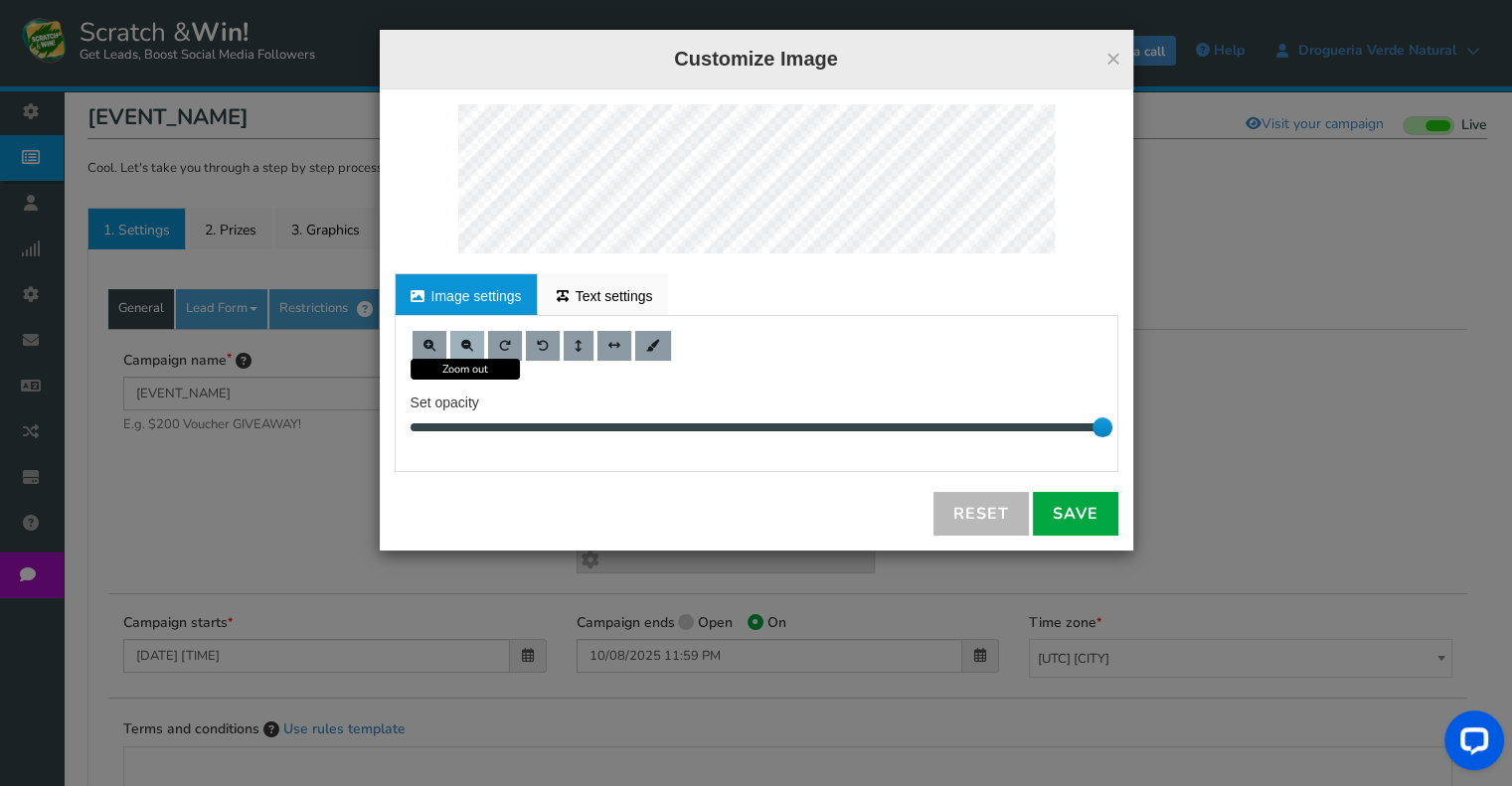 click at bounding box center (467, 346) 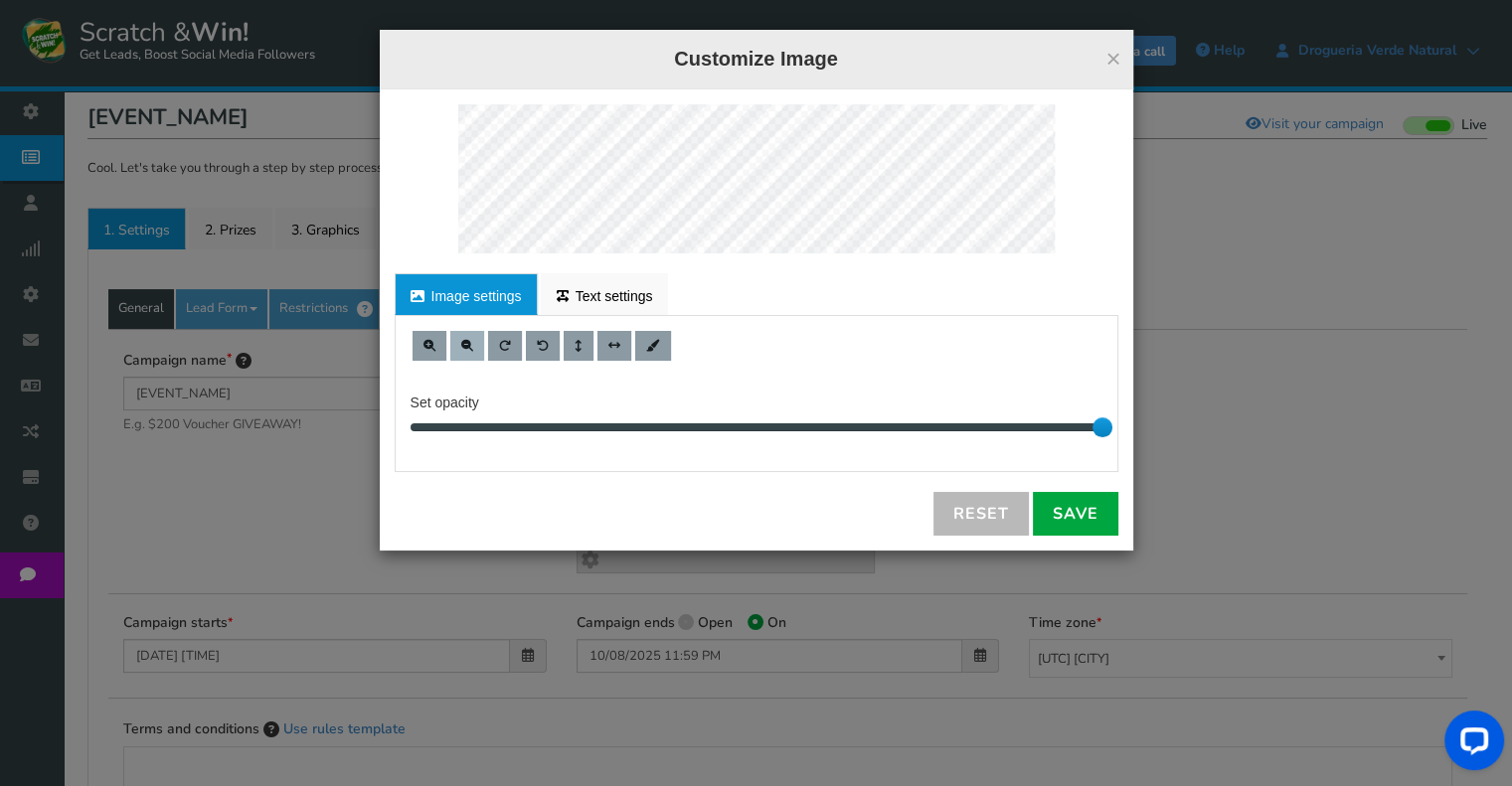 click at bounding box center (467, 346) 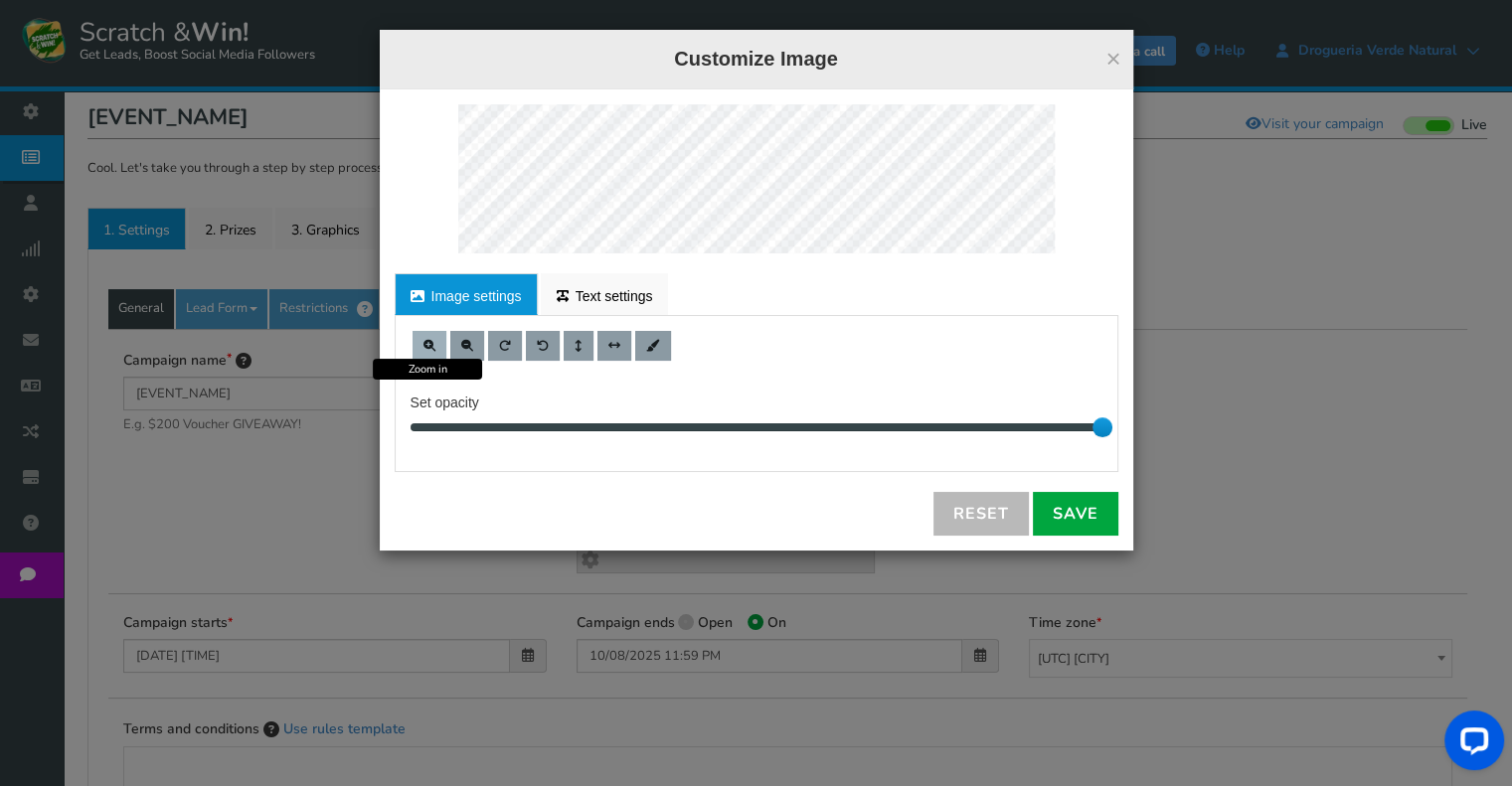 click at bounding box center [429, 346] 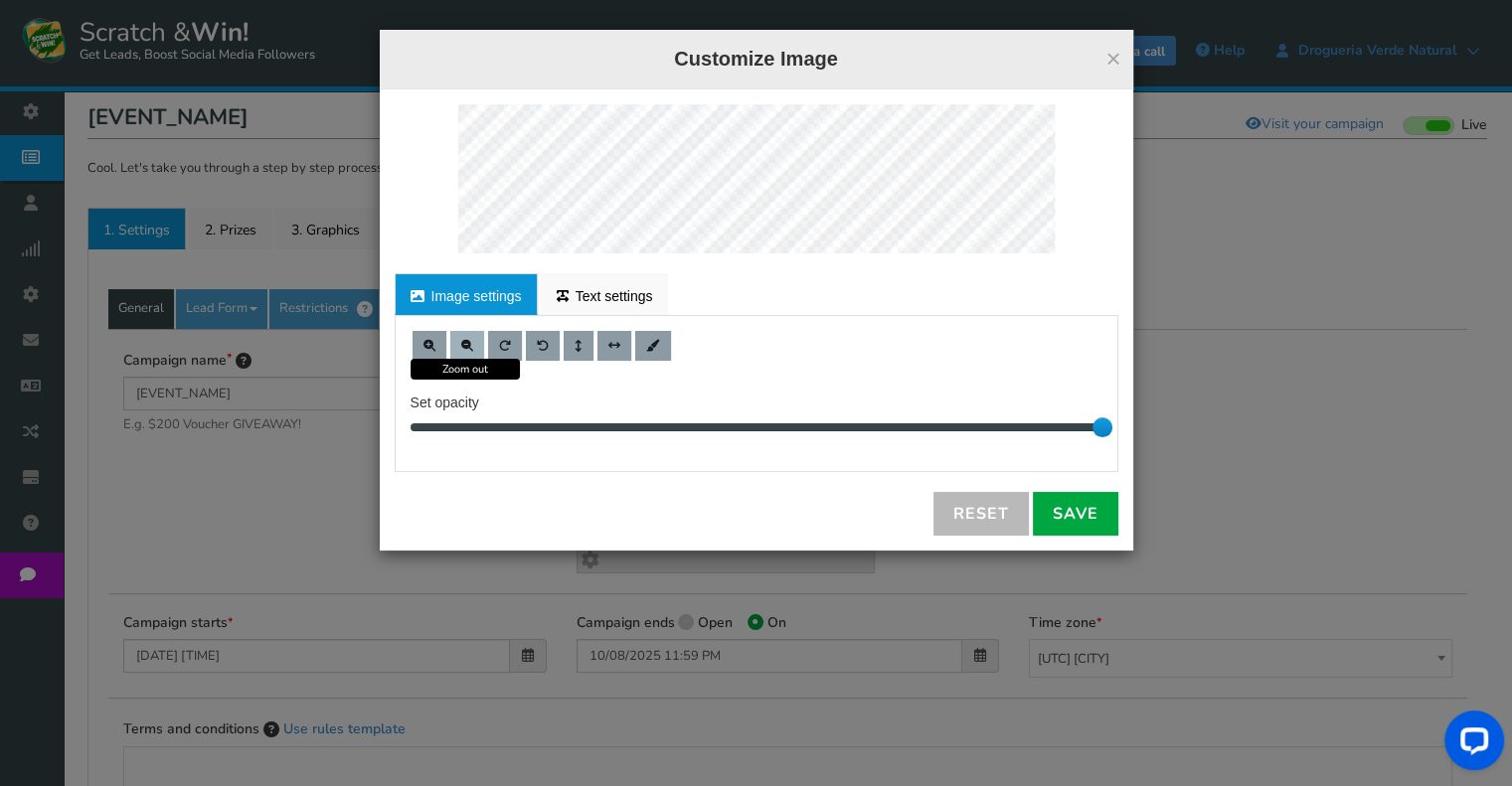 click at bounding box center [467, 346] 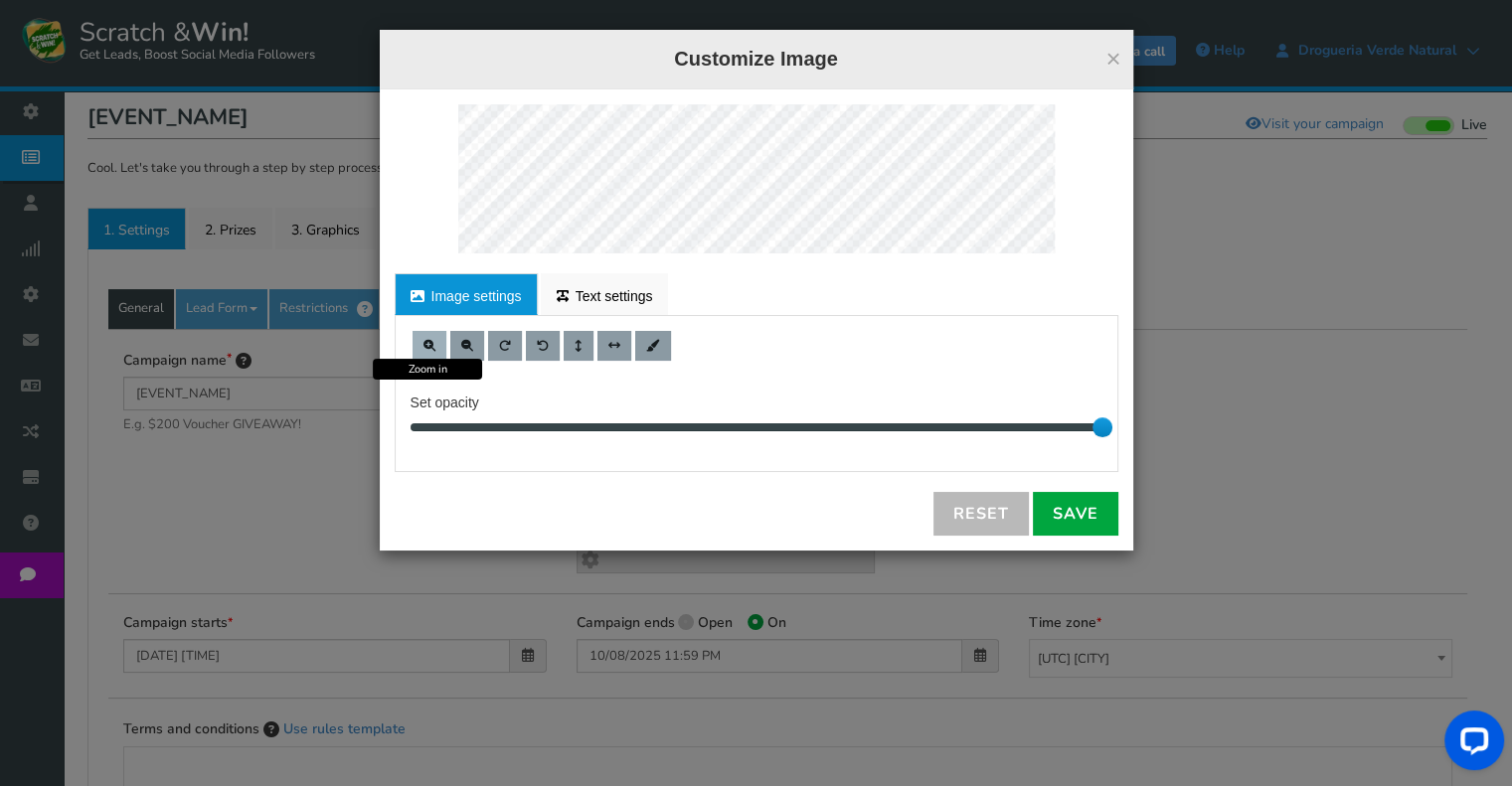 click at bounding box center [429, 346] 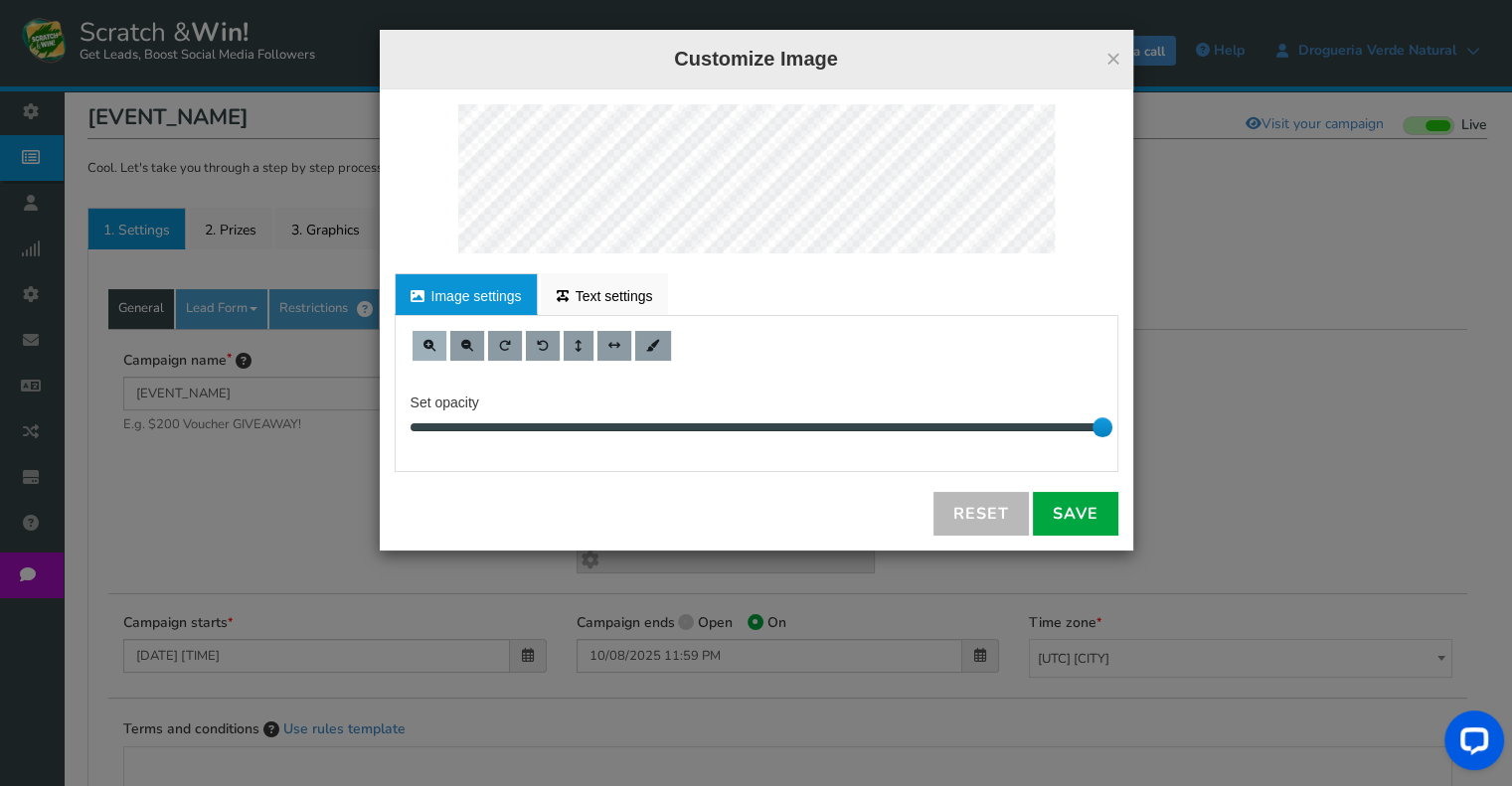 click at bounding box center (429, 346) 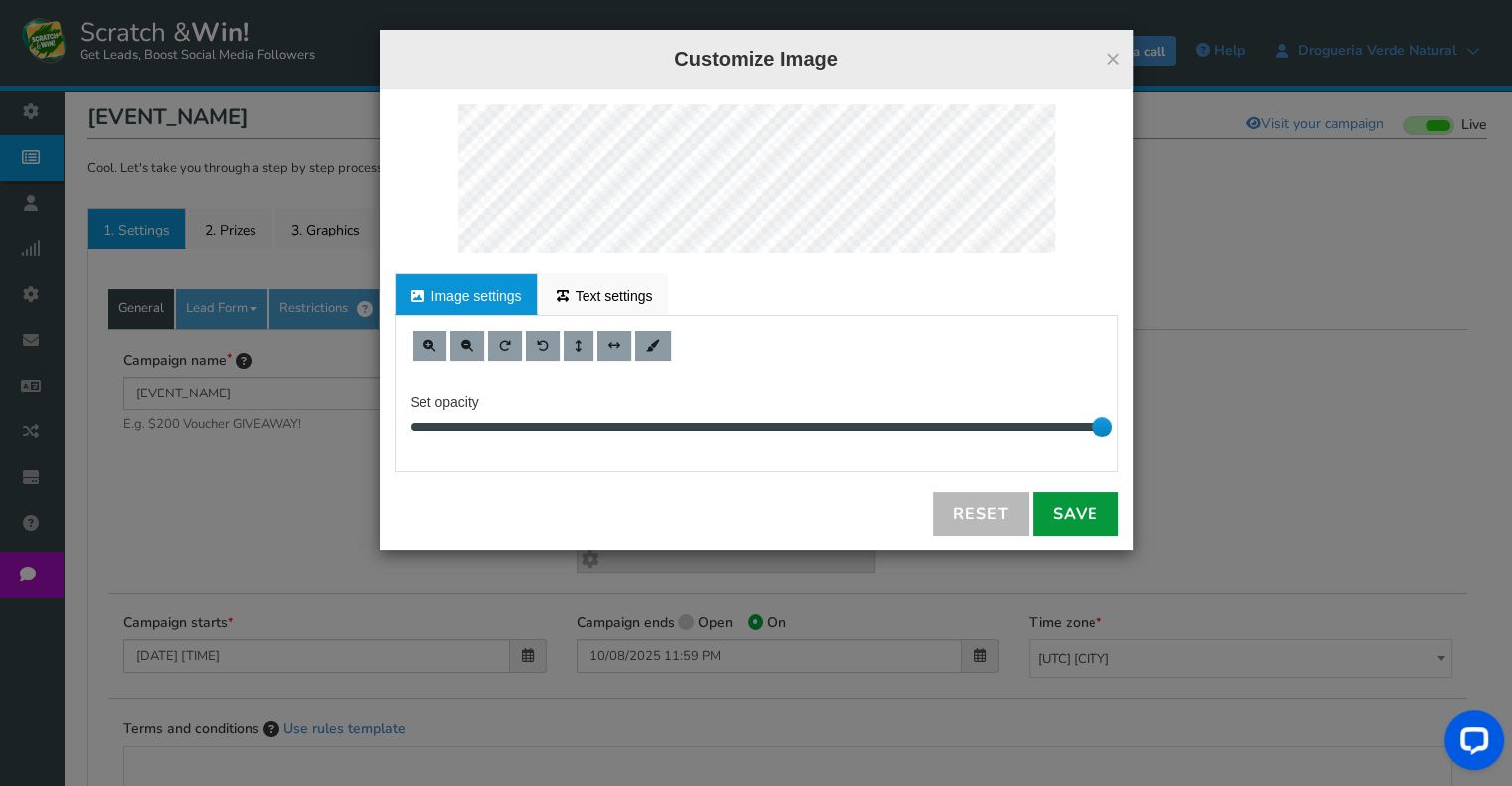click on "Save" at bounding box center [1076, 514] 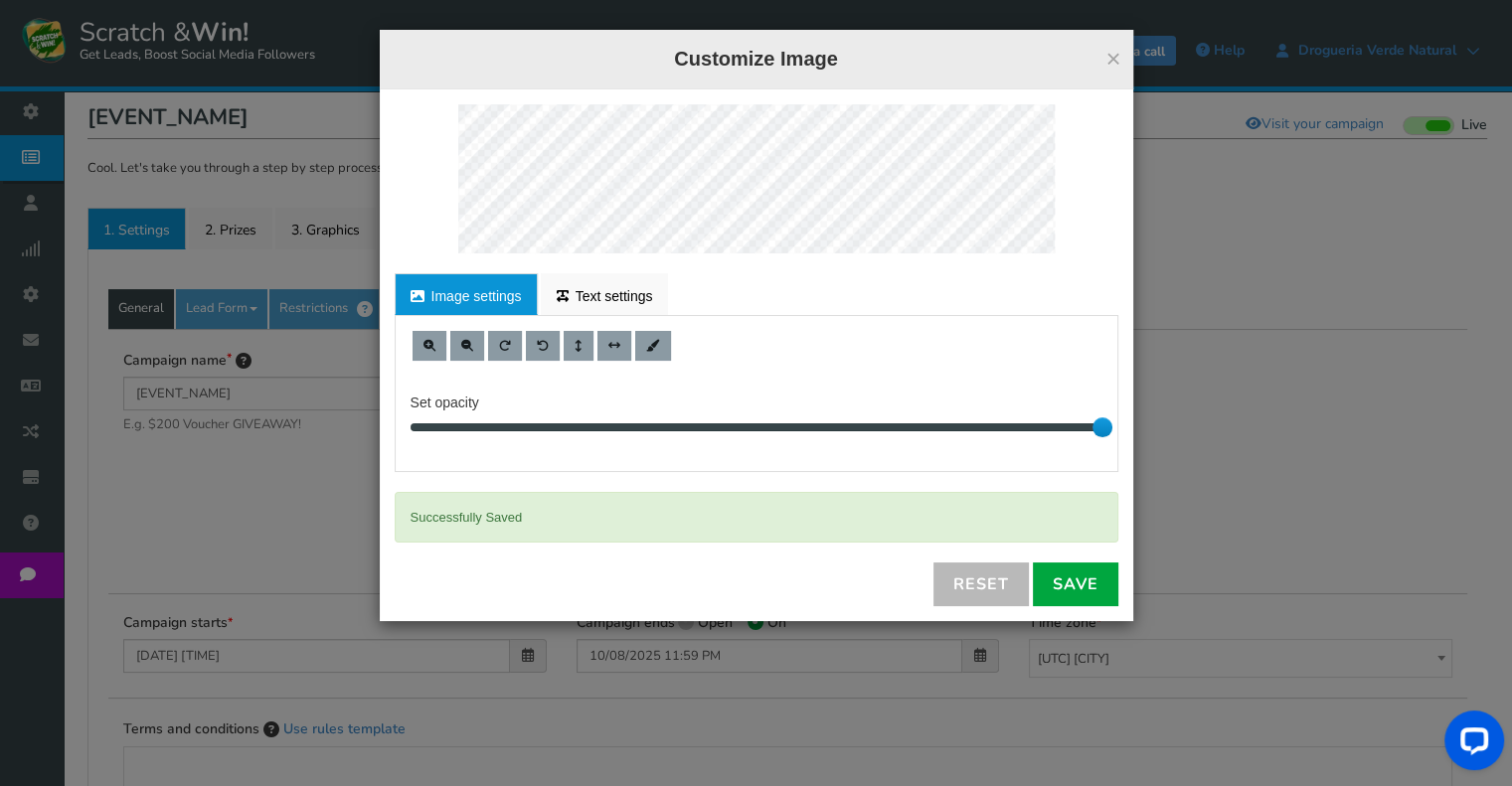 click on "×
Customize Image
For proper edit, check the desktop version
Image settings
Text settings
Set opacity
10
40 10" at bounding box center (756, 393) 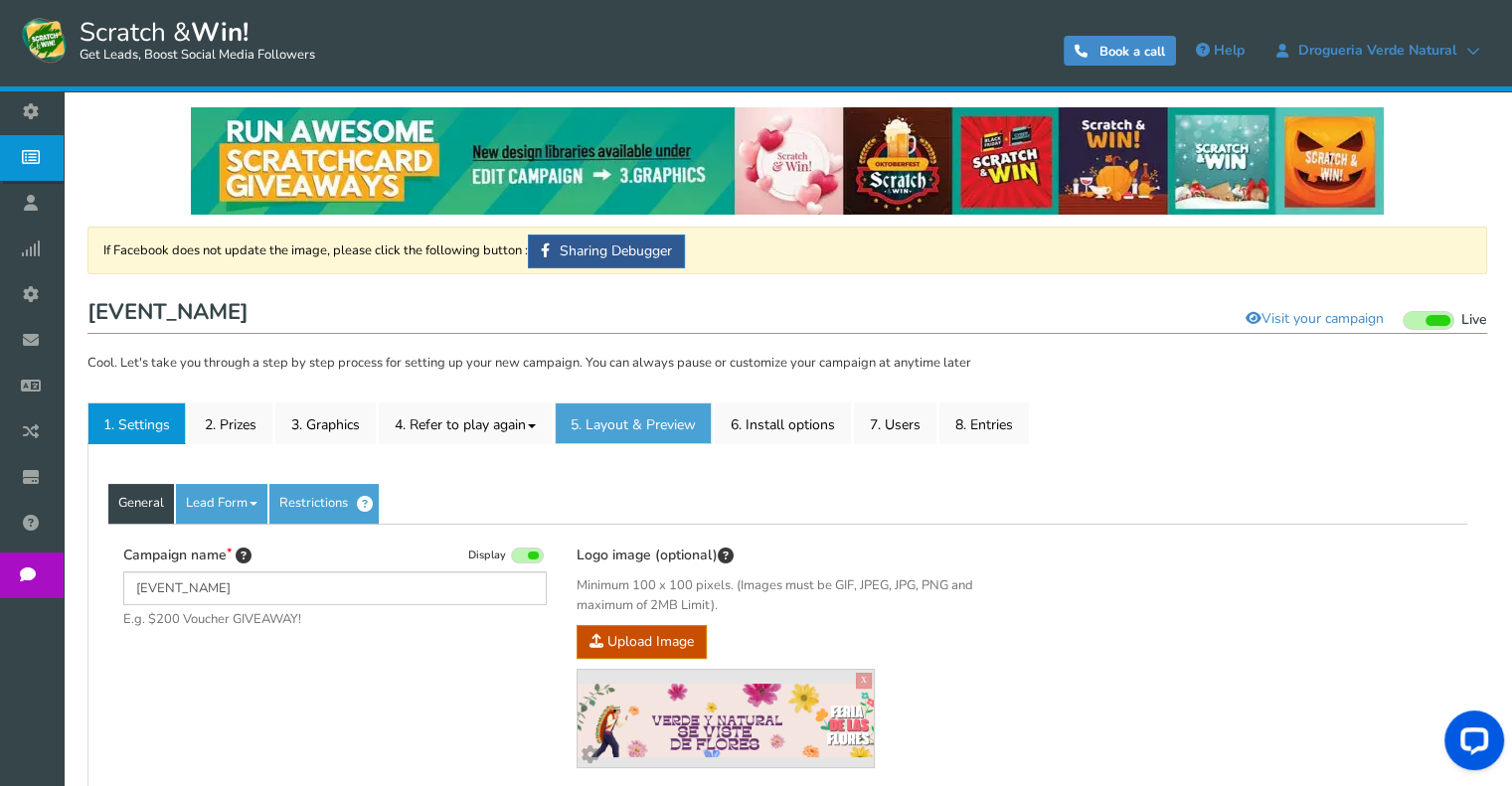 scroll, scrollTop: 0, scrollLeft: 0, axis: both 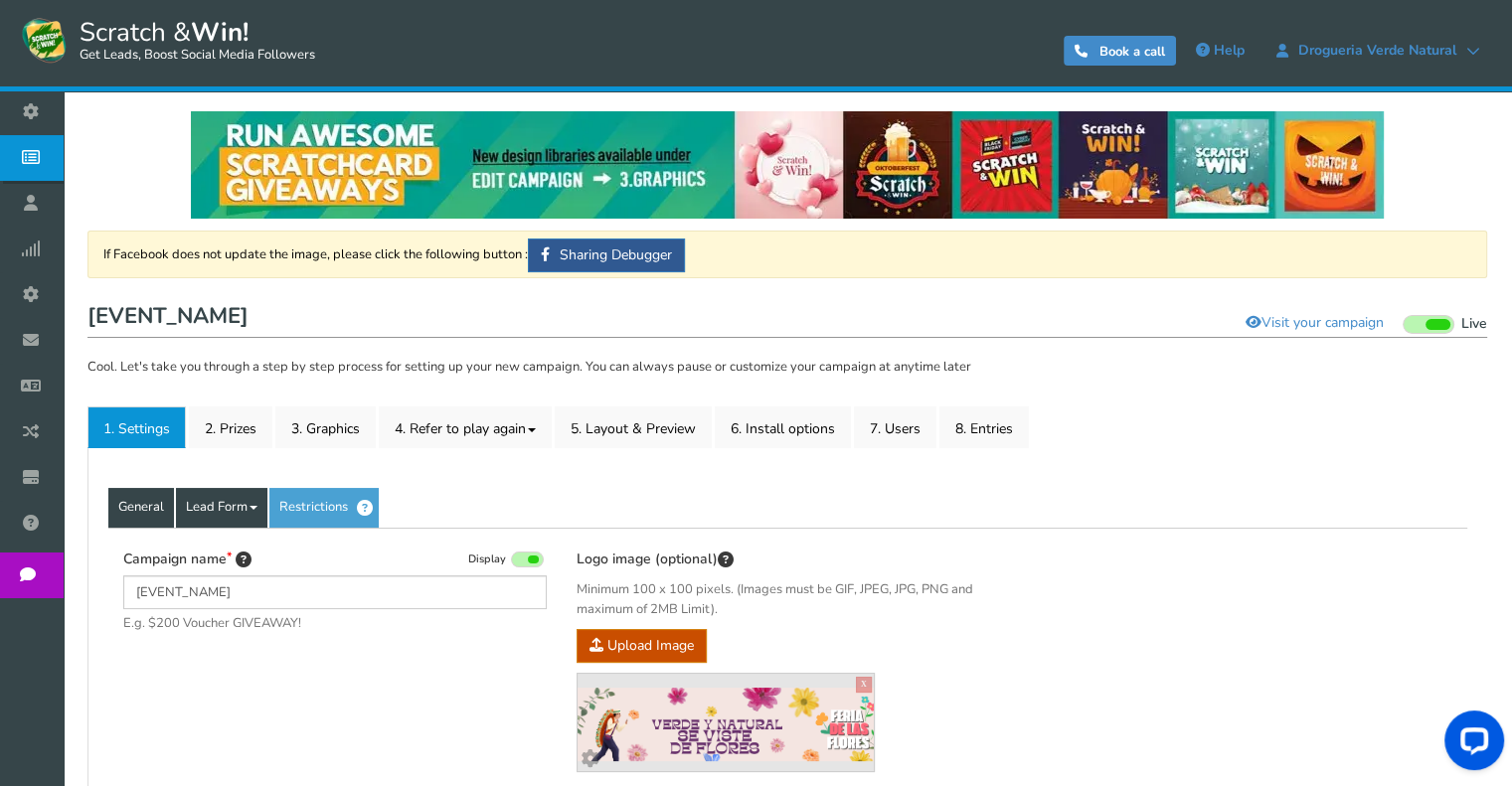 click on "Lead Form" at bounding box center [222, 508] 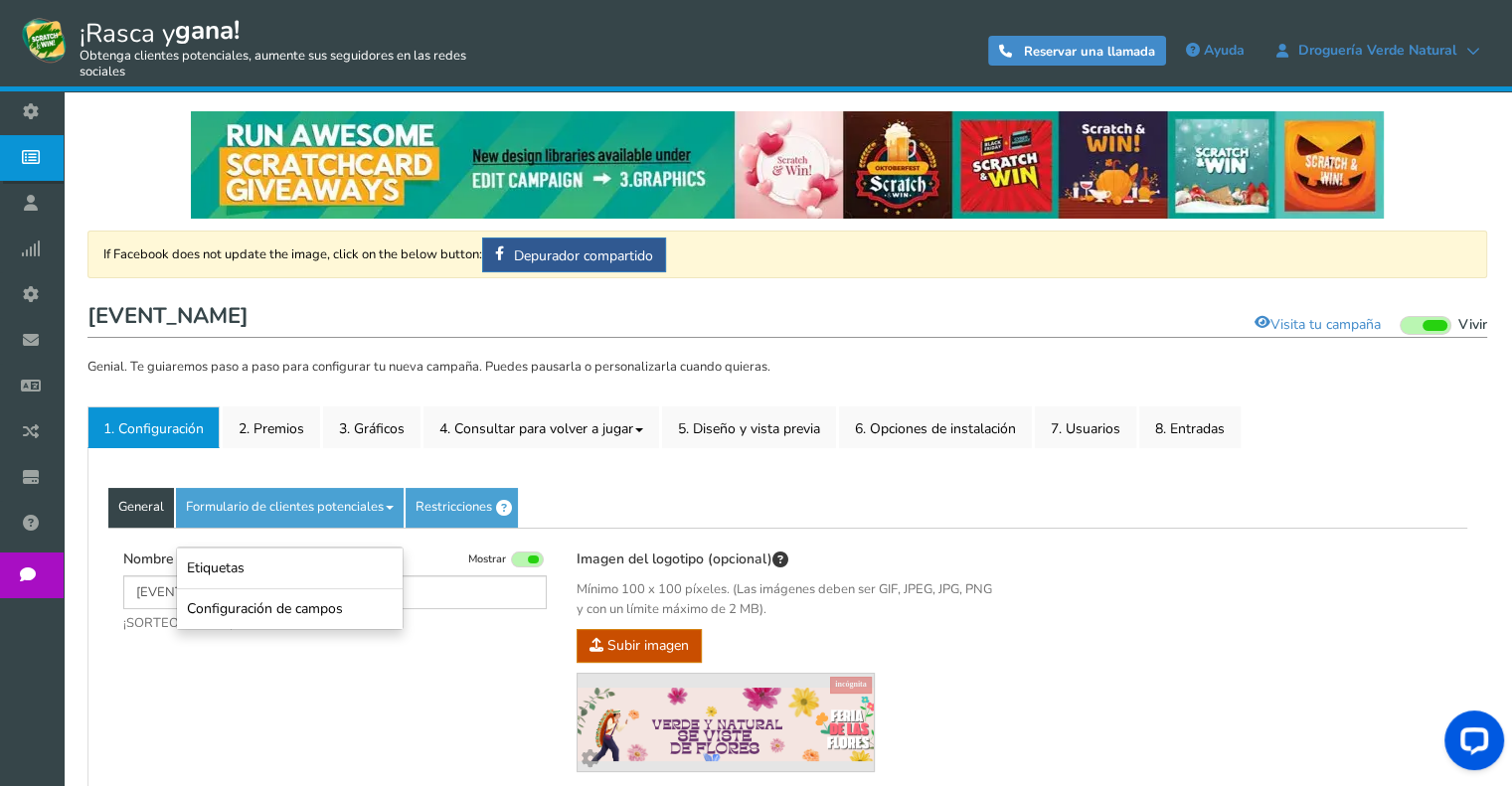 click on "General
Formulario de clientes potenciales
Etiquetas
Configuración de campos
Restricciones" at bounding box center [787, 508] 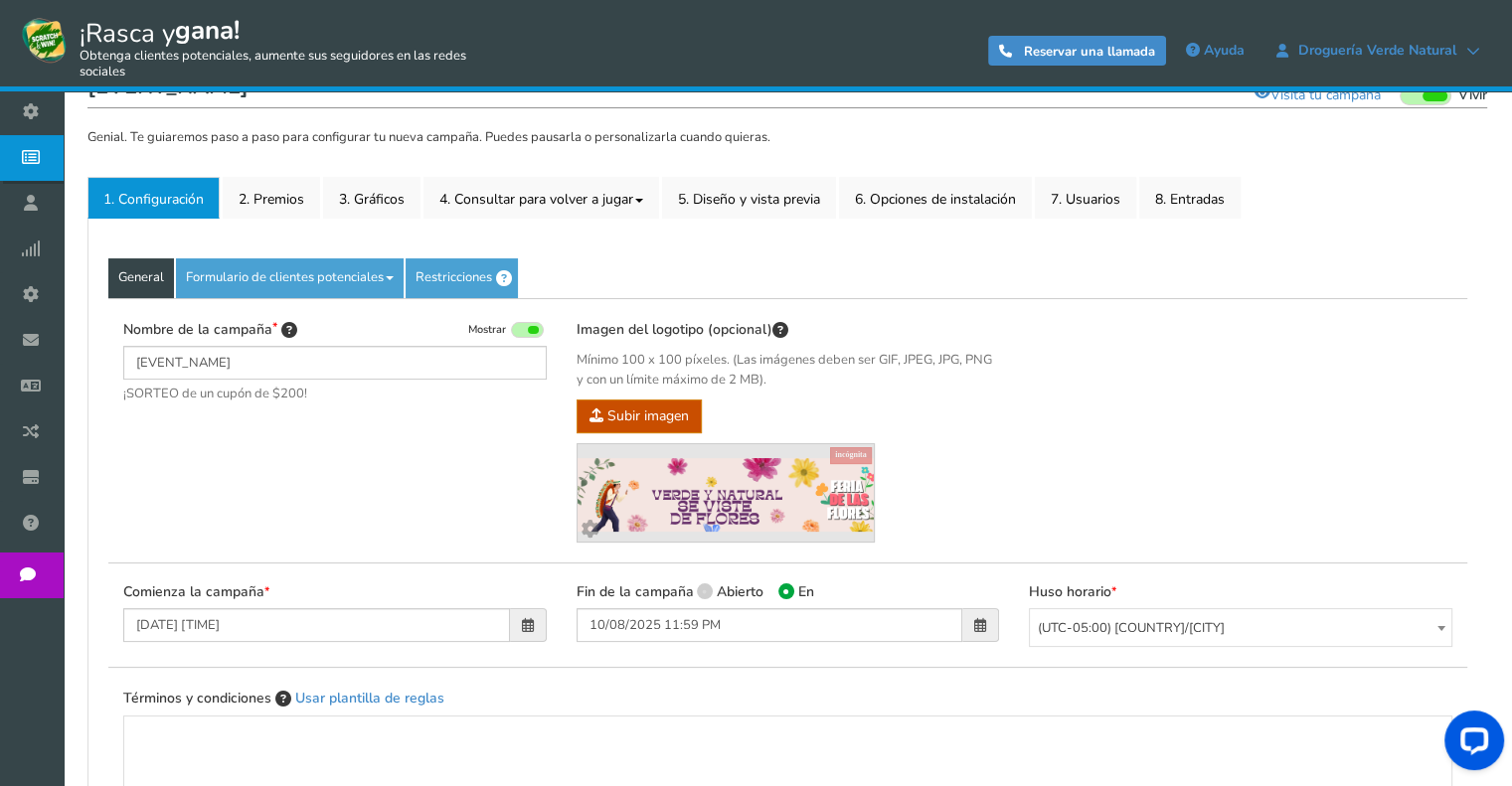 scroll, scrollTop: 199, scrollLeft: 0, axis: vertical 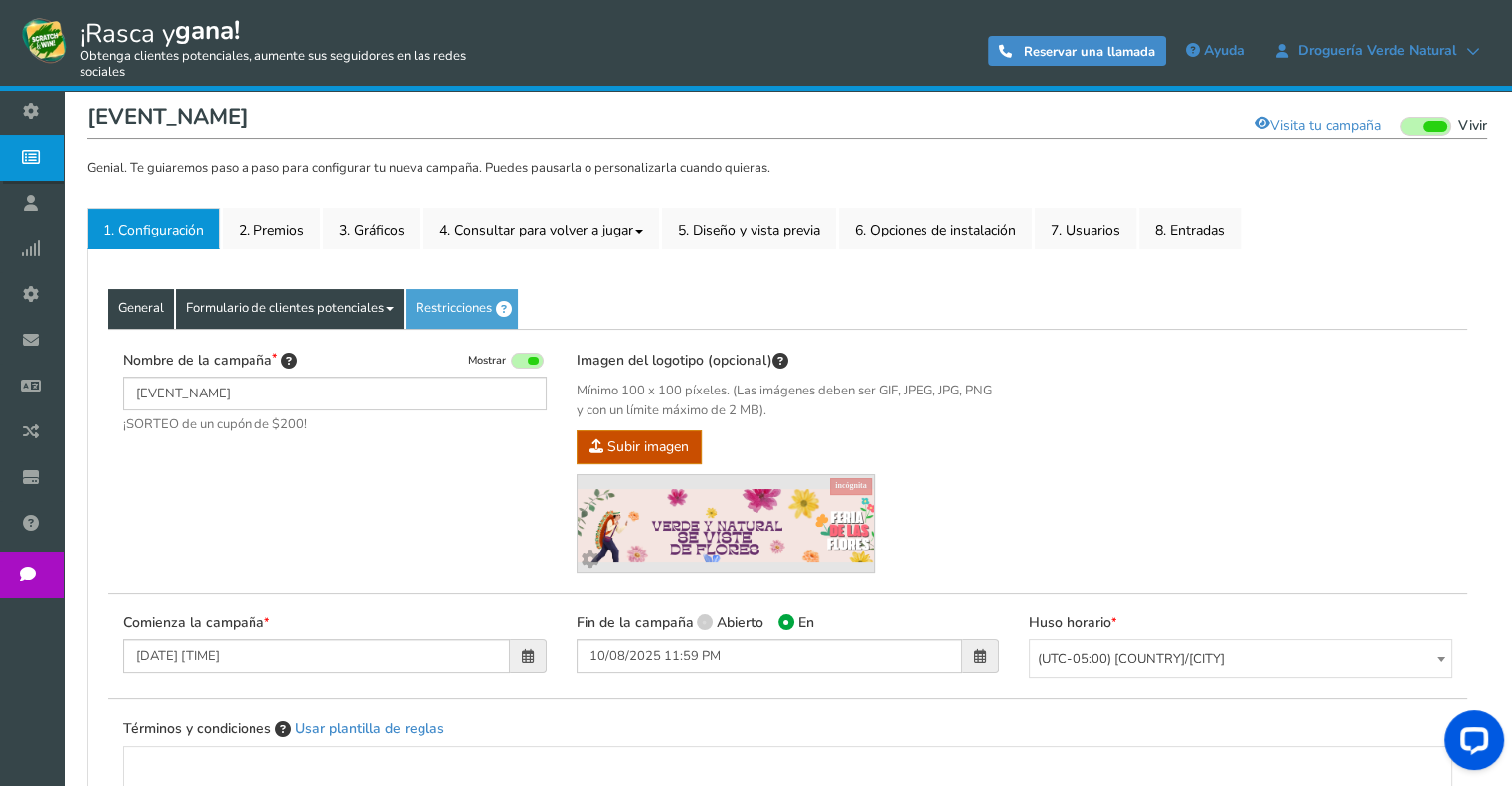click on "Formulario de clientes potenciales" at bounding box center (284, 308) 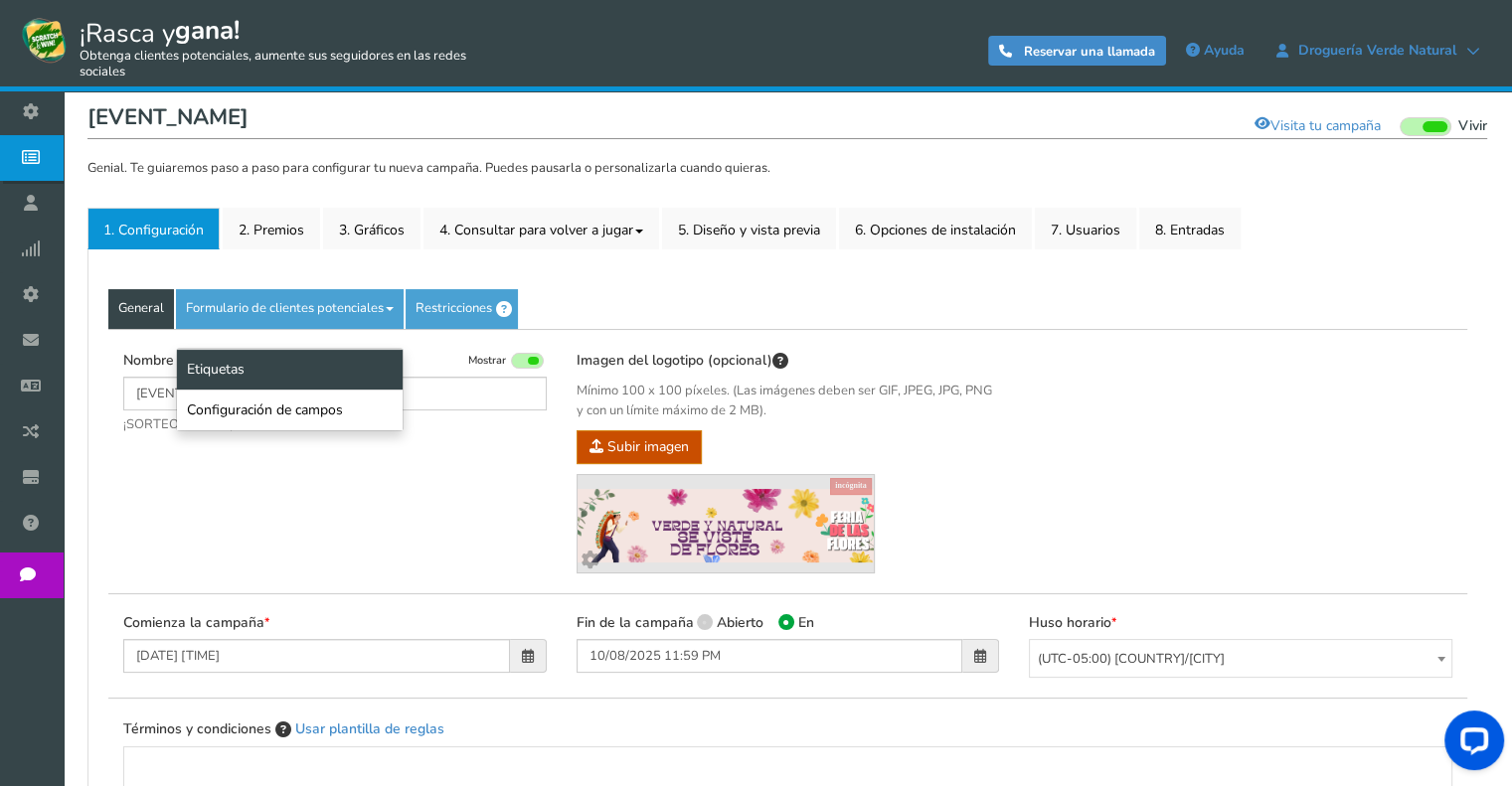 click on "Etiquetas" at bounding box center [289, 369] 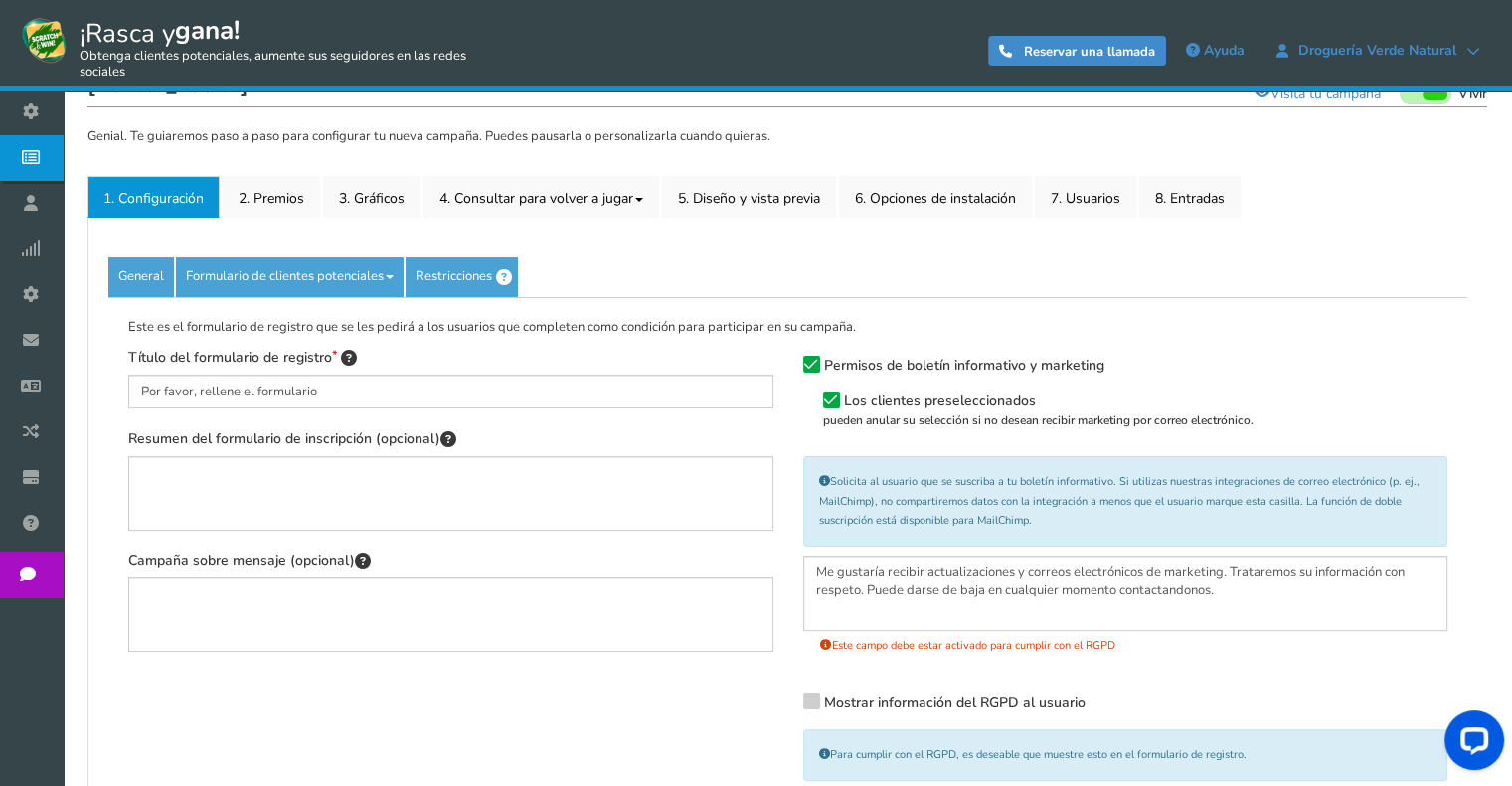scroll, scrollTop: 199, scrollLeft: 0, axis: vertical 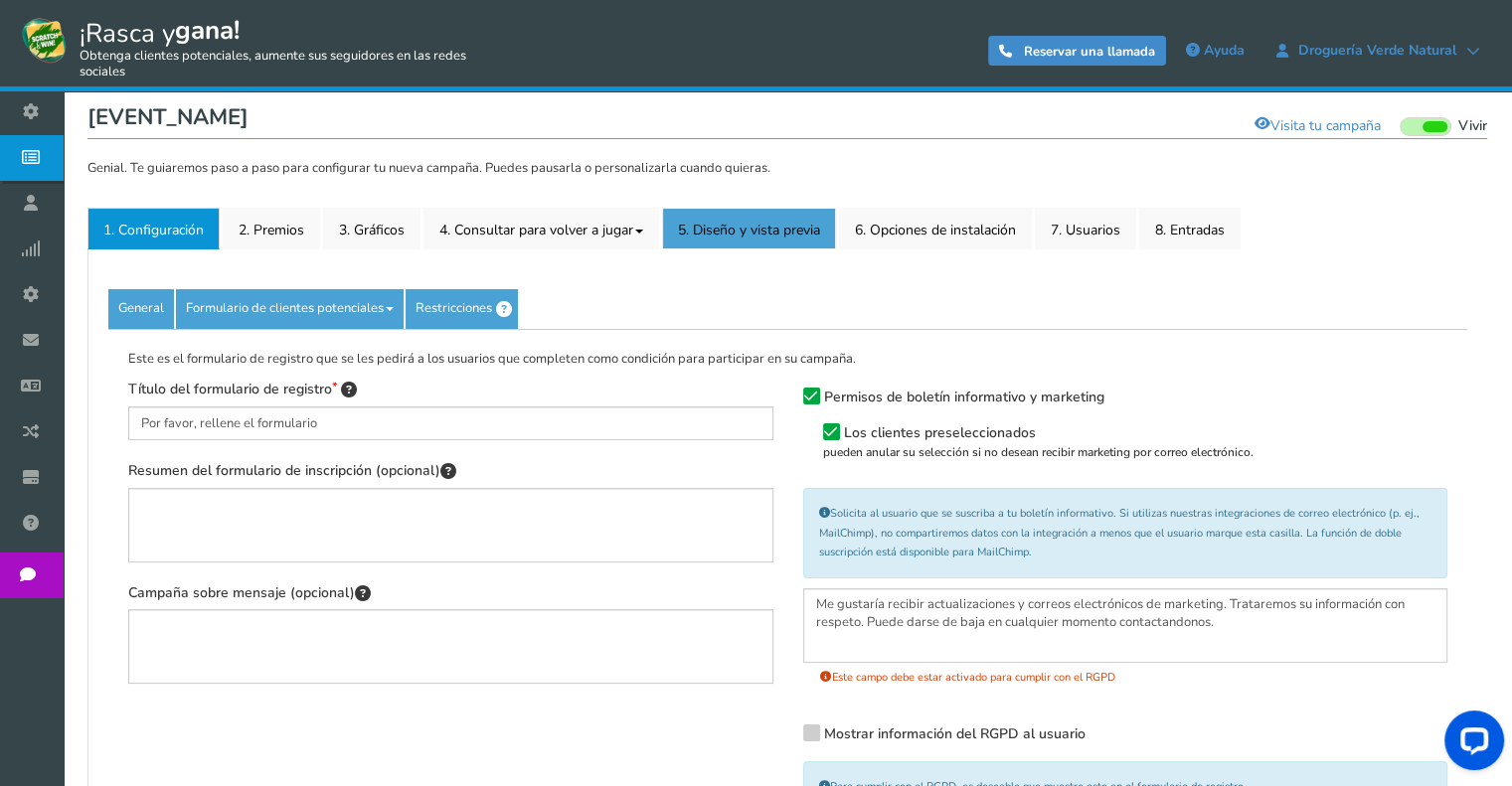 drag, startPoint x: 731, startPoint y: 240, endPoint x: 731, endPoint y: 298, distance: 58 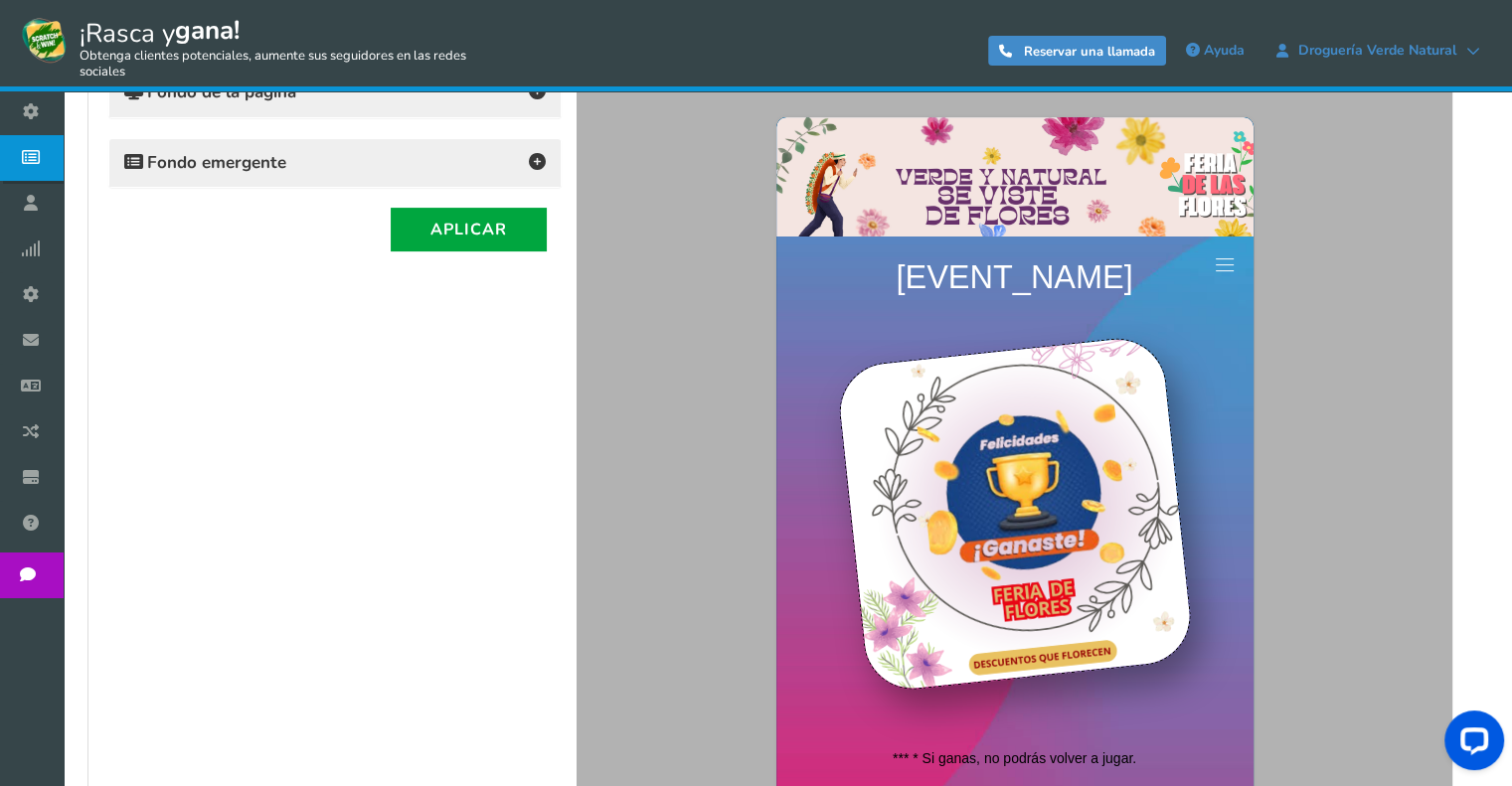 scroll, scrollTop: 355, scrollLeft: 0, axis: vertical 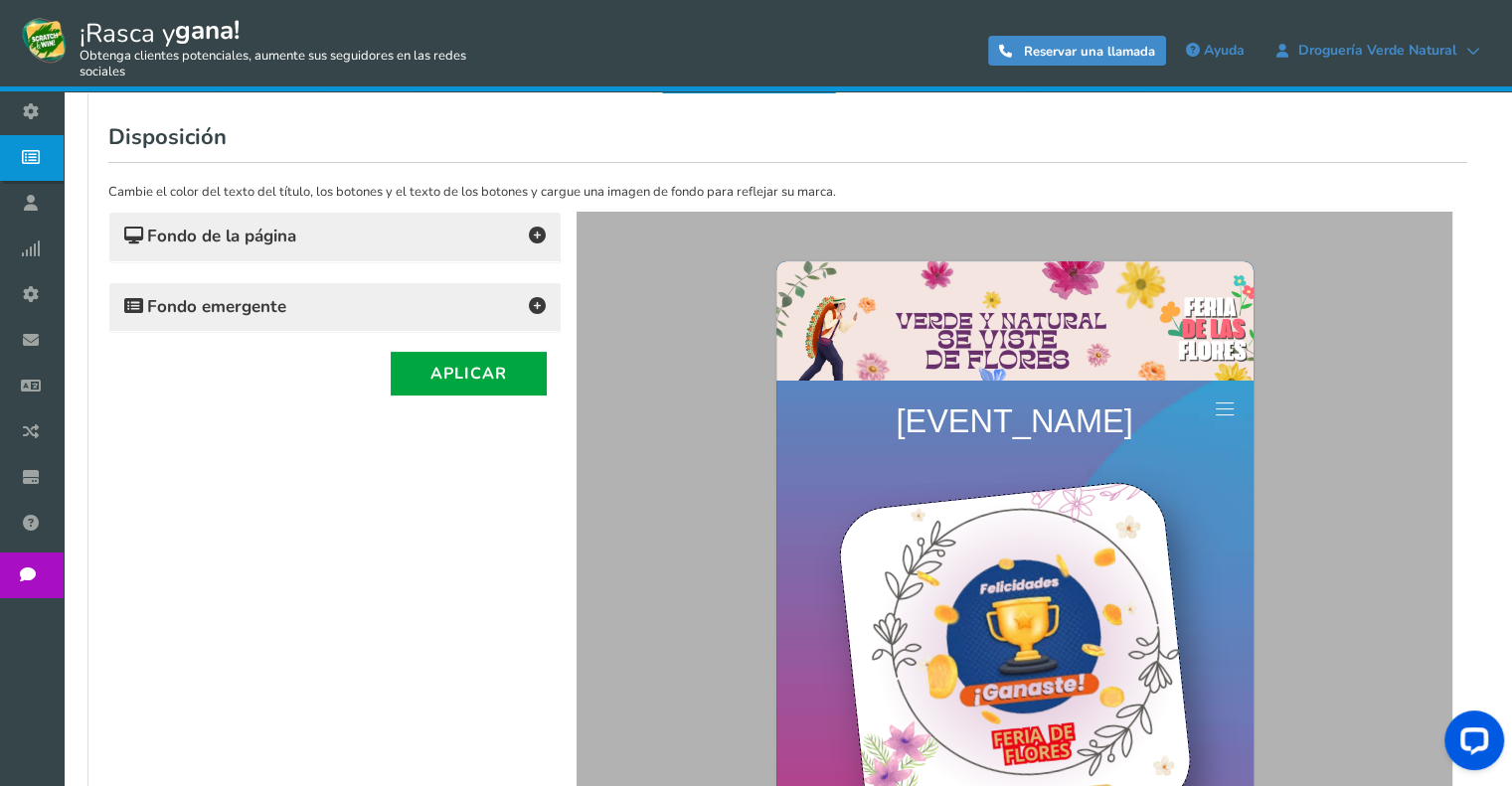 click on "Fondo emergente" at bounding box center [335, 307] 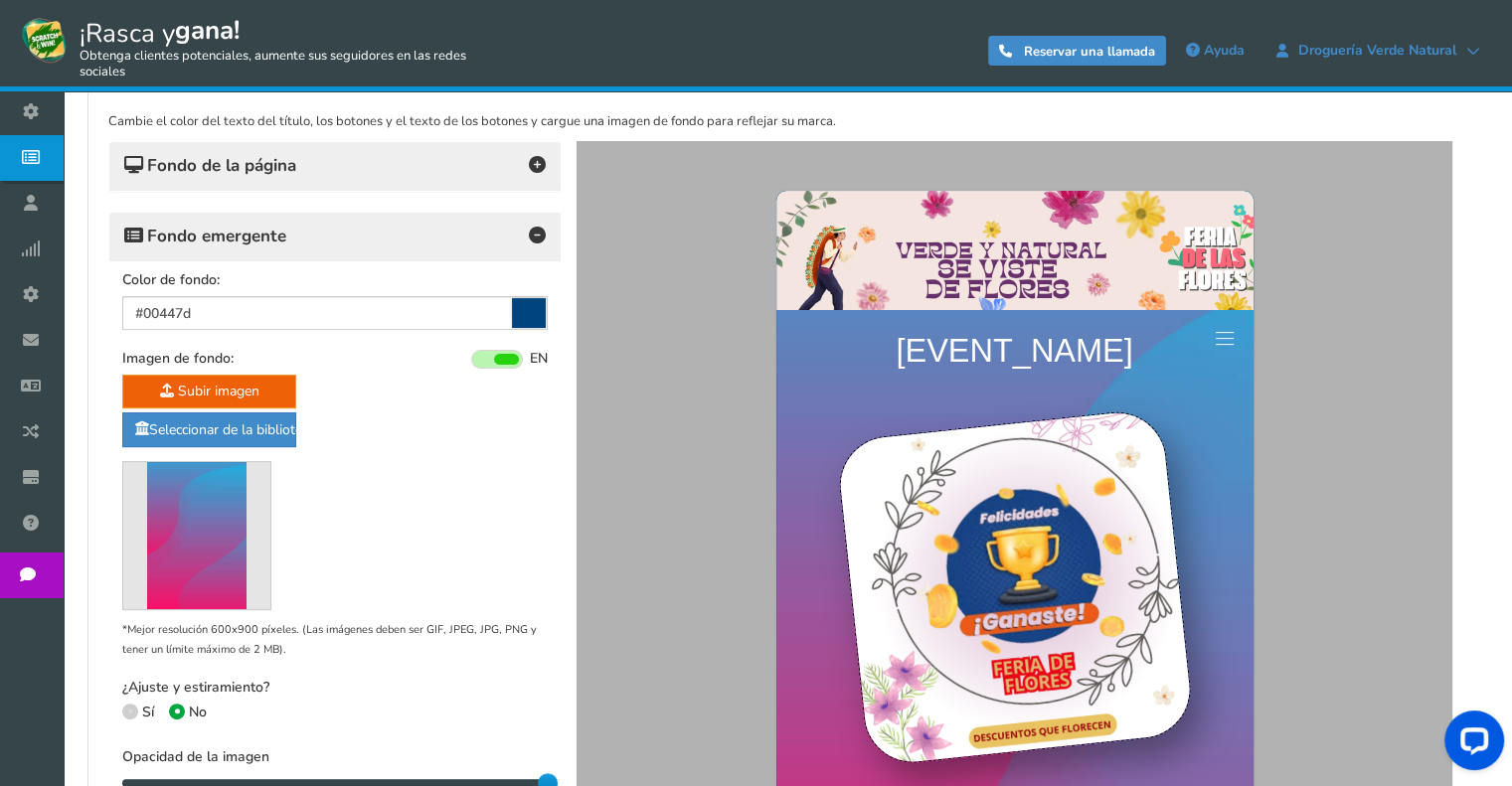 scroll, scrollTop: 355, scrollLeft: 0, axis: vertical 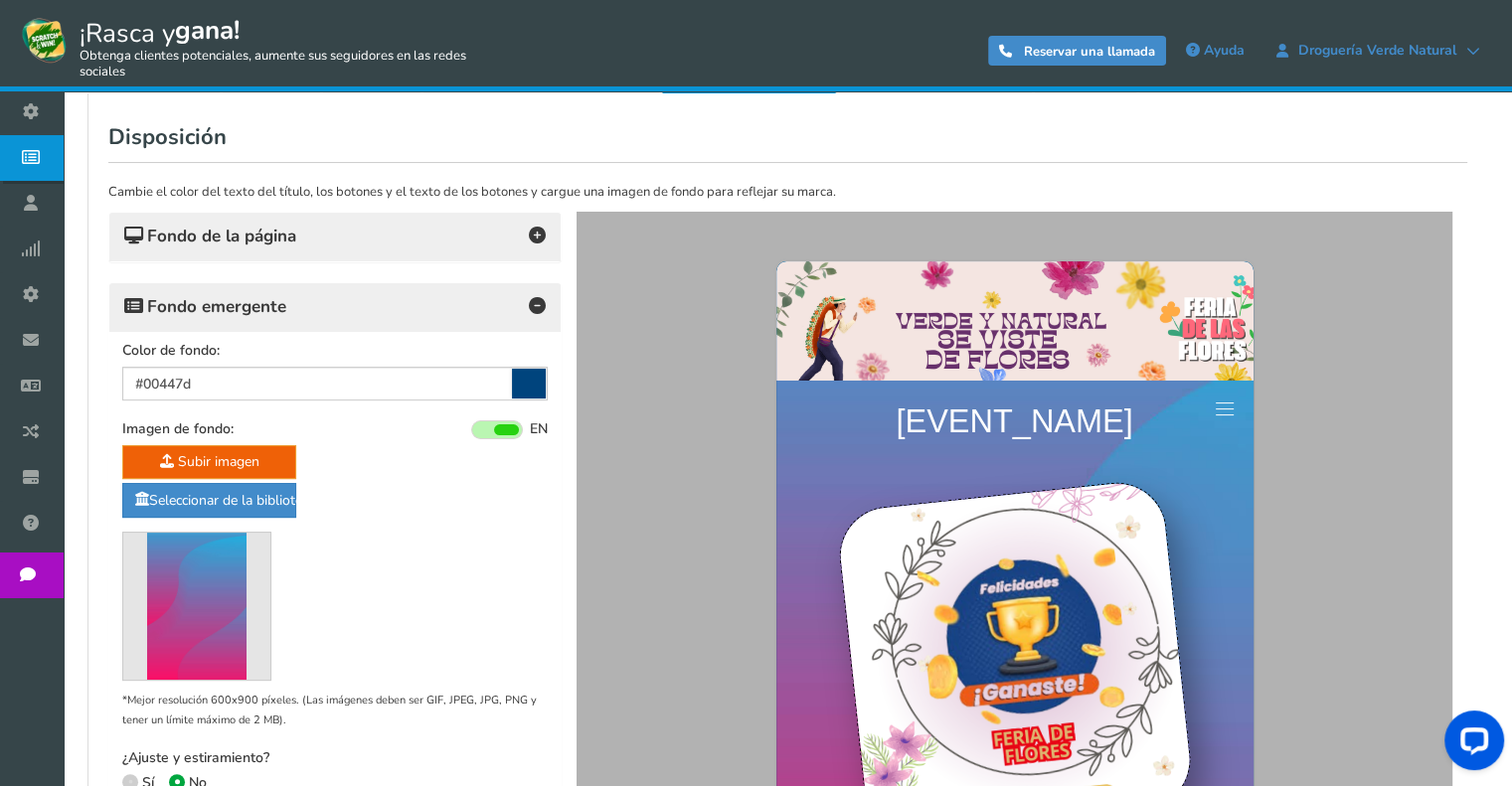 click on "Fondo de la página" at bounding box center (222, 236) 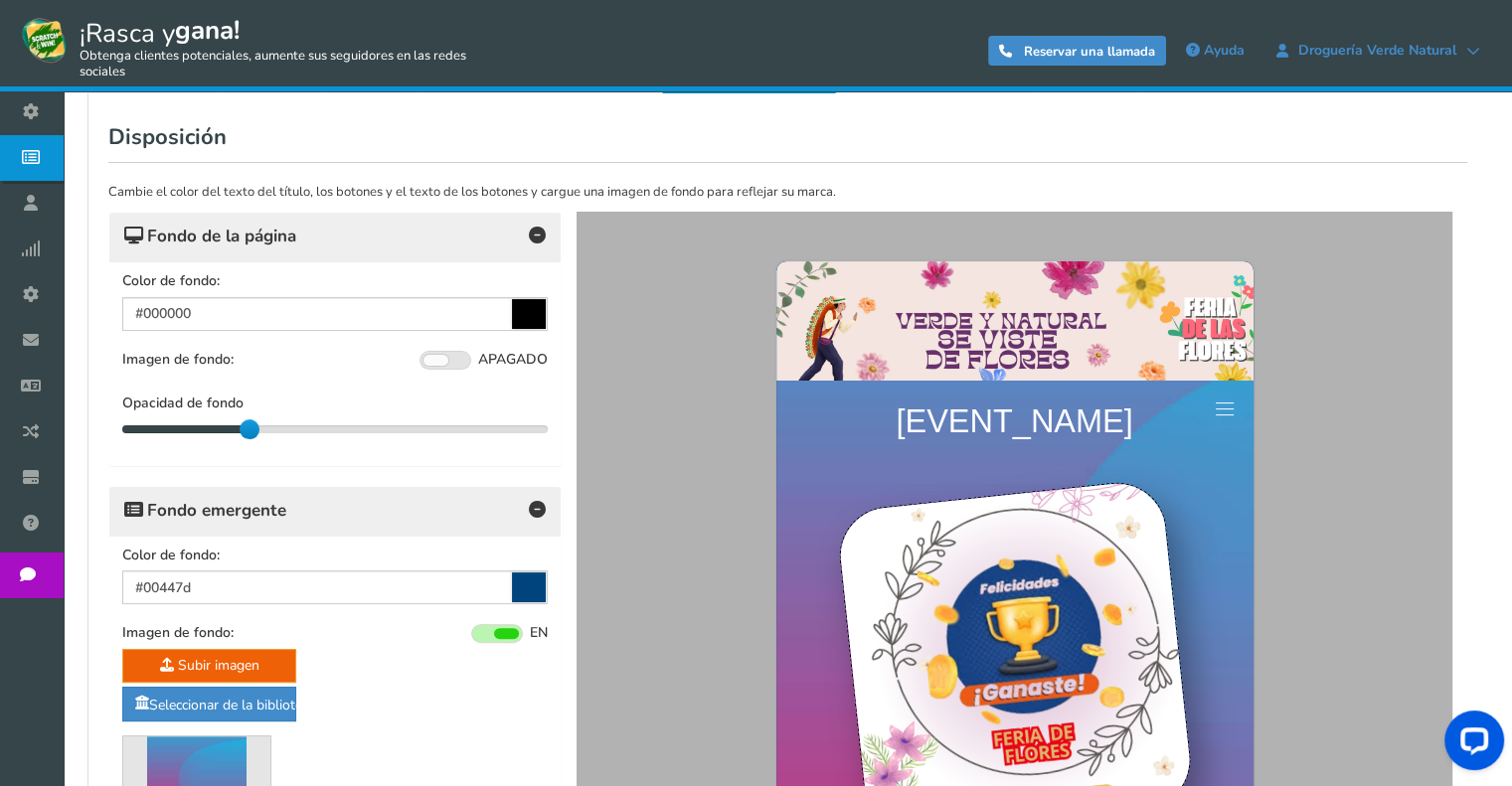 click on "Fondo de la página" at bounding box center [222, 236] 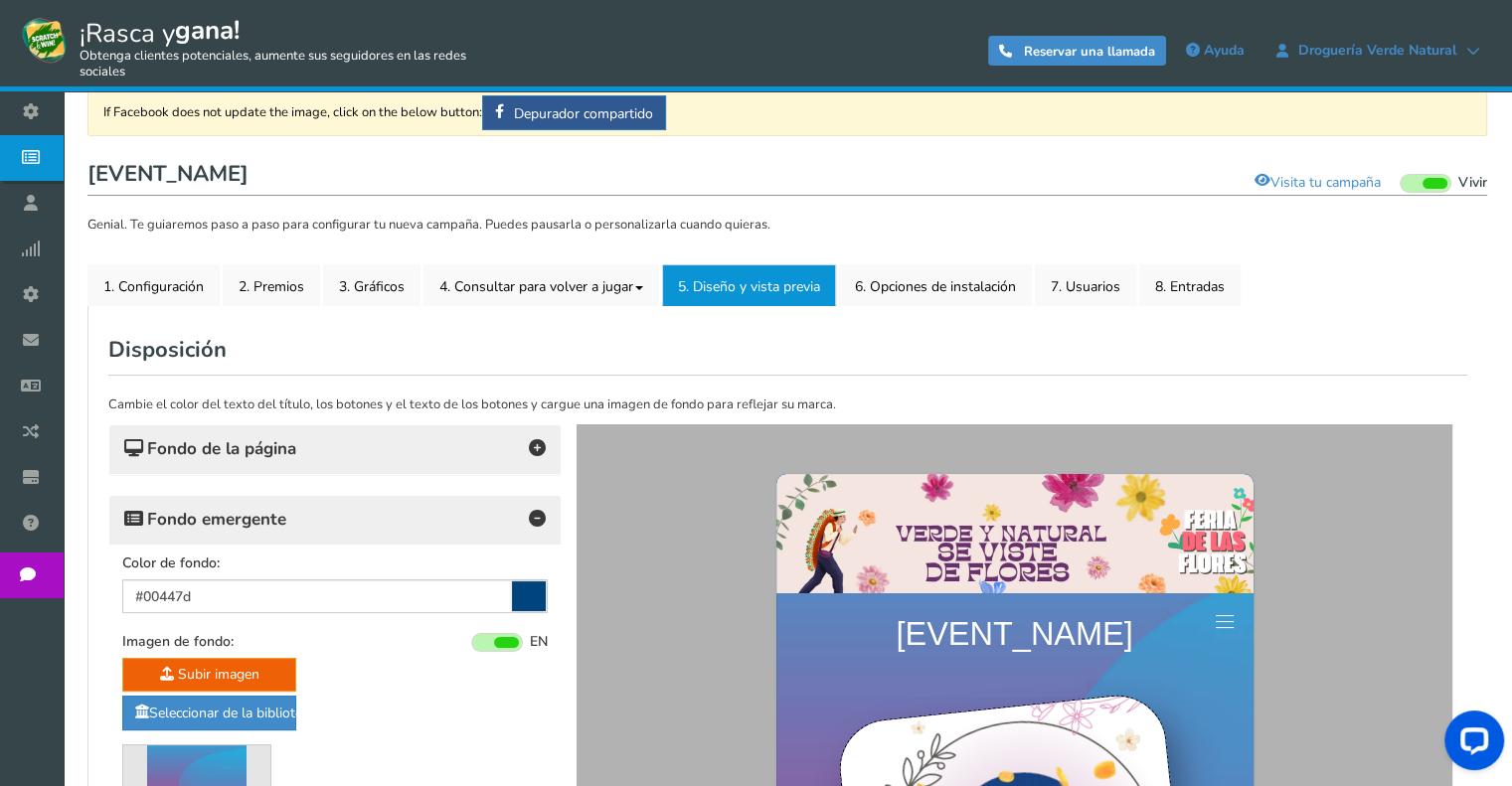 scroll, scrollTop: 57, scrollLeft: 0, axis: vertical 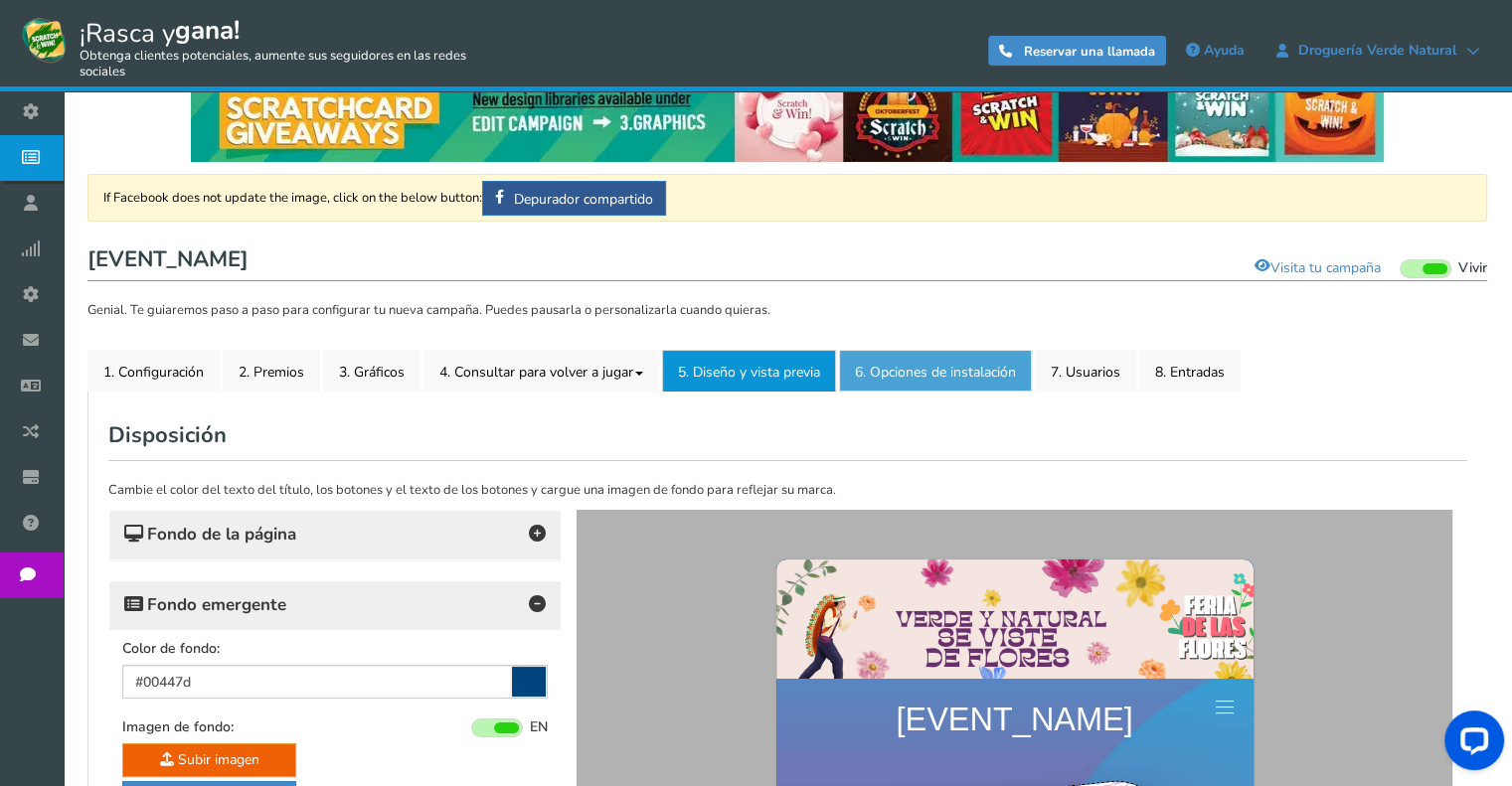 click on "6. Opciones de instalación" at bounding box center (935, 372) 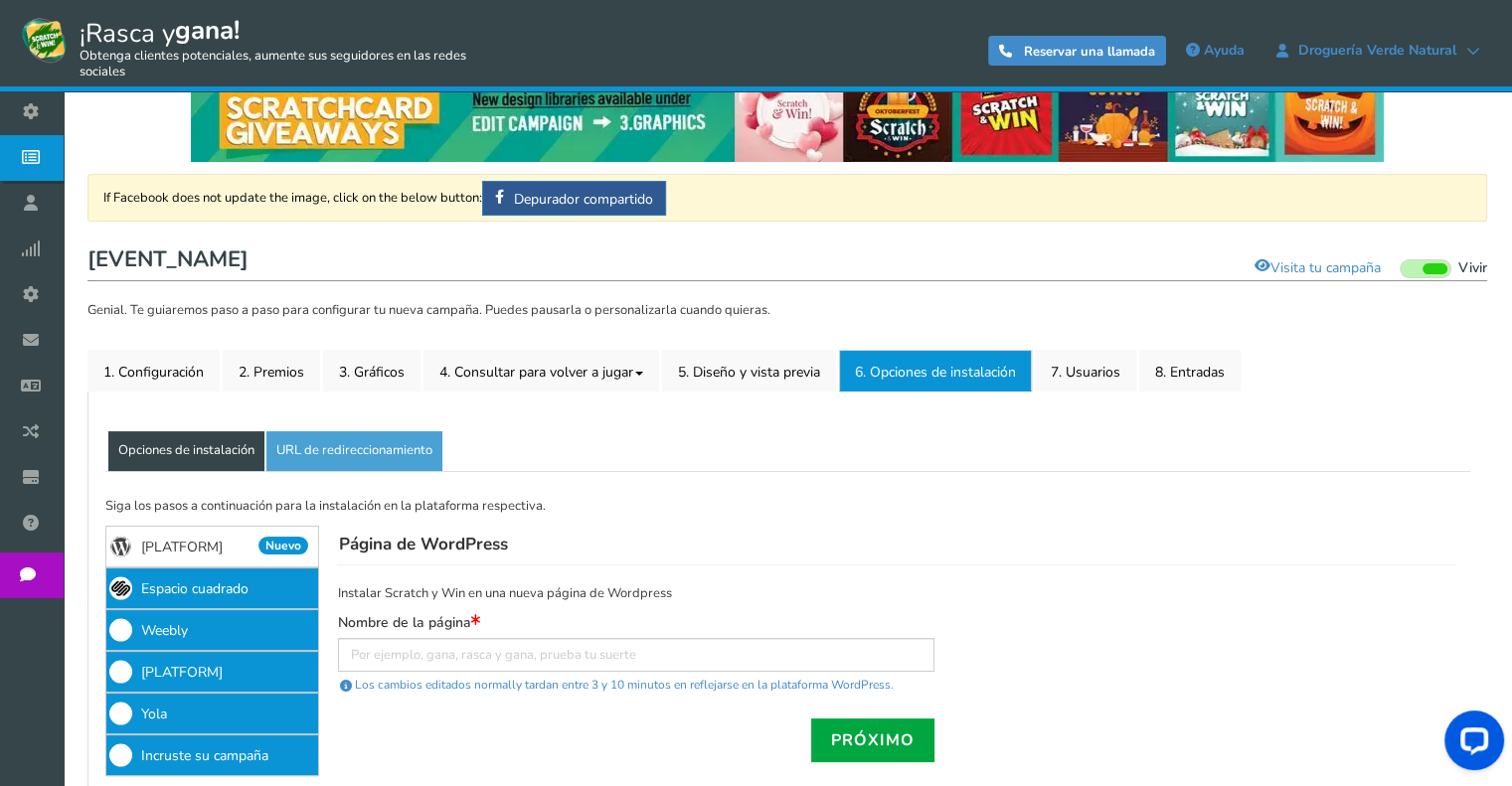 scroll, scrollTop: 242, scrollLeft: 0, axis: vertical 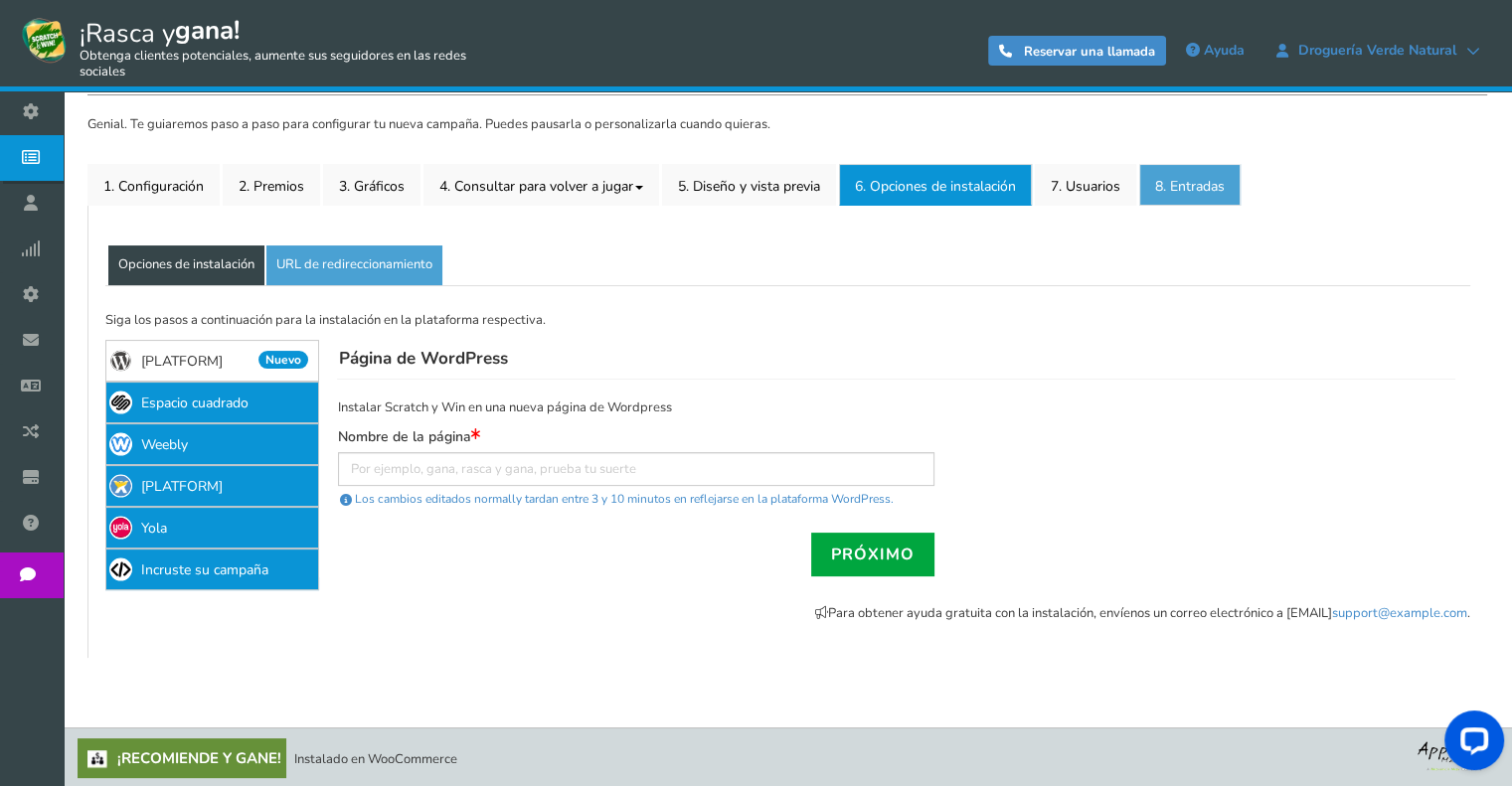 click on "8. Entradas" at bounding box center (1190, 186) 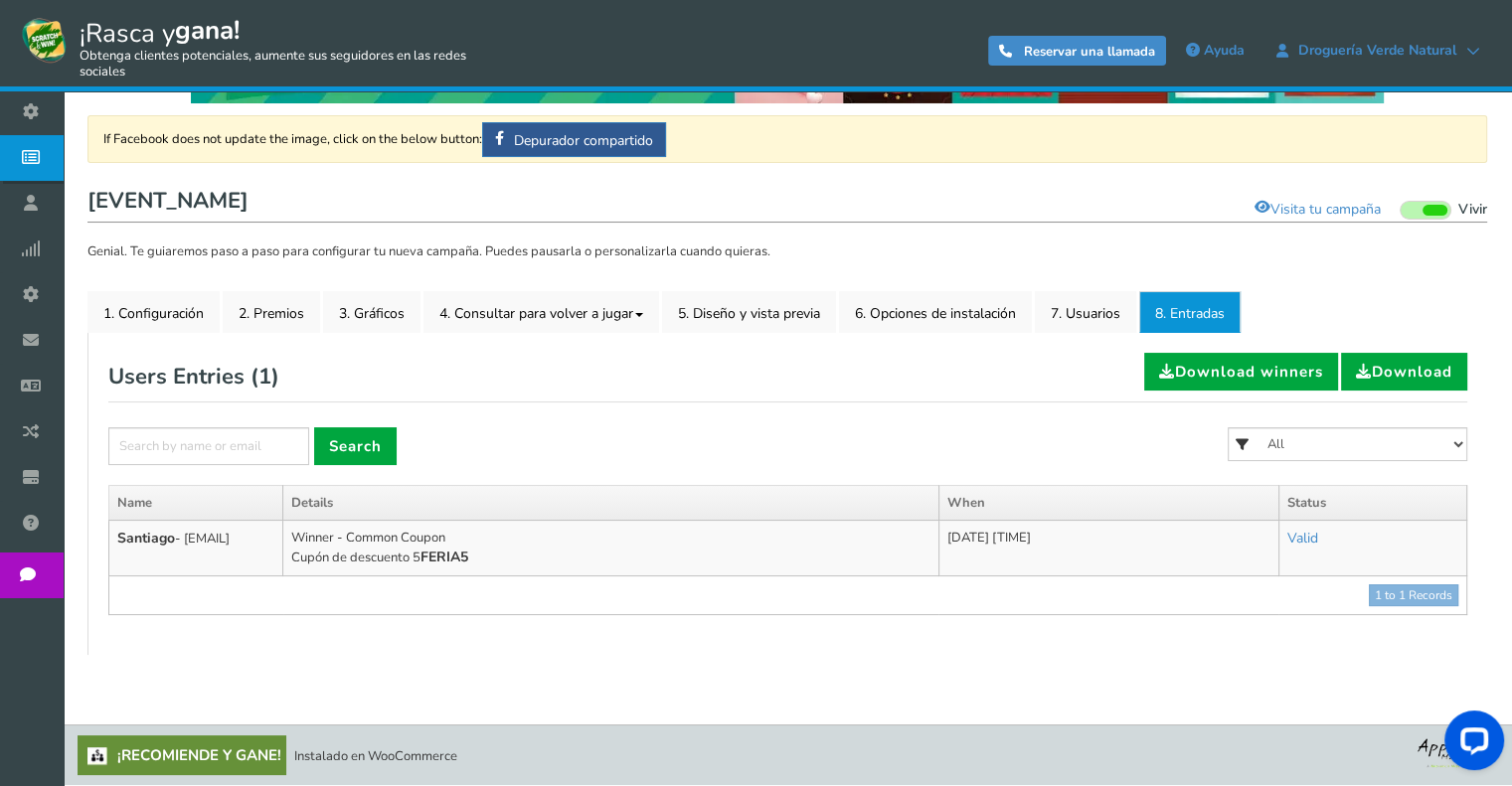 scroll, scrollTop: 135, scrollLeft: 0, axis: vertical 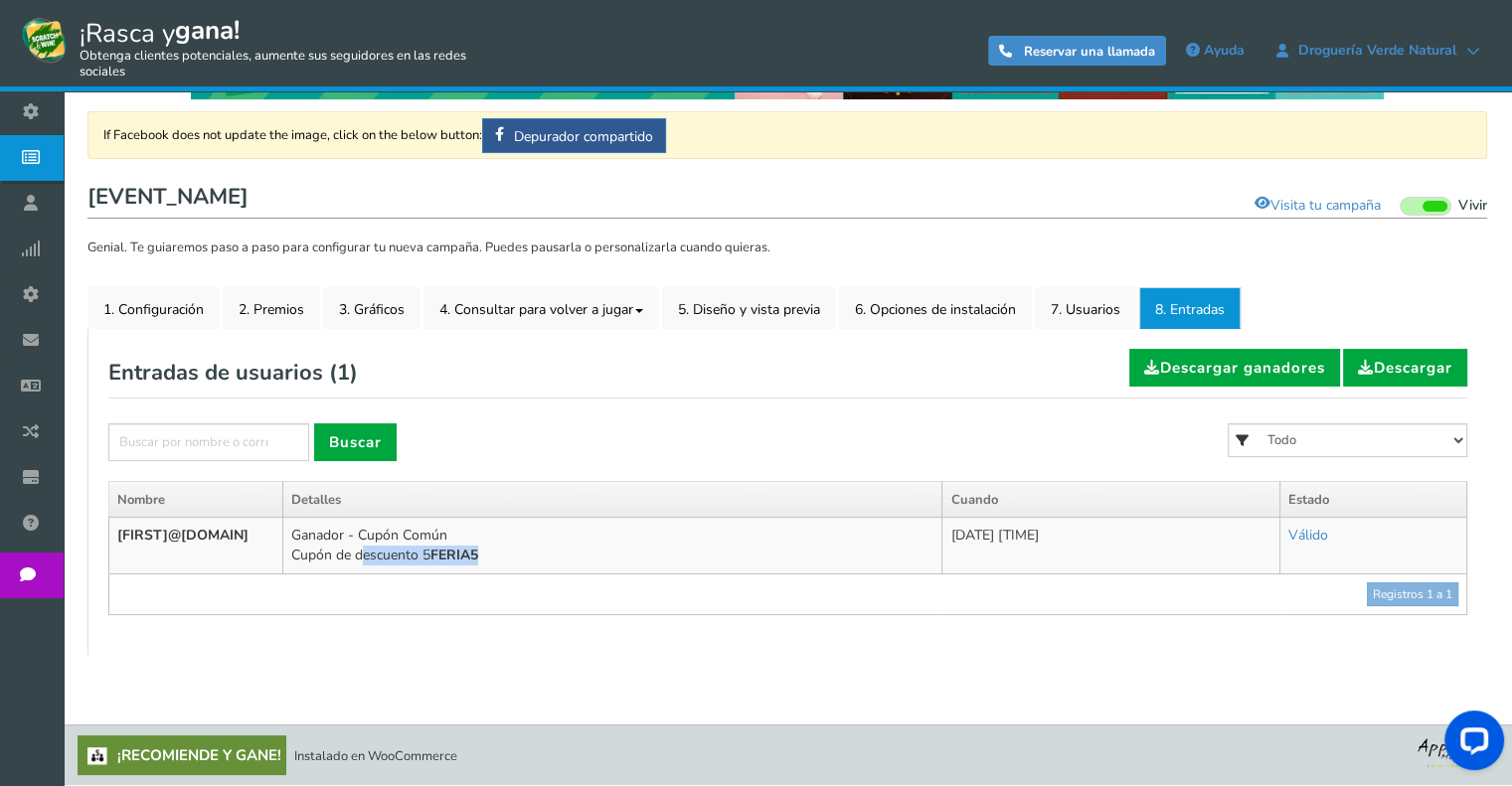 drag, startPoint x: 380, startPoint y: 538, endPoint x: 521, endPoint y: 535, distance: 141.0319 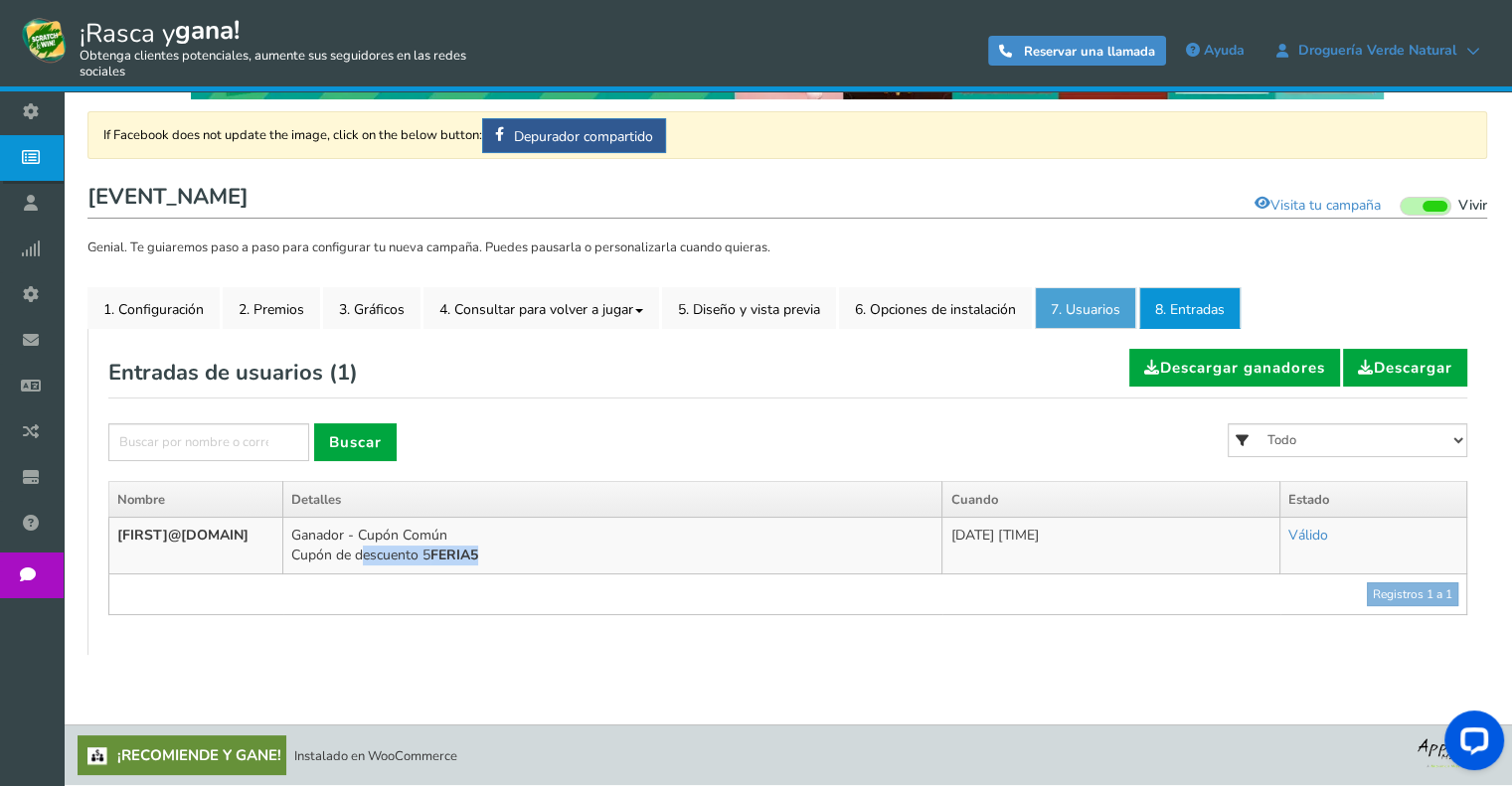 click on "7. Usuarios" at bounding box center (1086, 309) 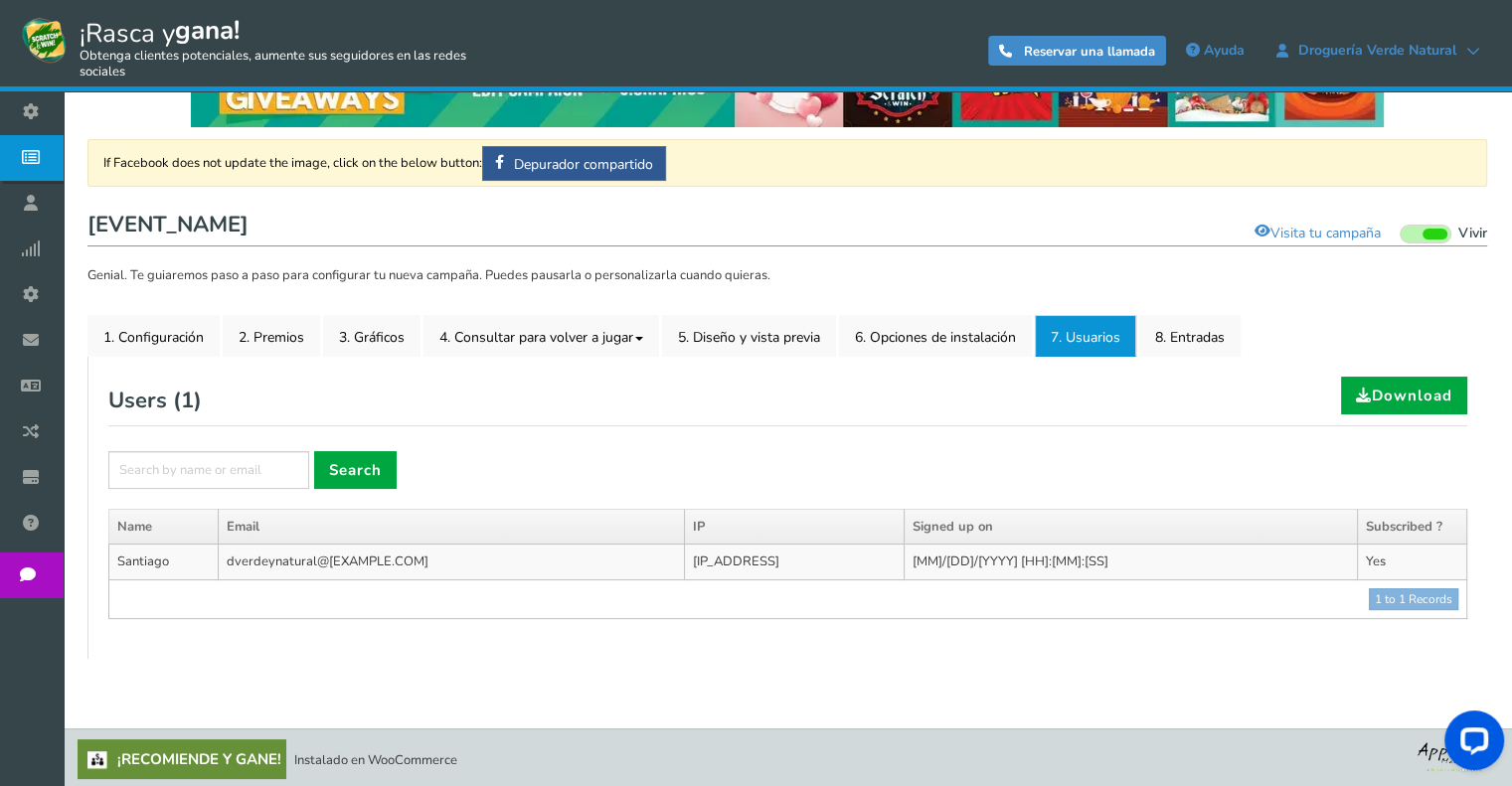 scroll, scrollTop: 95, scrollLeft: 0, axis: vertical 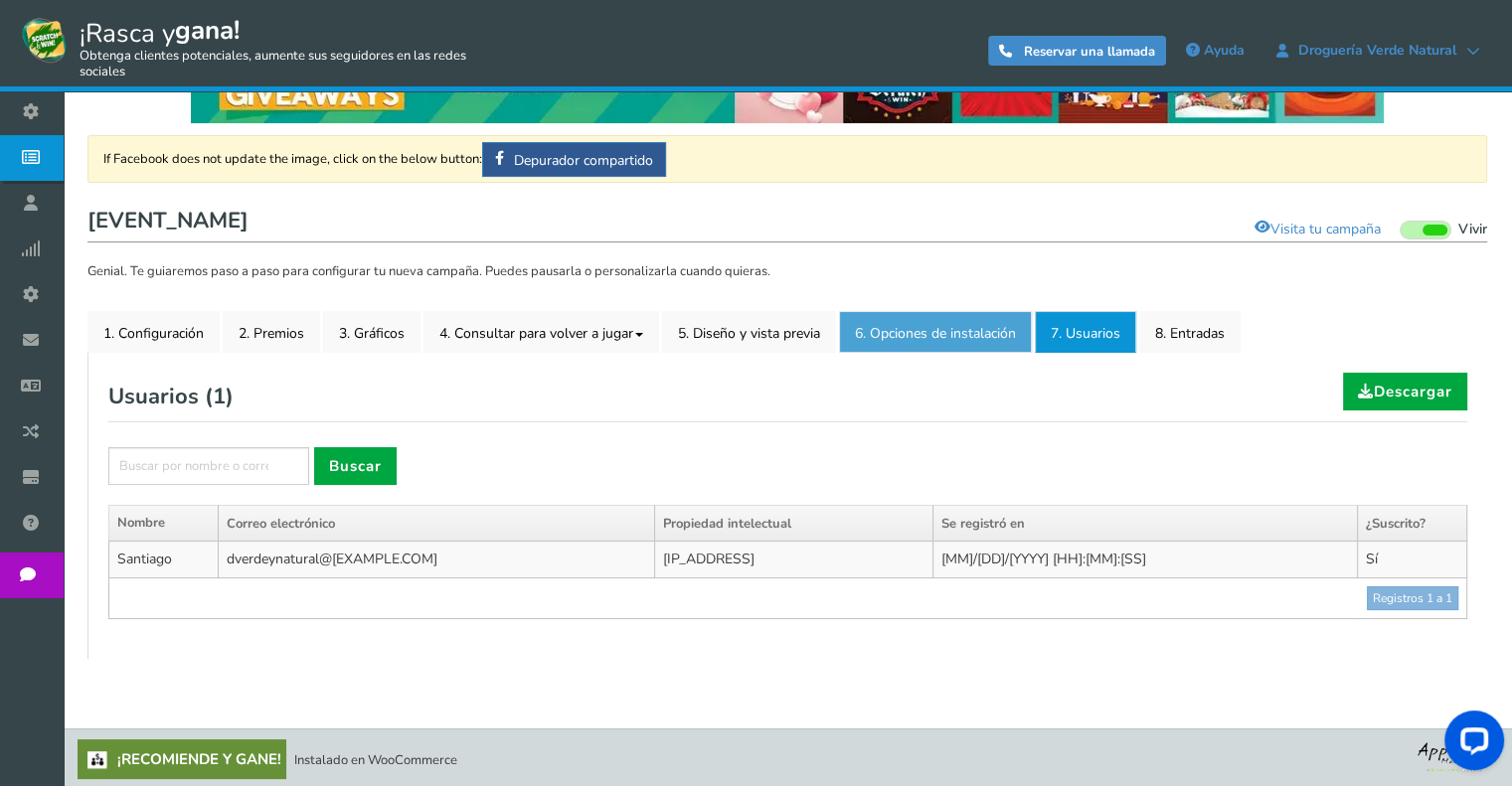 click on "6. Opciones de instalación" at bounding box center (935, 333) 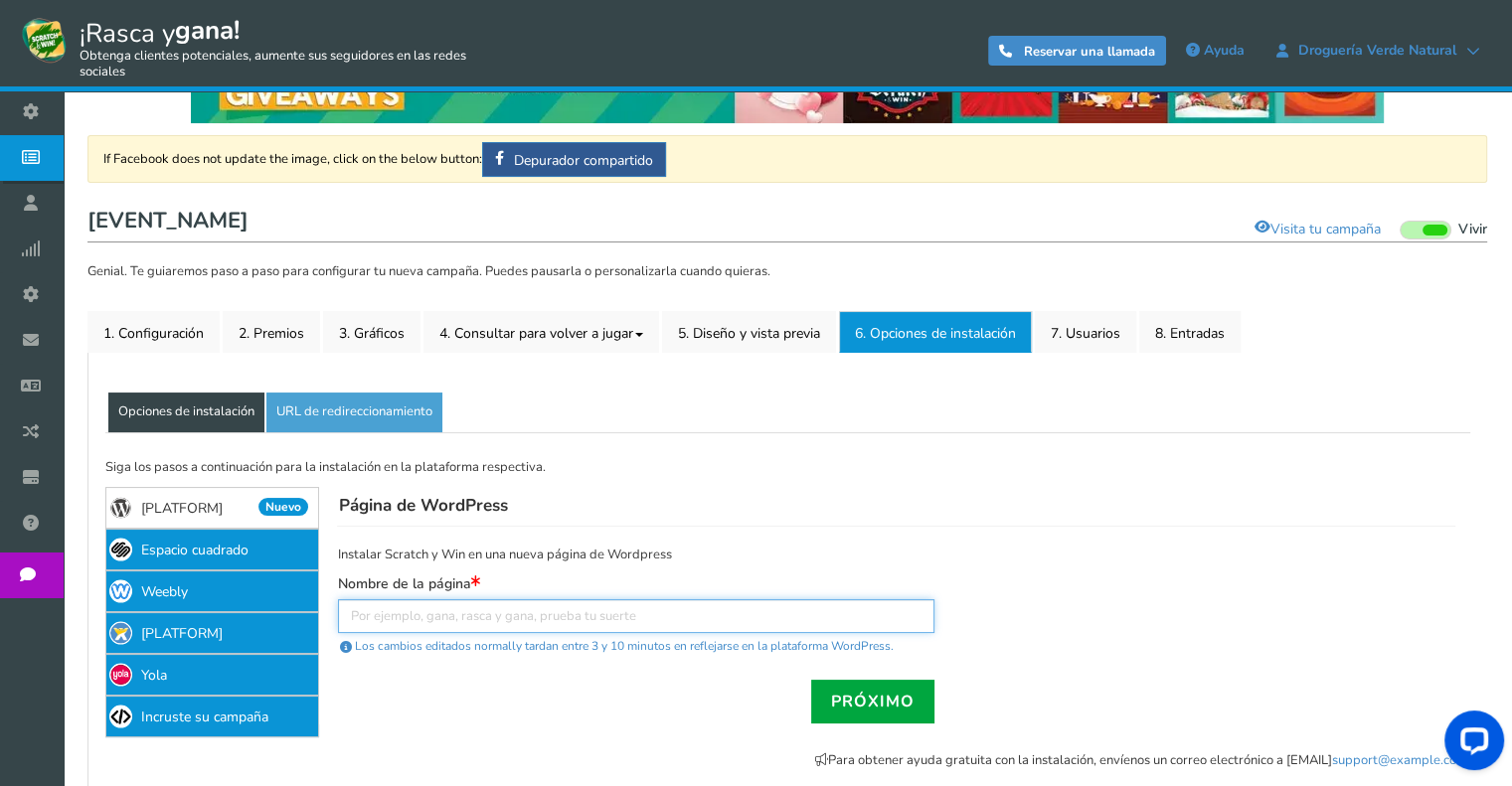 click at bounding box center (636, 616) 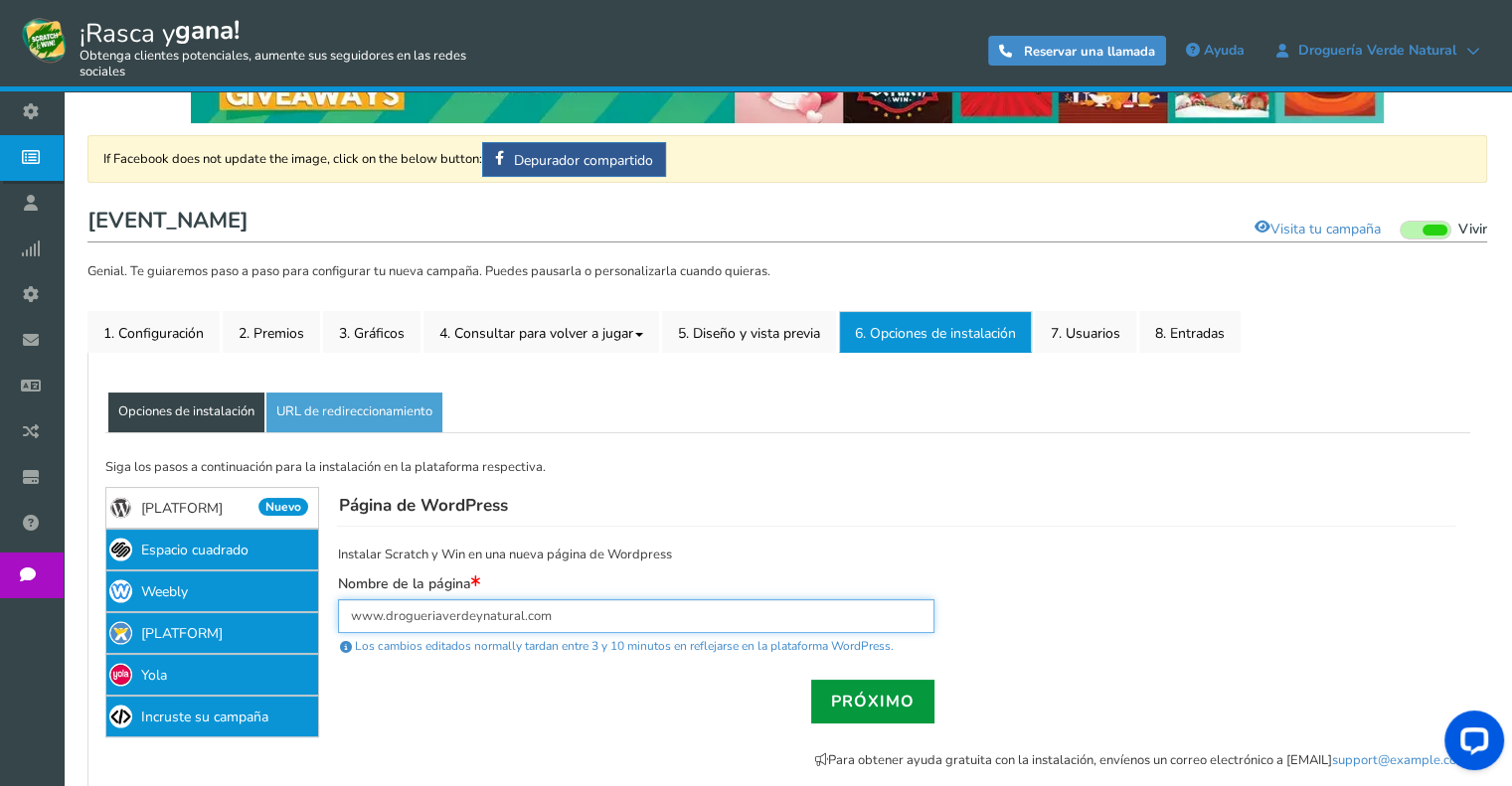 type on "www.drogueriaverdeynatural.com" 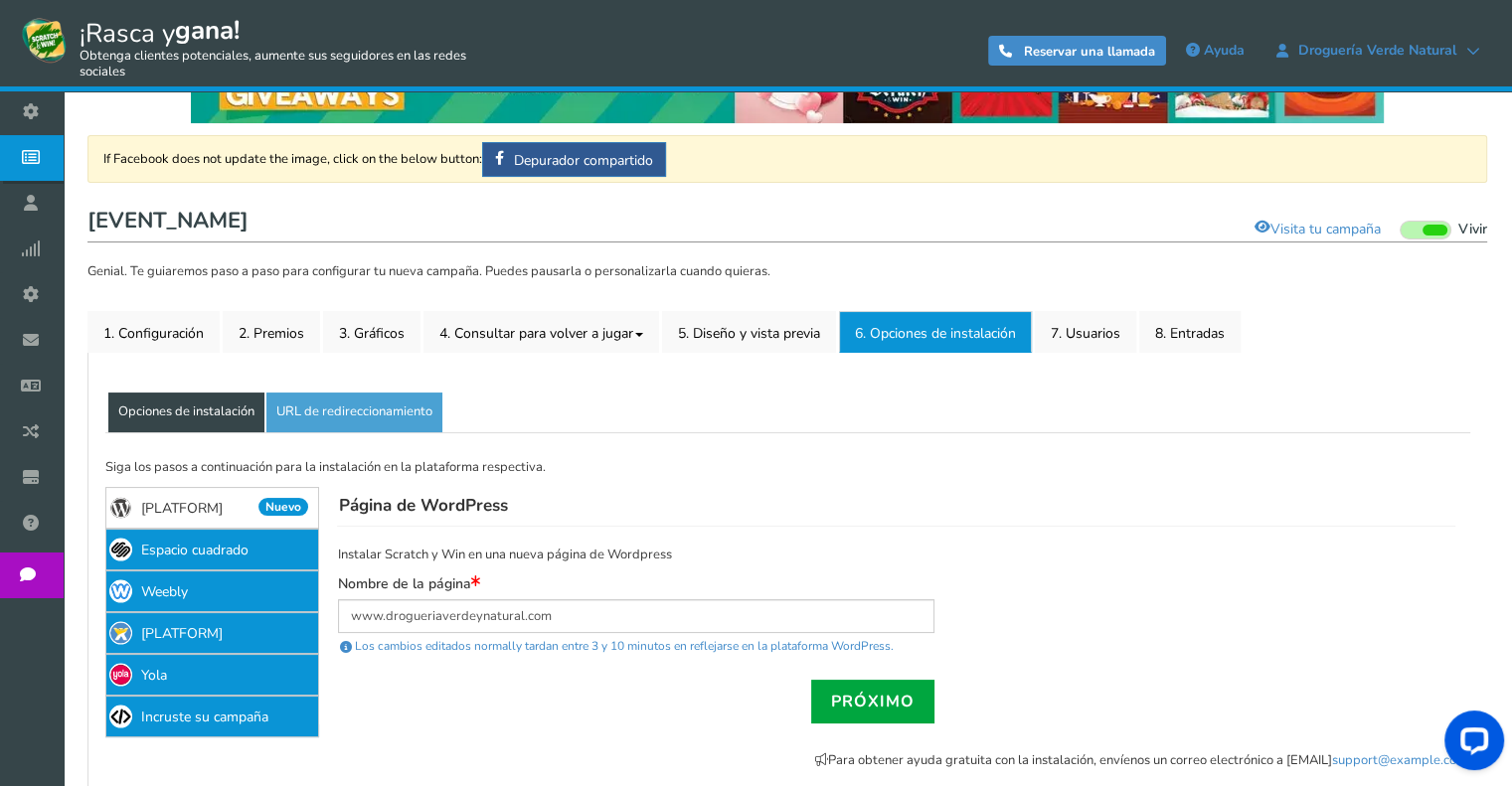 click on "Próximo" at bounding box center (873, 702) 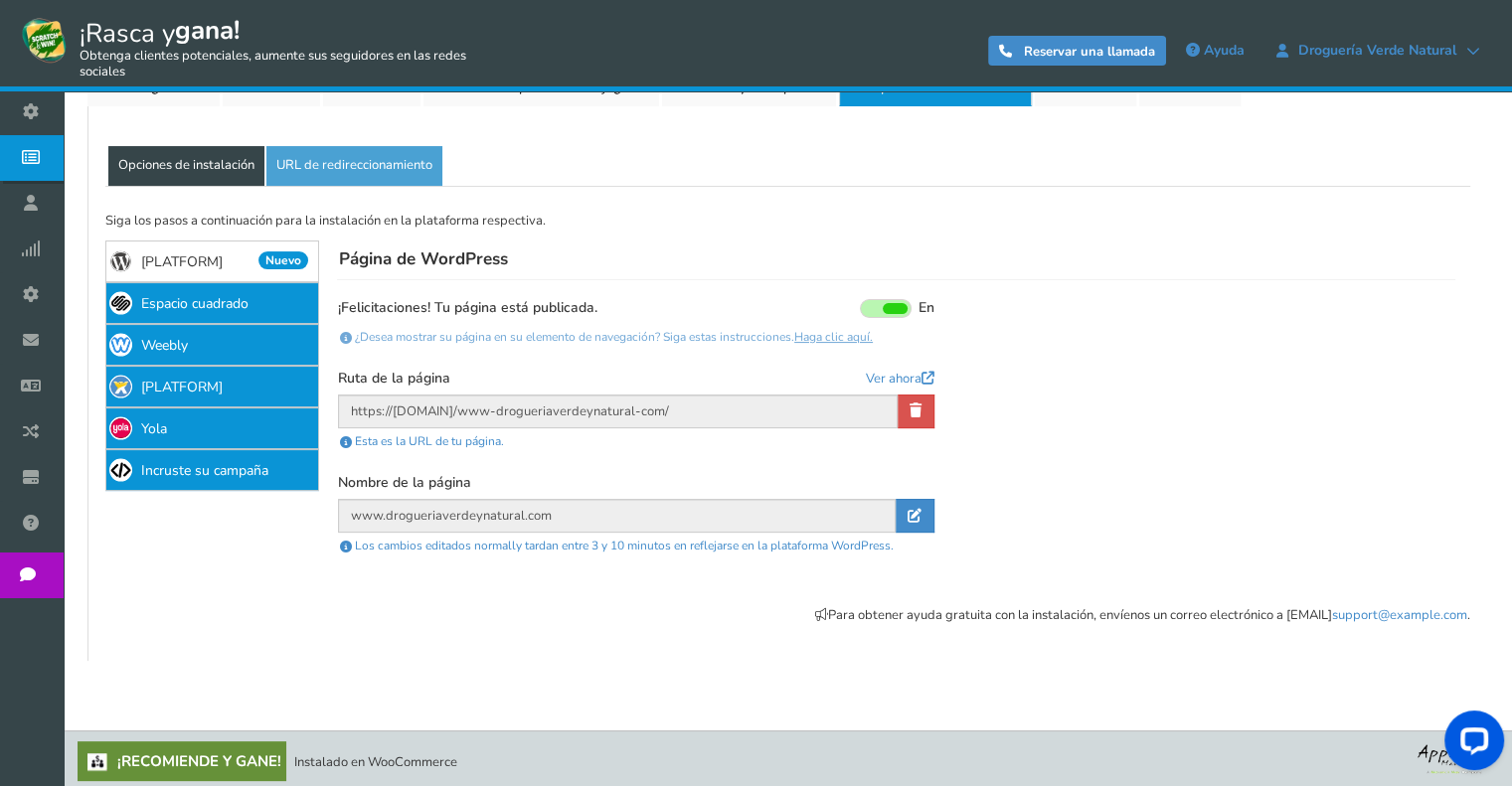 scroll, scrollTop: 345, scrollLeft: 0, axis: vertical 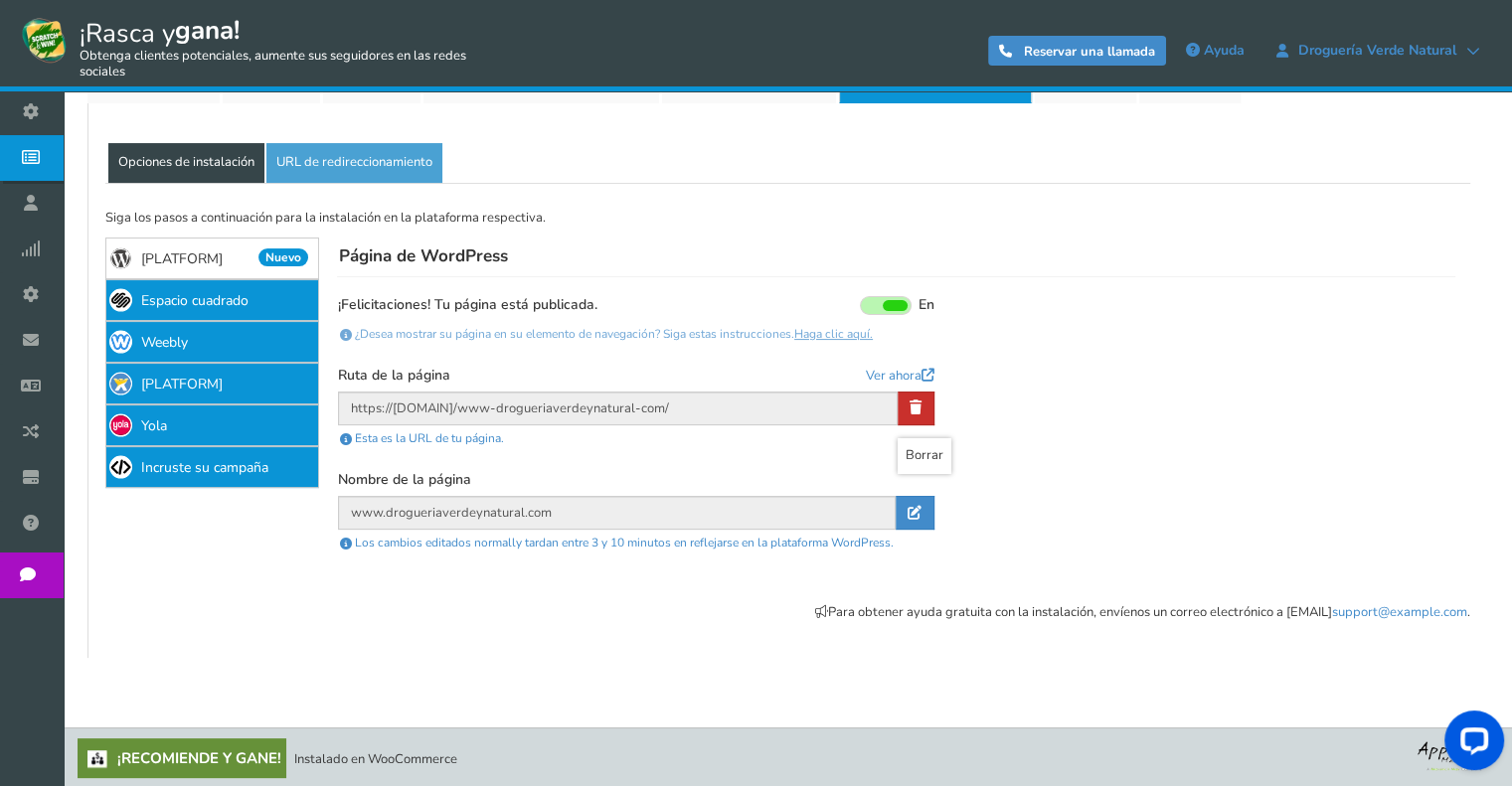 click at bounding box center [916, 408] 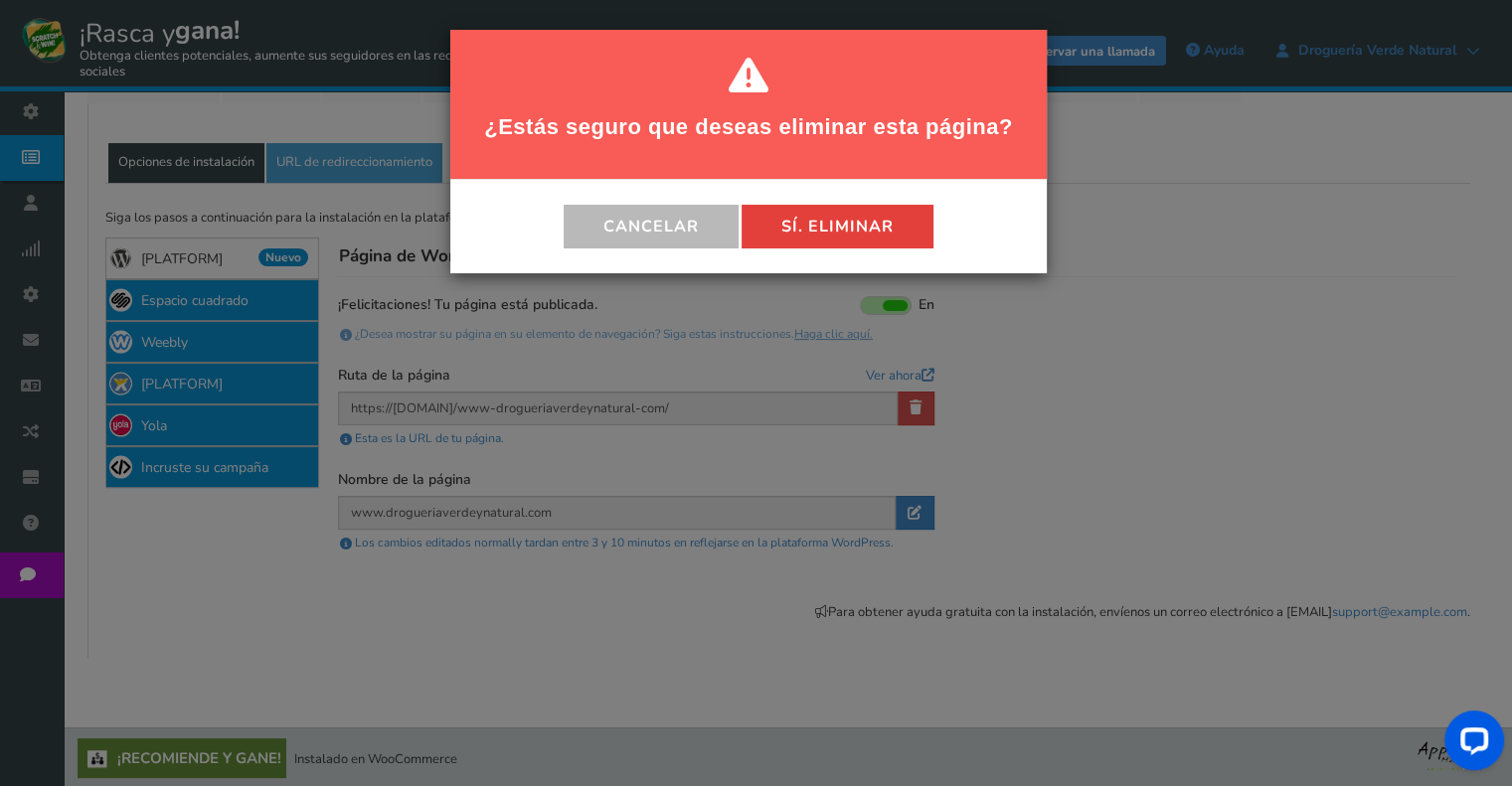 click on "Sí. Eliminar" at bounding box center (837, 227) 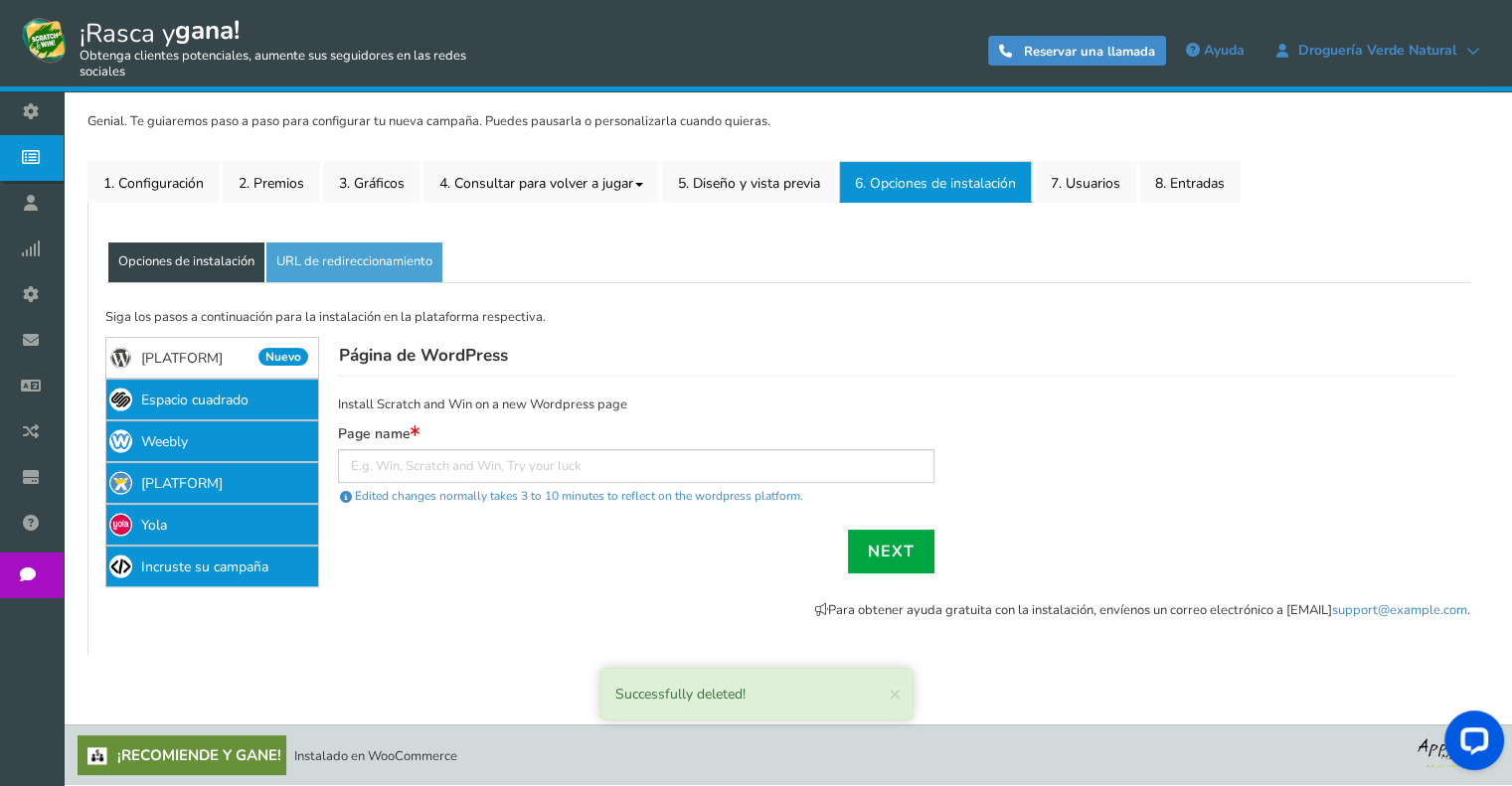 scroll, scrollTop: 242, scrollLeft: 0, axis: vertical 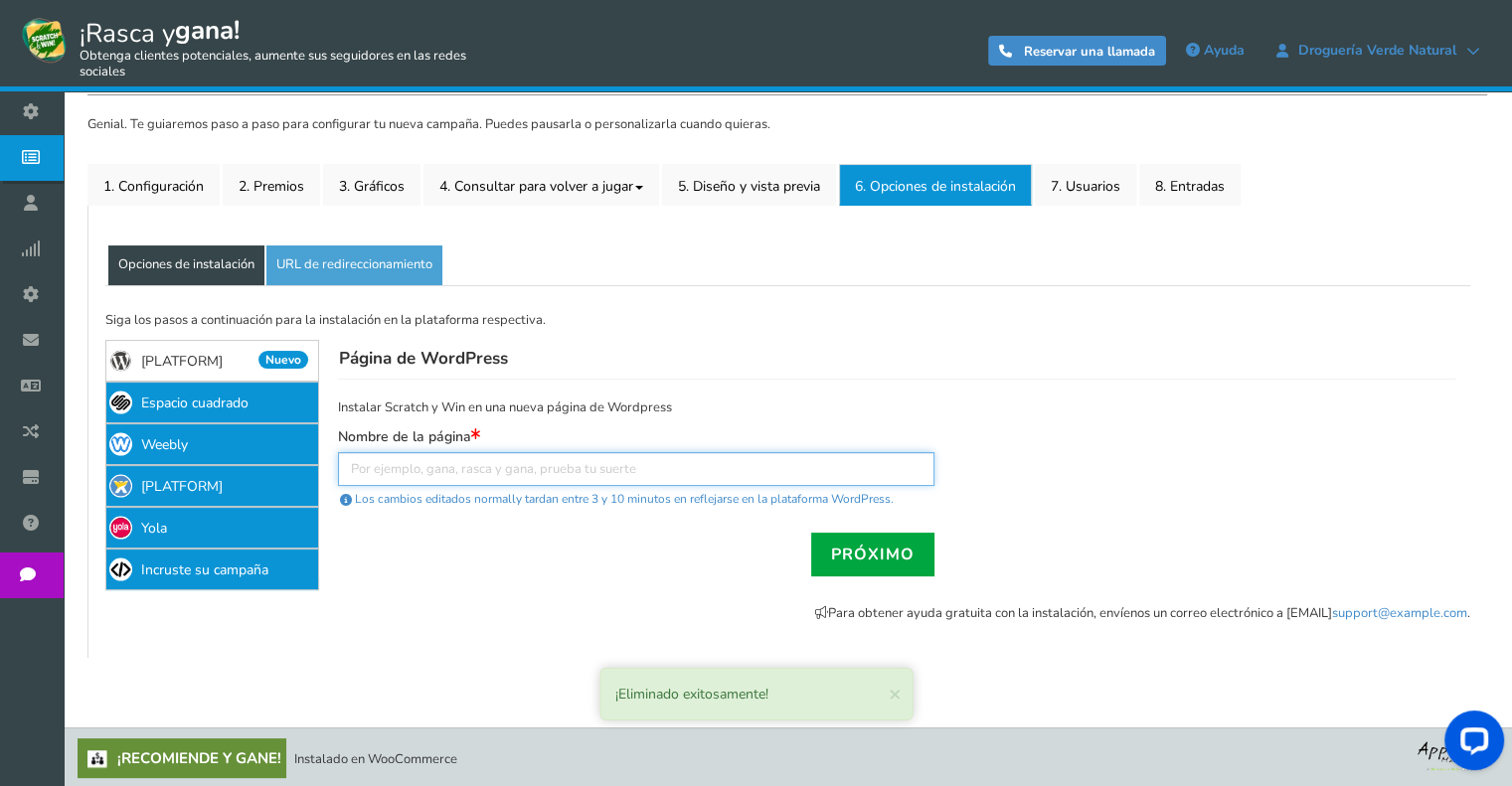click at bounding box center [636, 469] 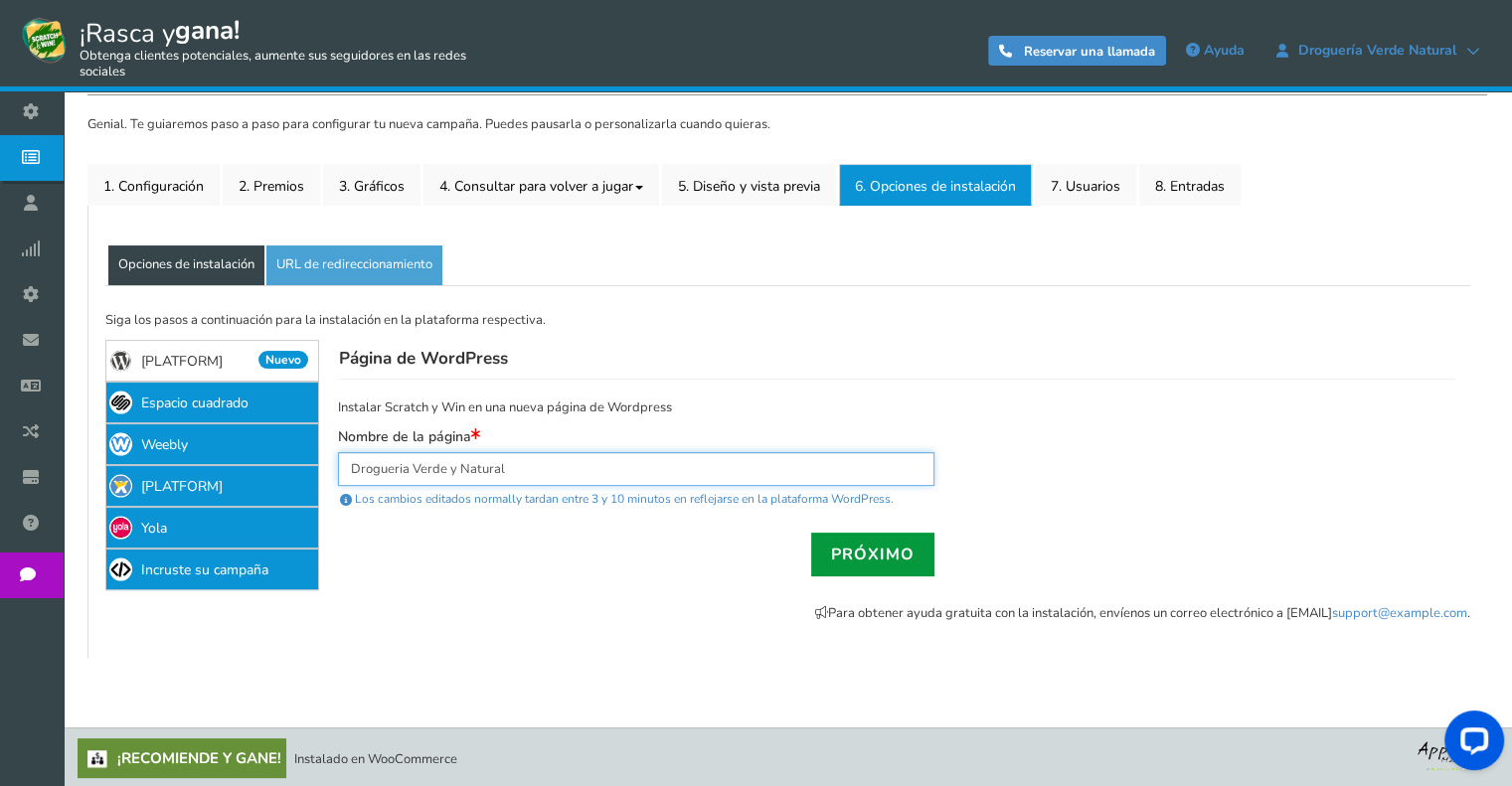 type on "Drogueria Verde y Natural" 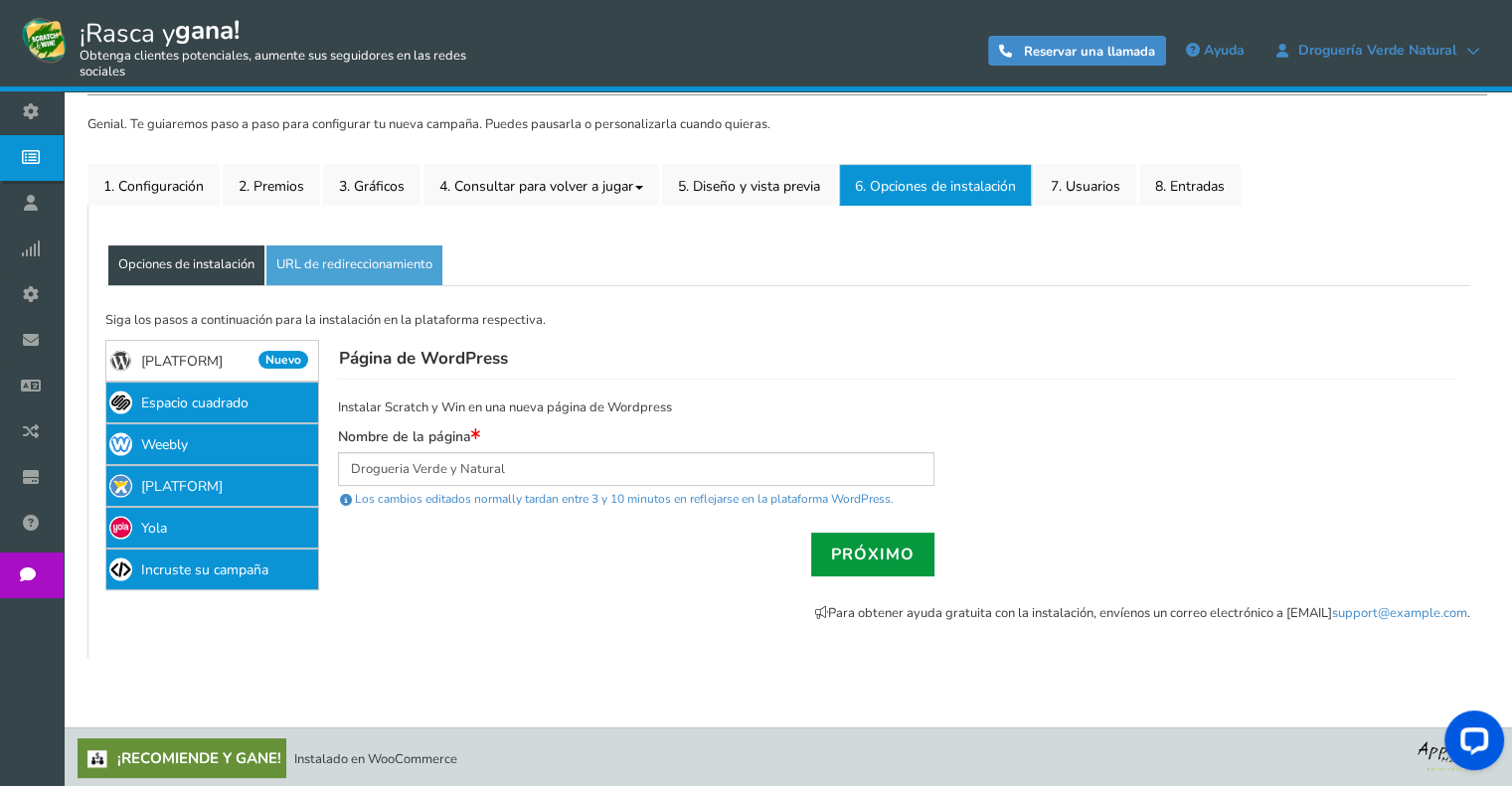 click on "Próximo" at bounding box center [873, 554] 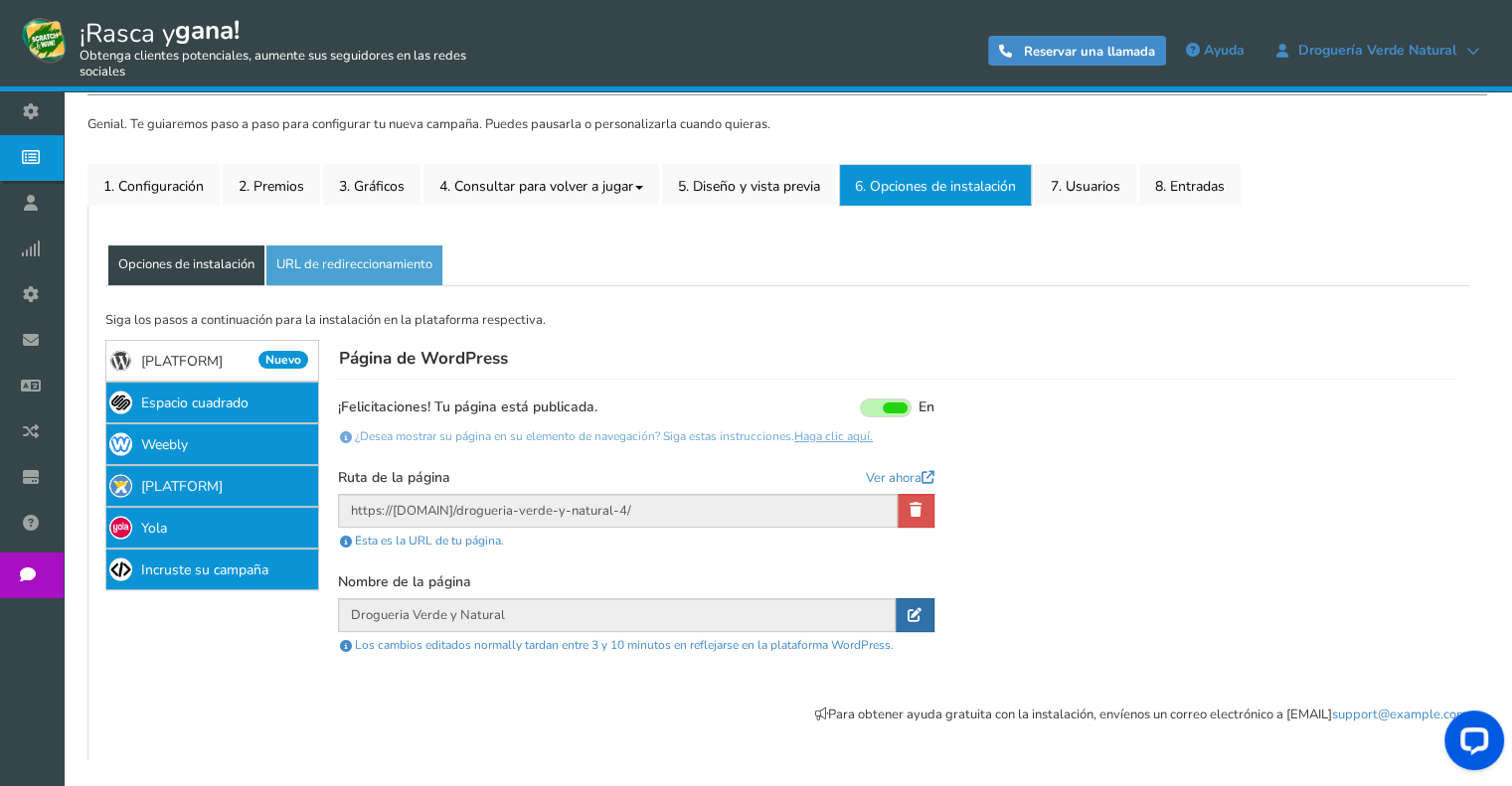 click at bounding box center [915, 615] 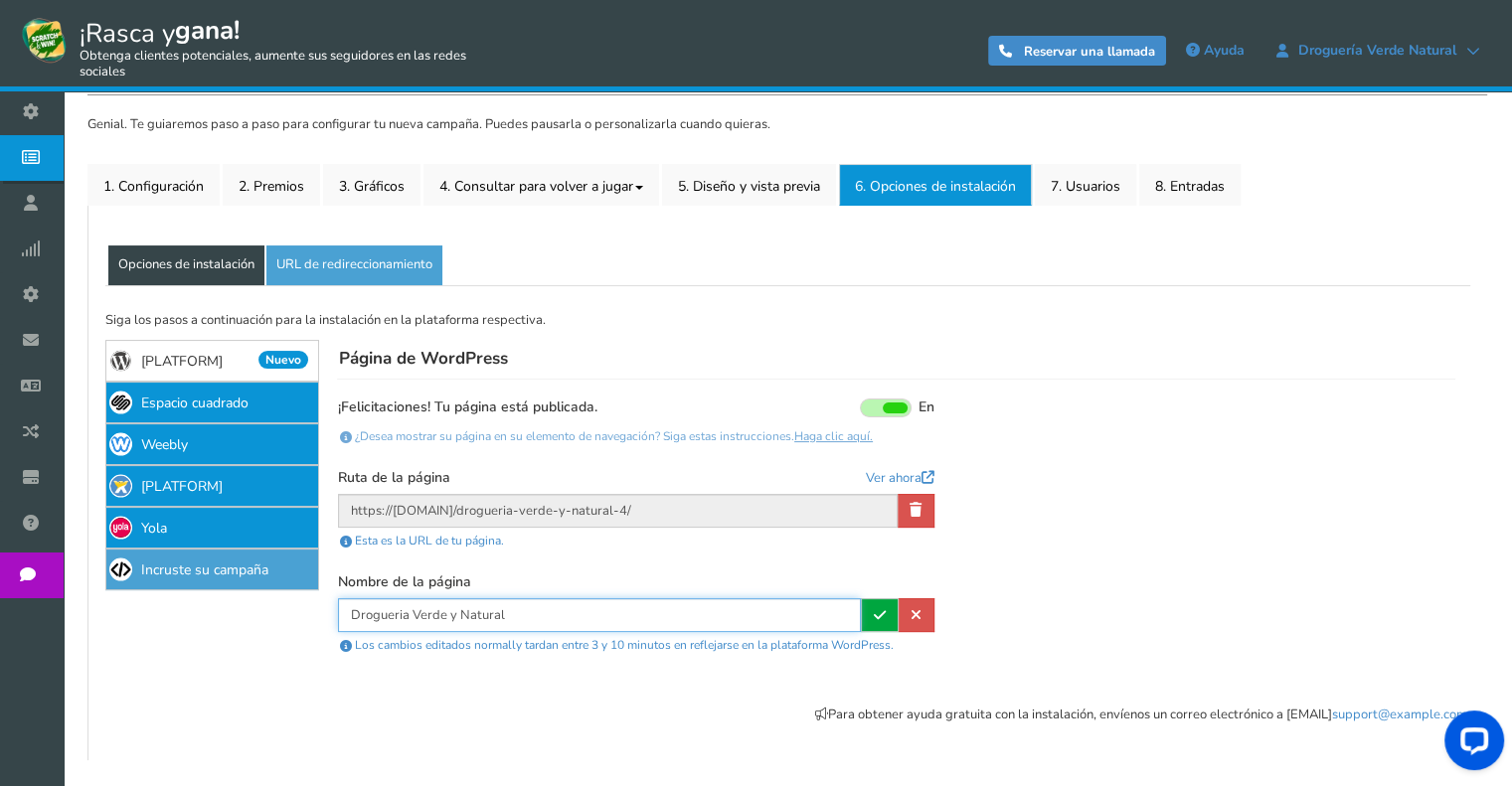 drag, startPoint x: 517, startPoint y: 607, endPoint x: 220, endPoint y: 573, distance: 298.9398 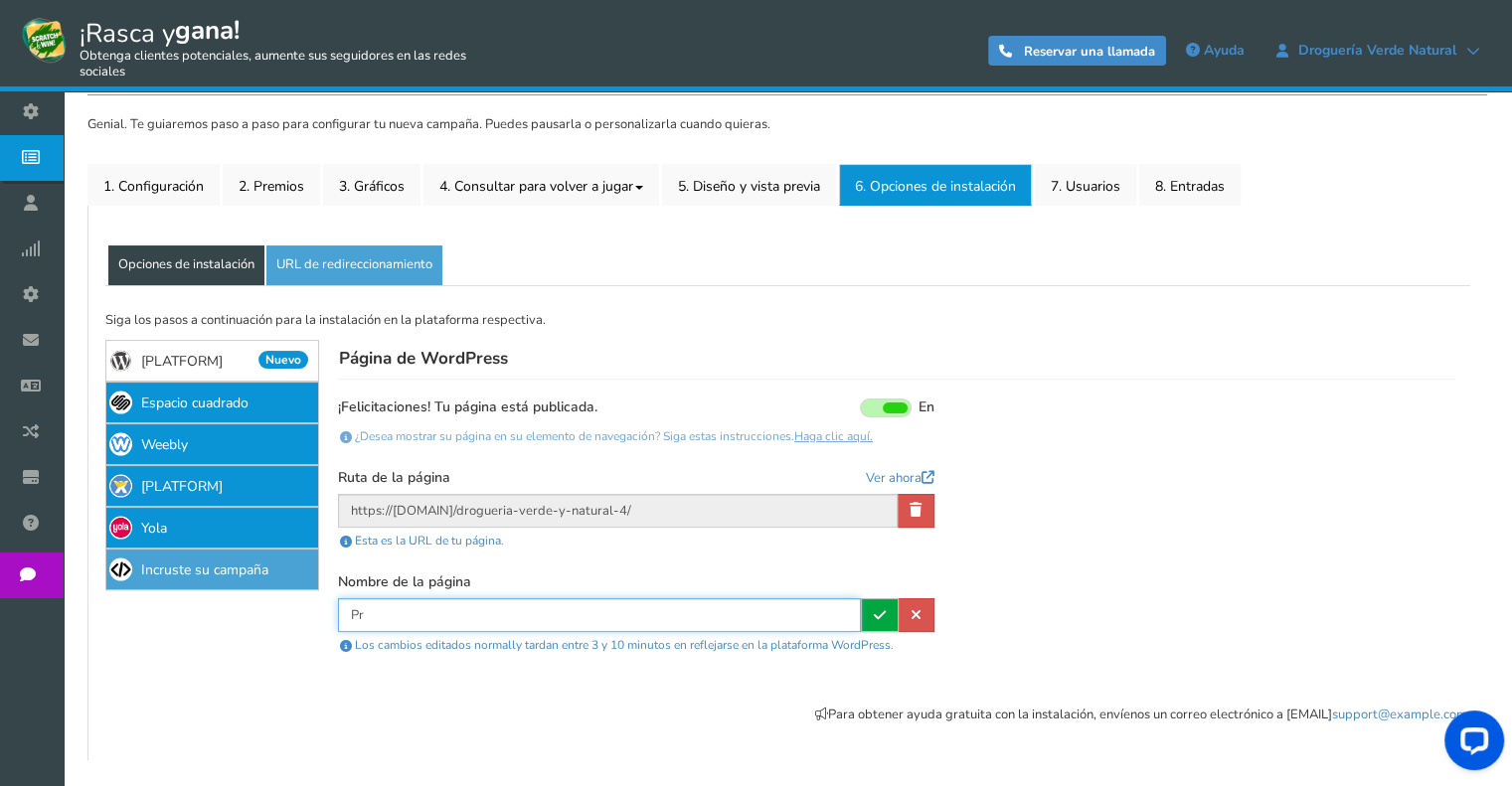 type on "P" 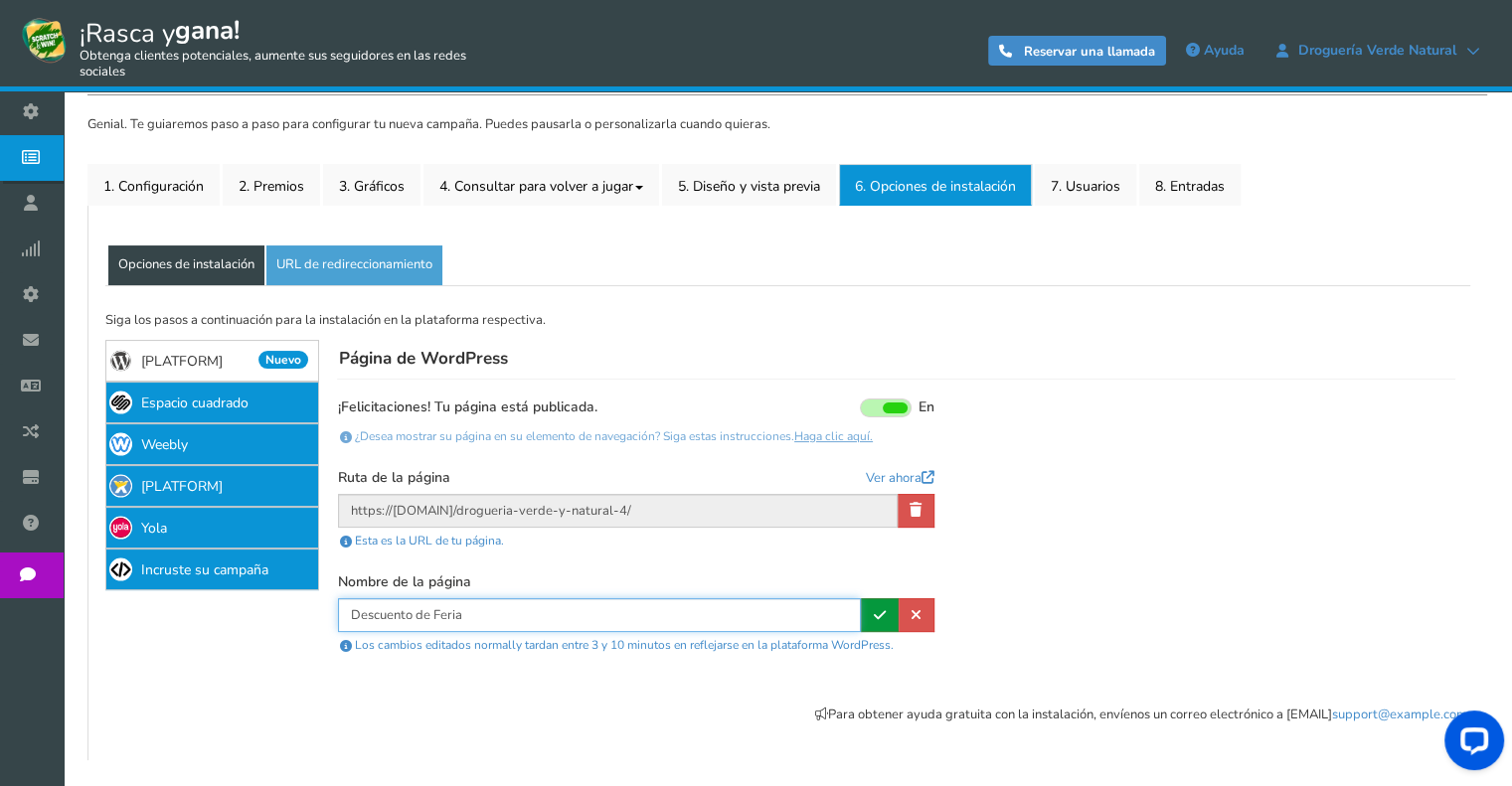 type on "Descuento de Feria" 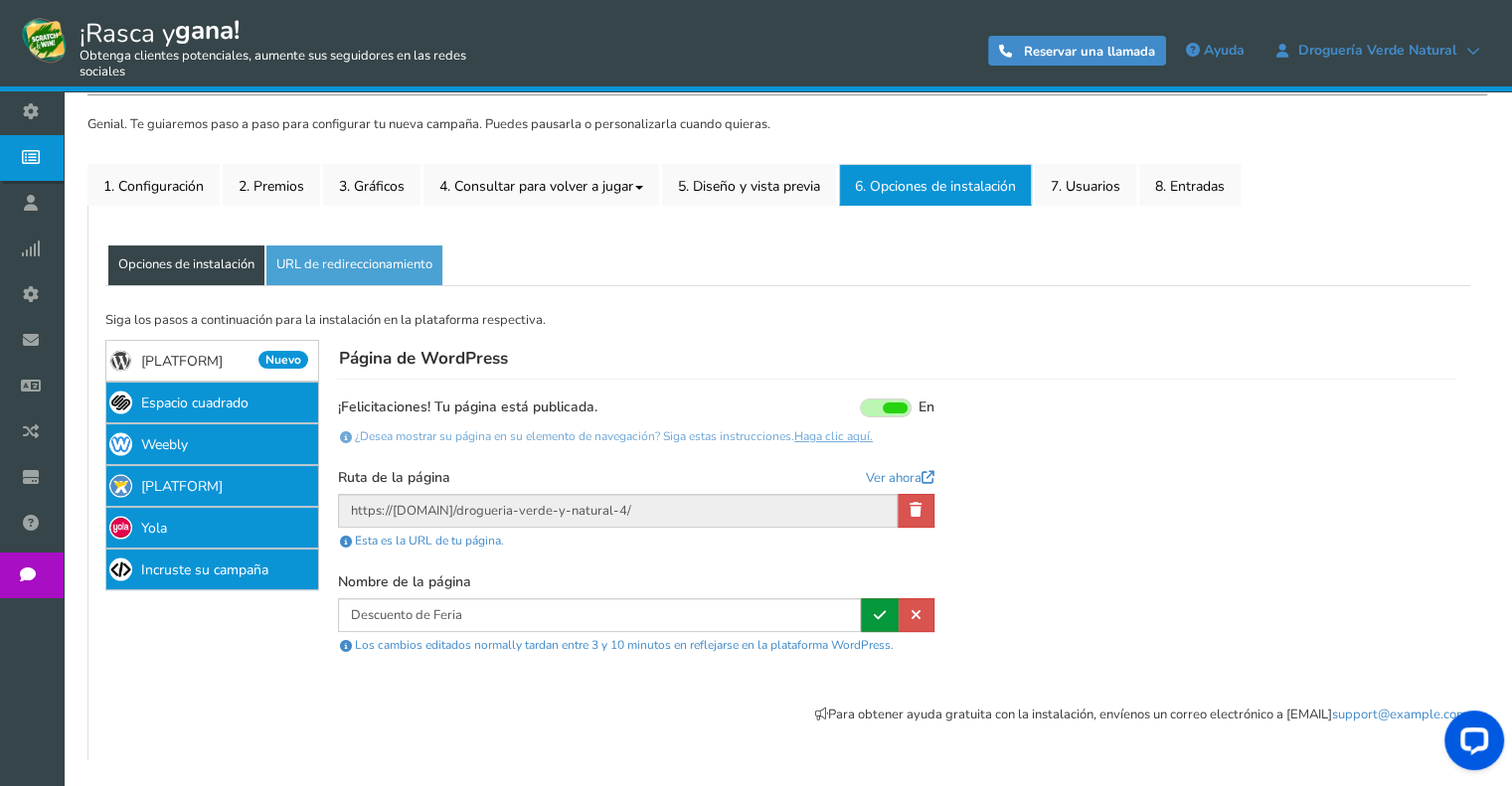 click at bounding box center [880, 615] 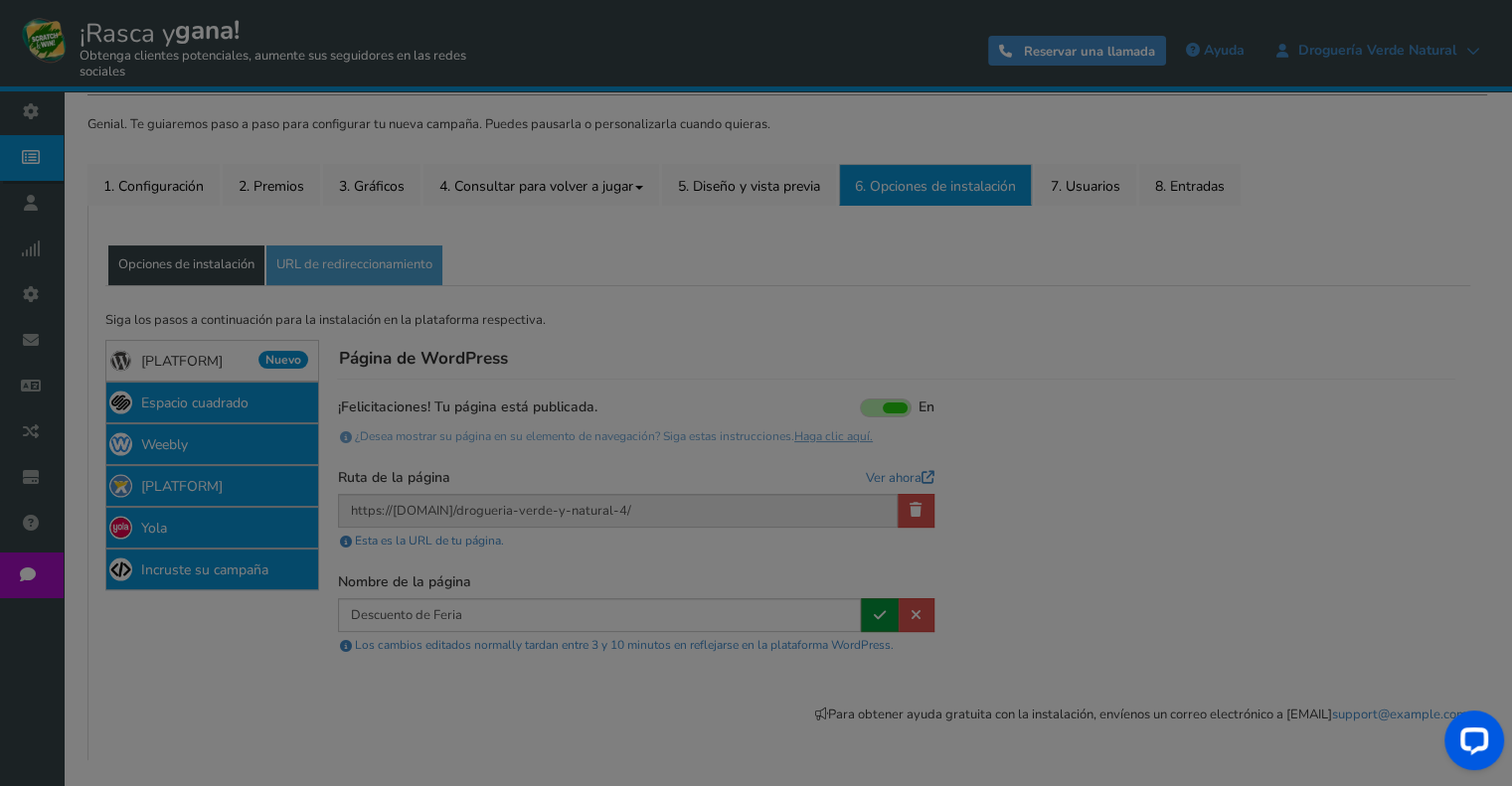 type on "Descuento de Feria" 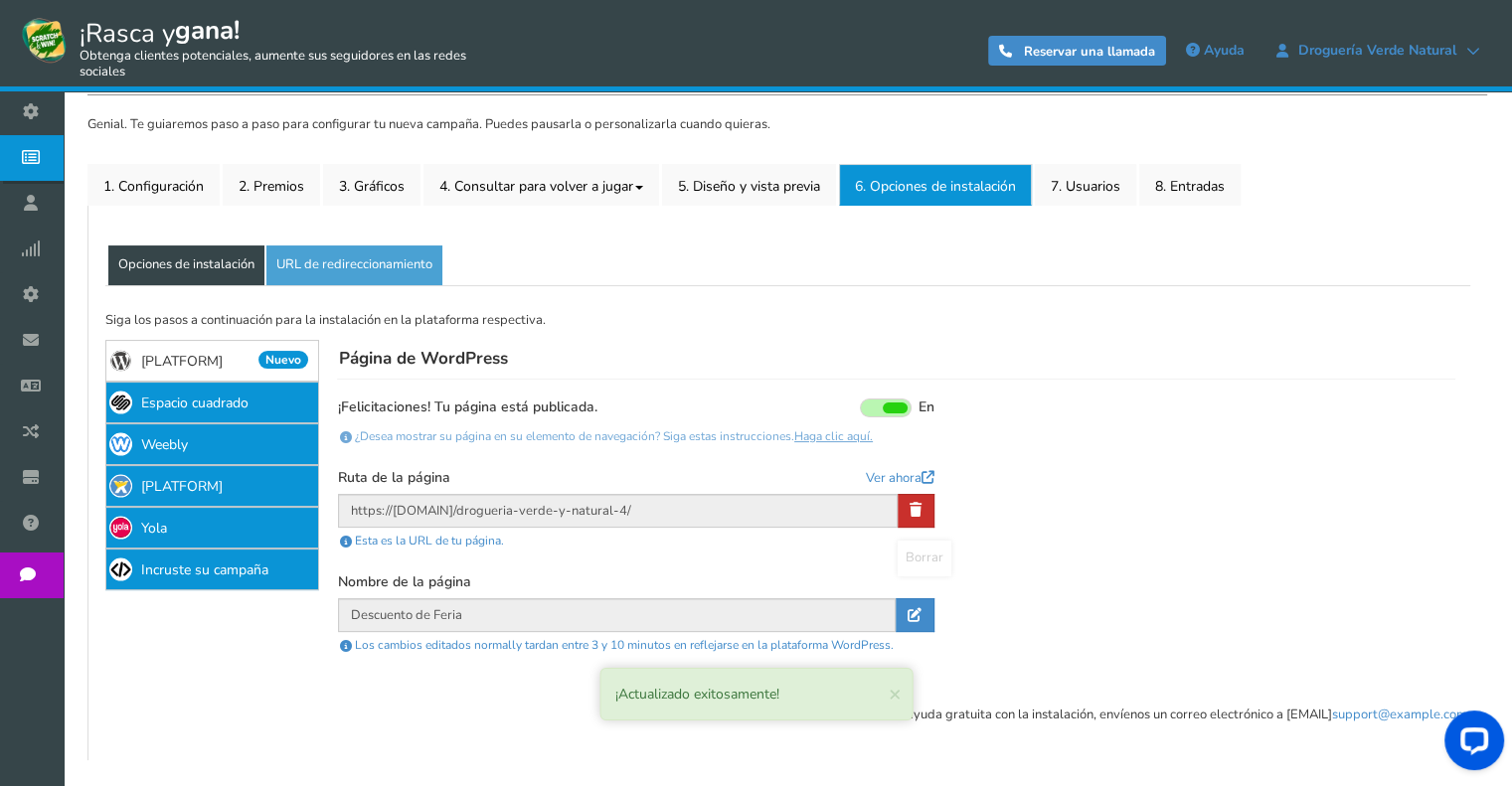 click at bounding box center [916, 511] 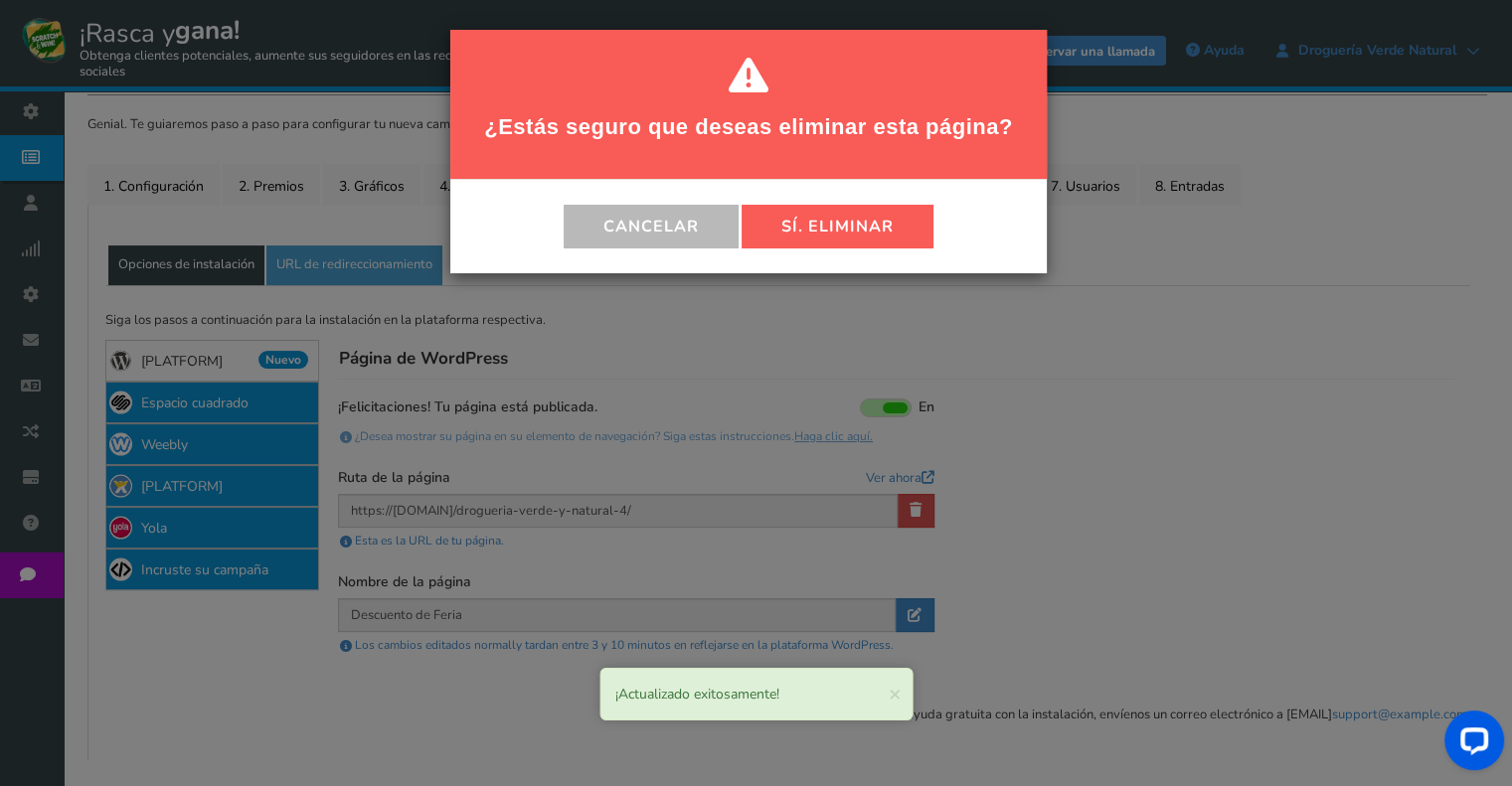 drag, startPoint x: 849, startPoint y: 224, endPoint x: 888, endPoint y: 468, distance: 247.09715 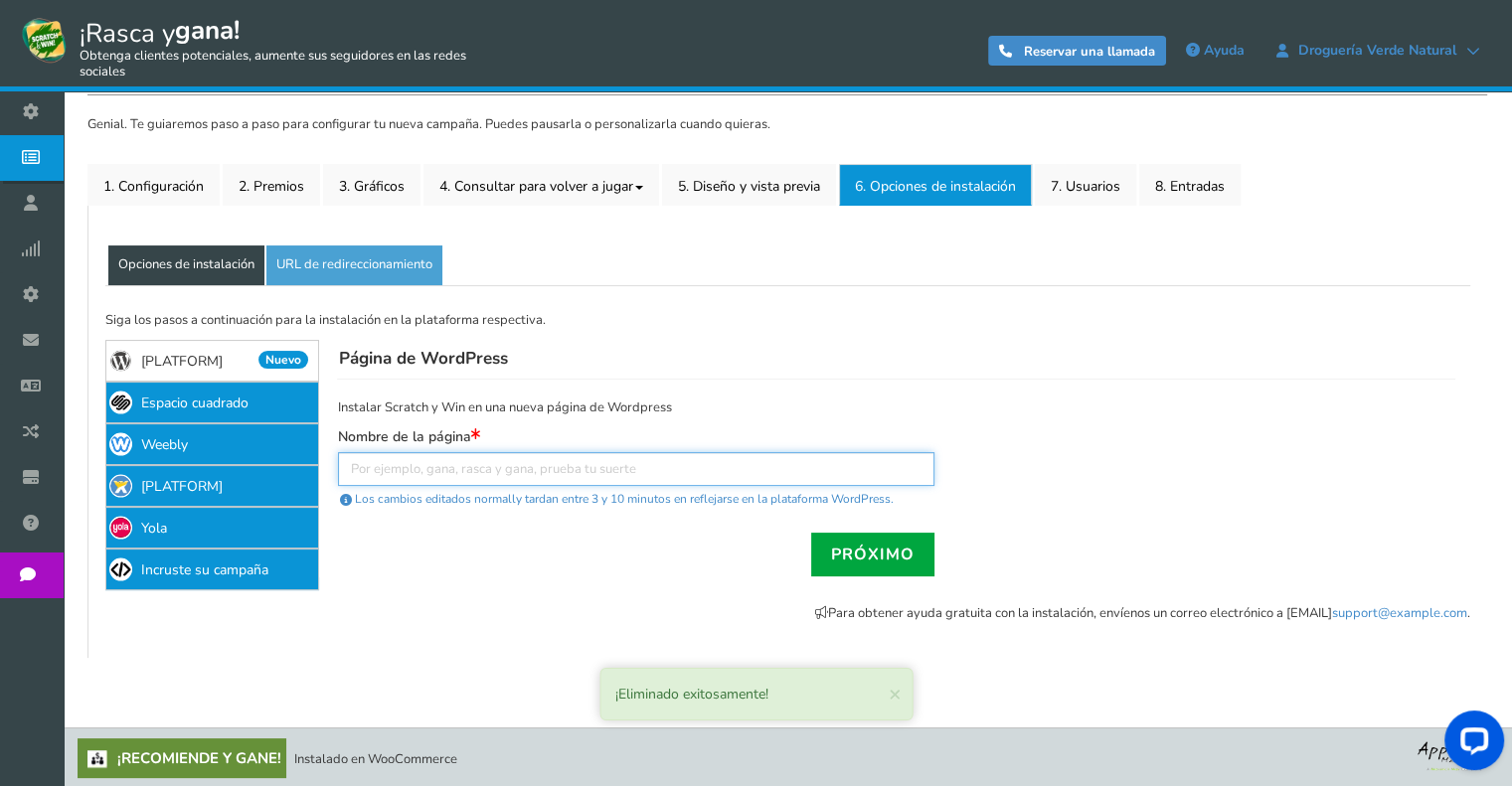 click at bounding box center [636, 469] 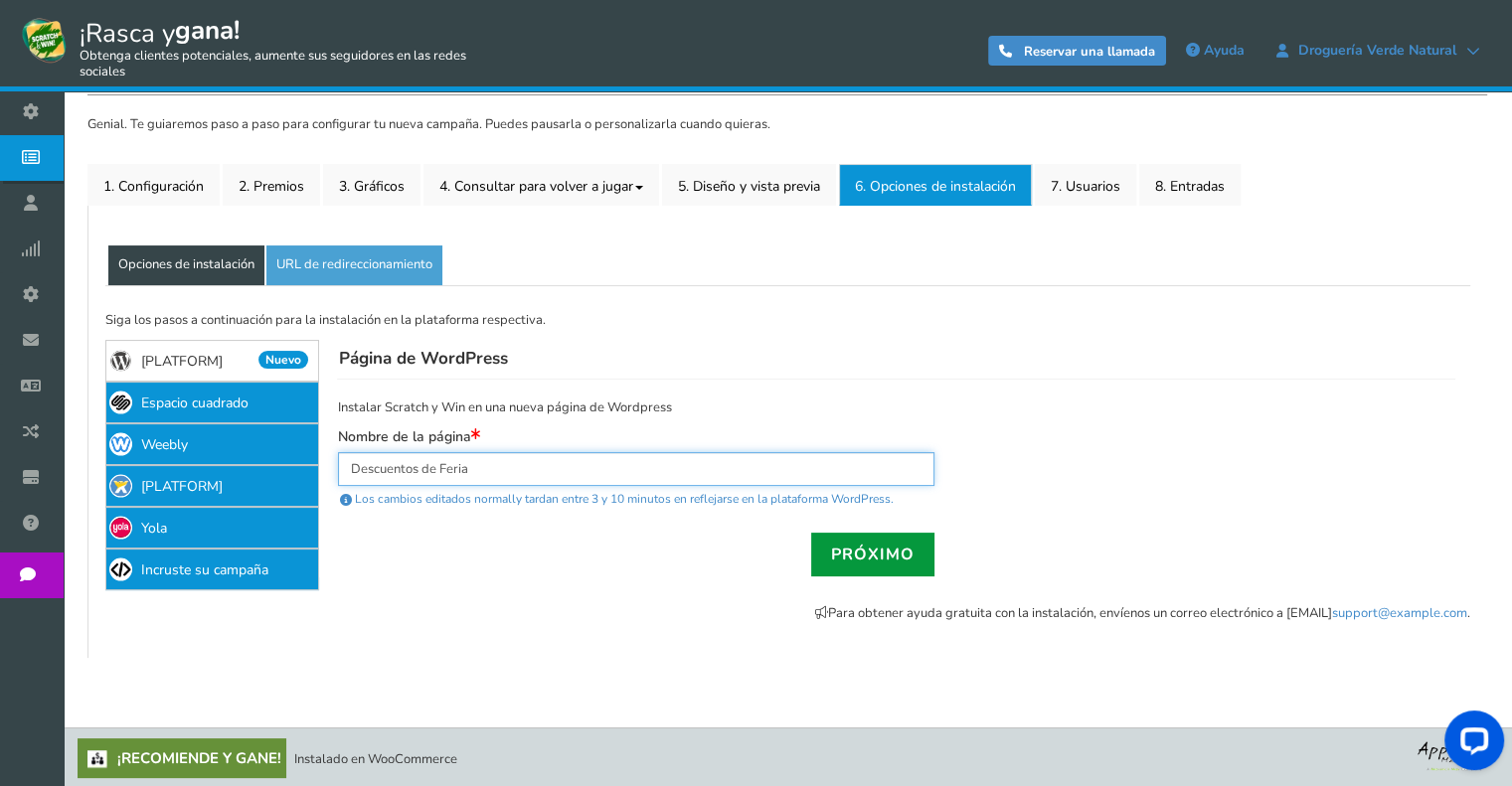type on "Descuentos de Feria" 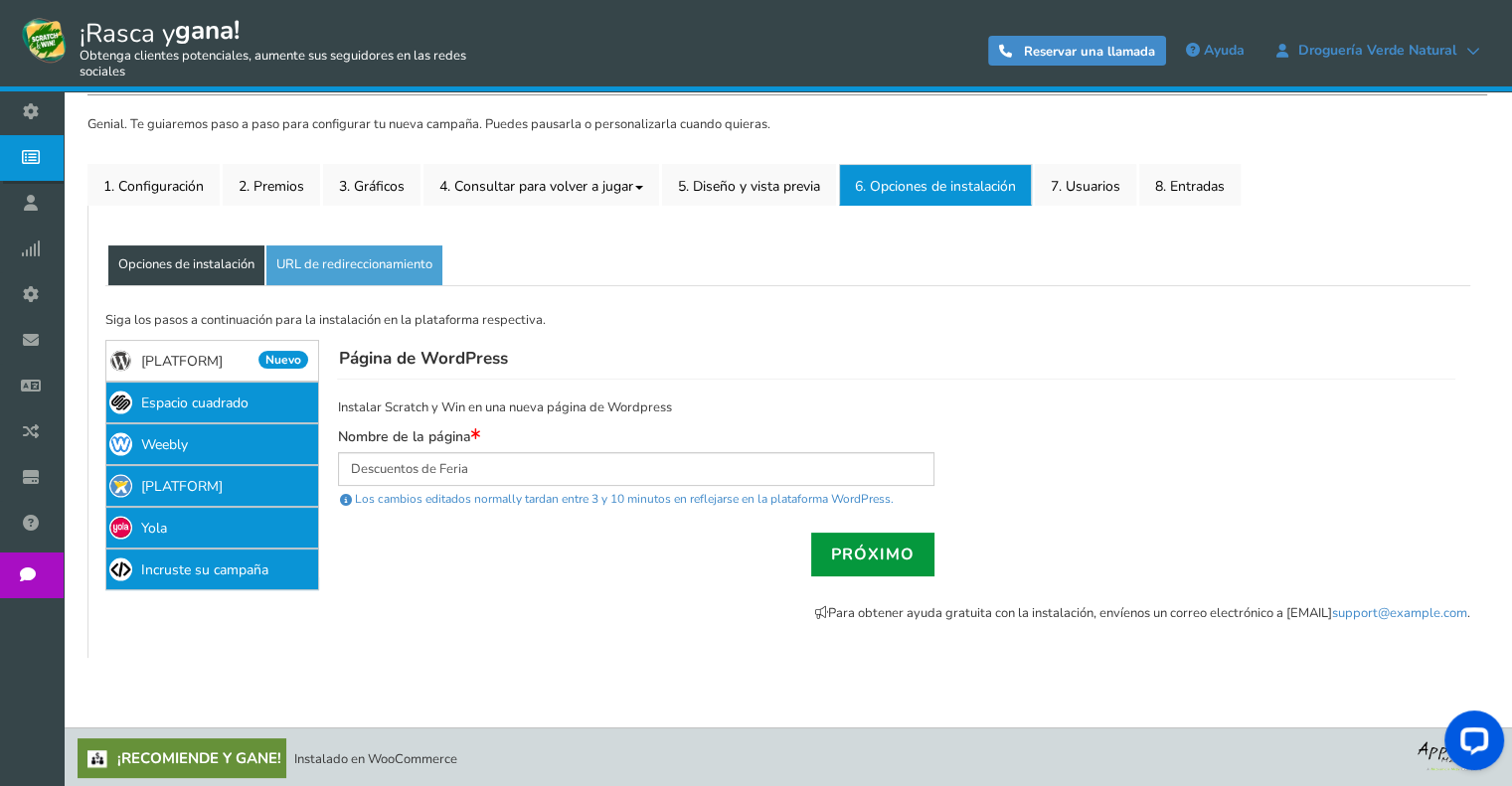 click on "Próximo" at bounding box center (873, 554) 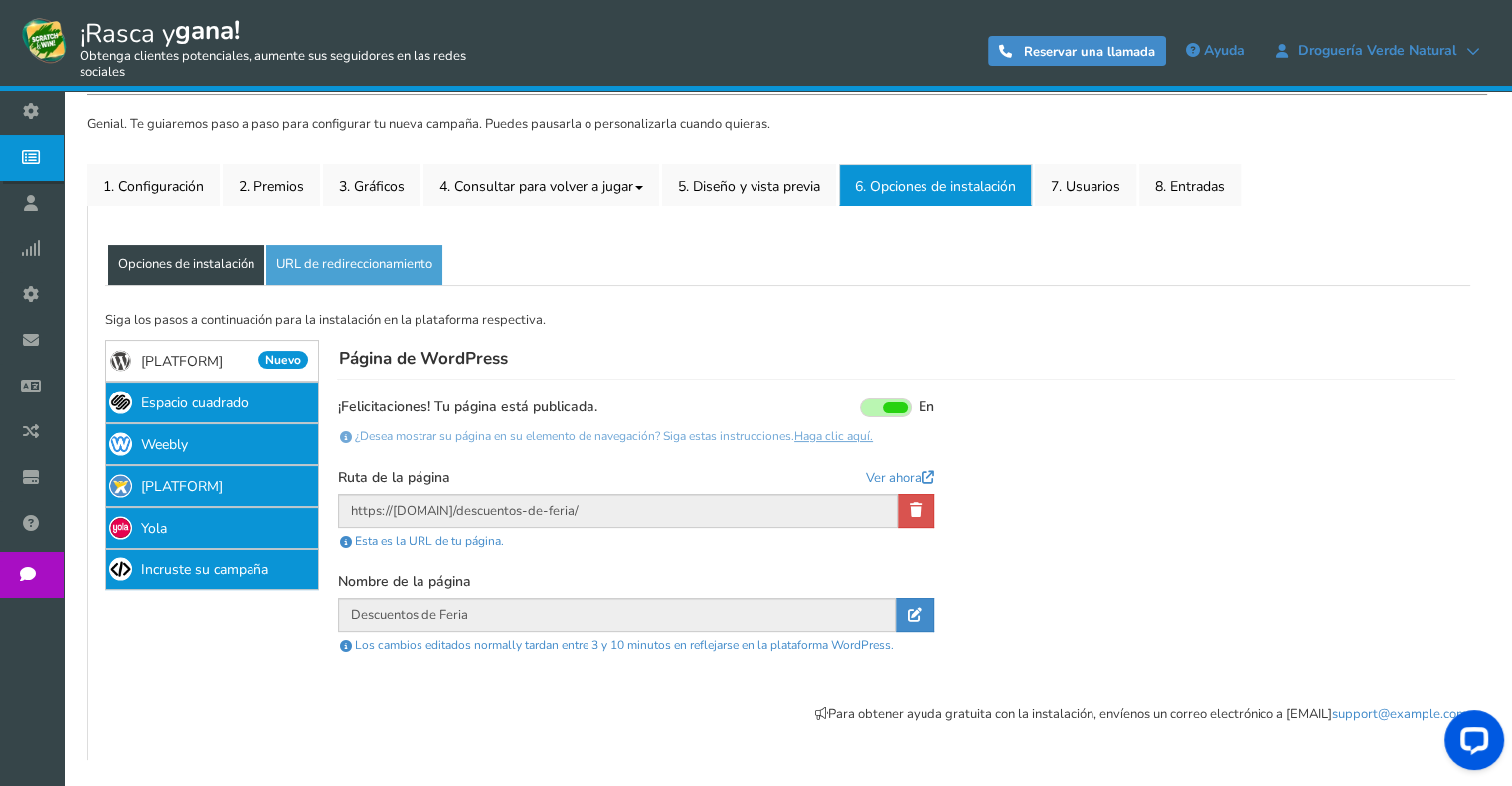click on "Opciones de instalación" at bounding box center (186, 265) 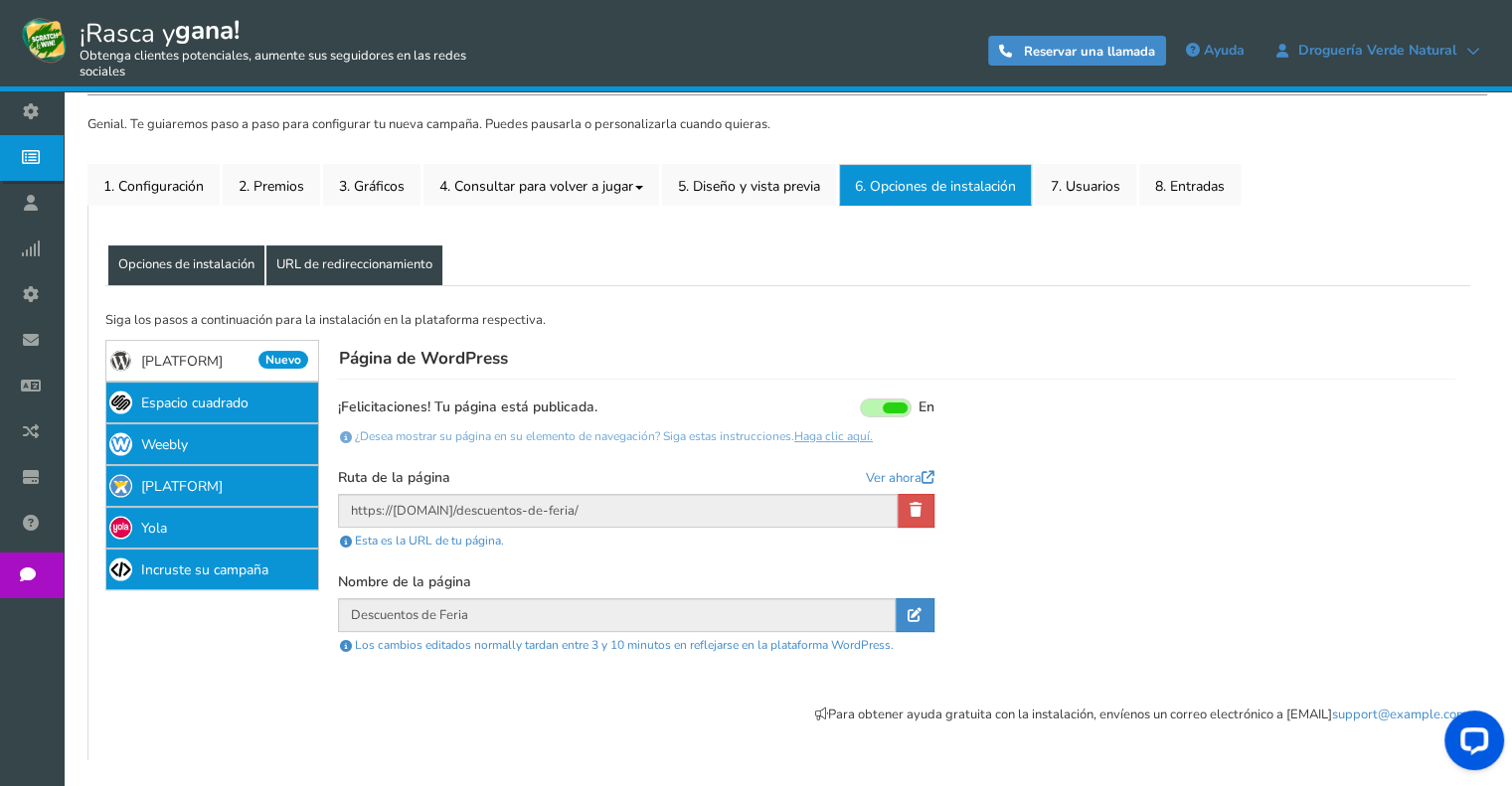 click on "URL de redireccionamiento" at bounding box center [354, 264] 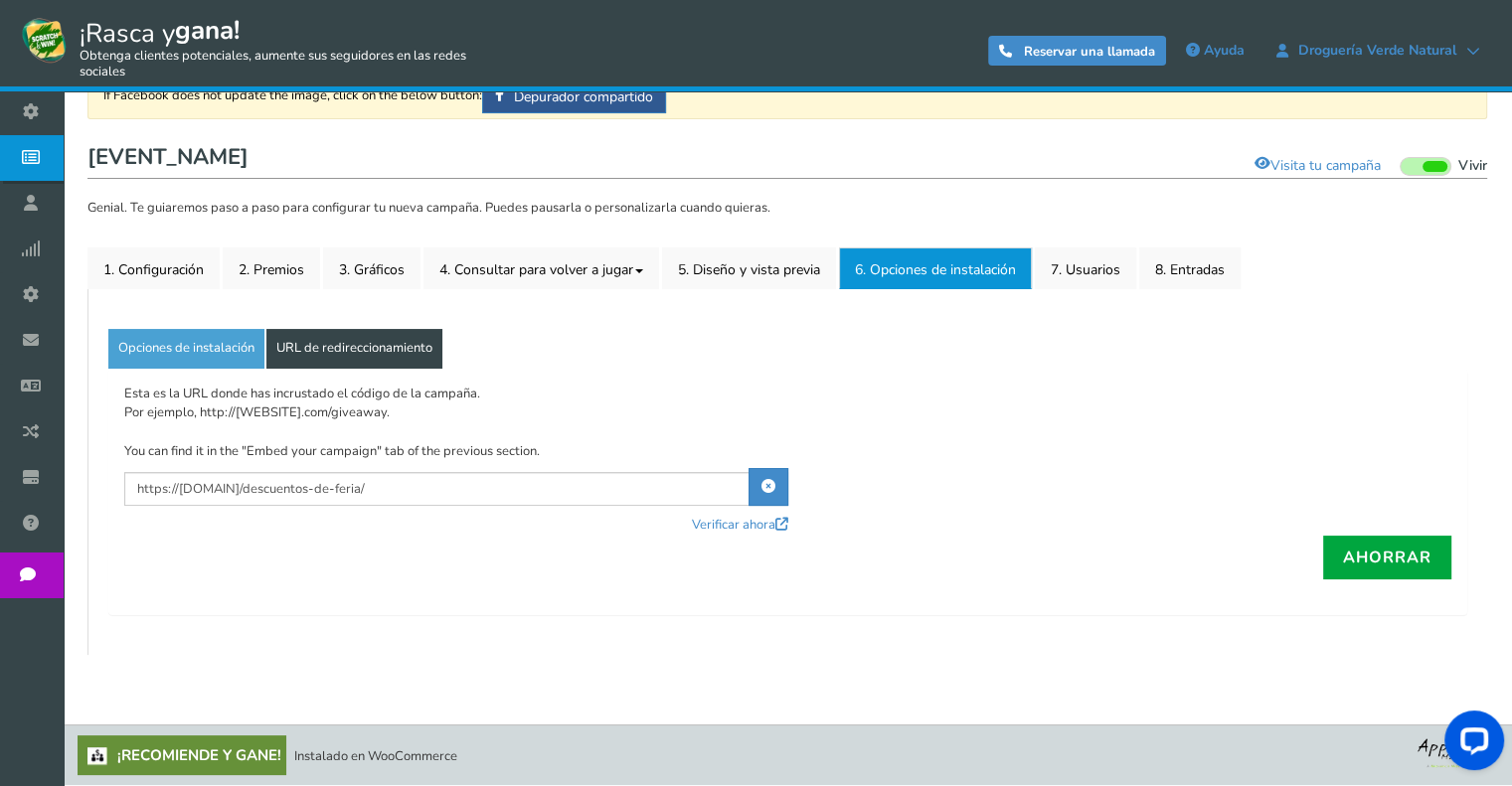 scroll, scrollTop: 157, scrollLeft: 0, axis: vertical 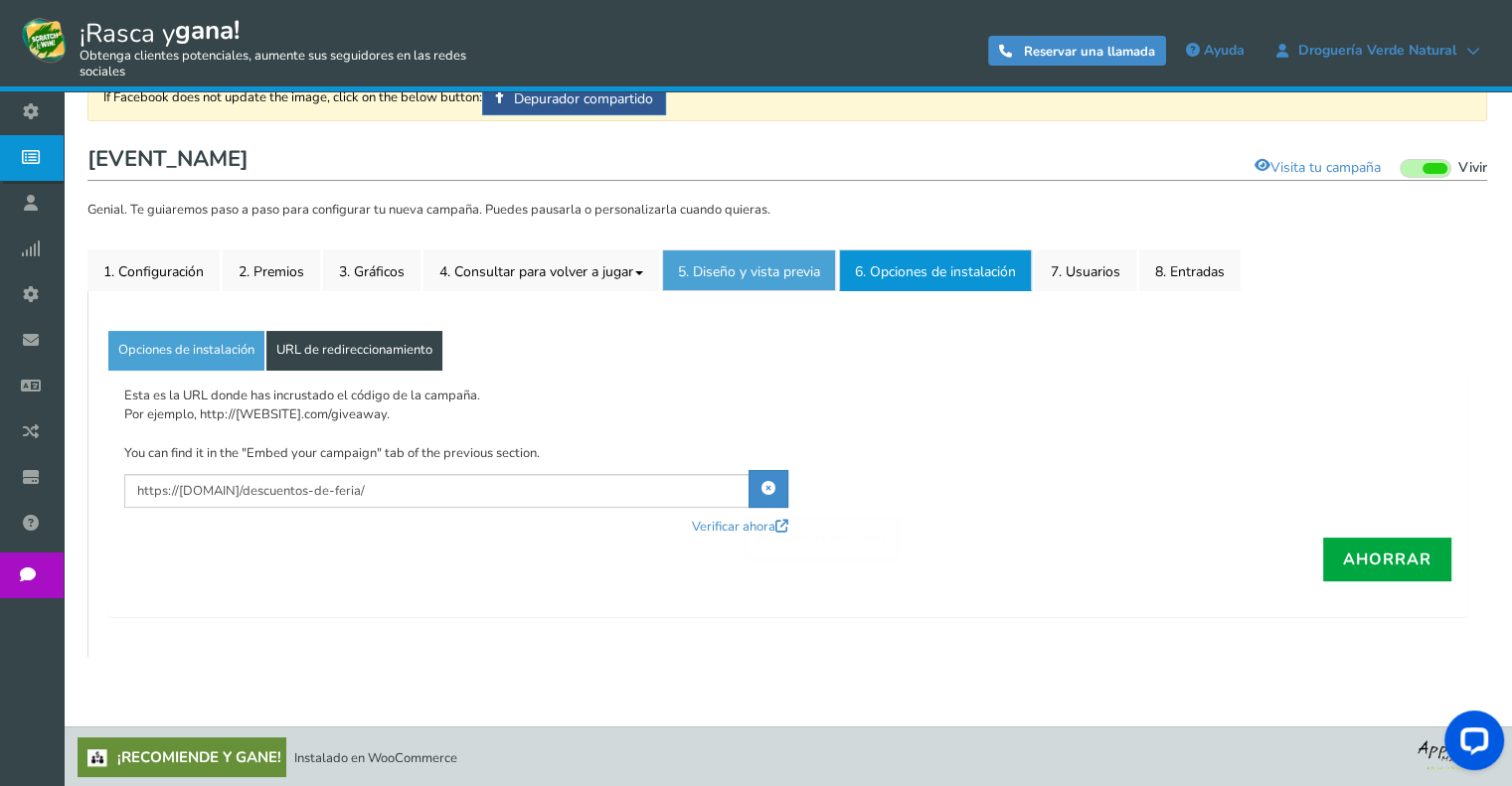click on "5. Diseño y vista previa" at bounding box center [749, 270] 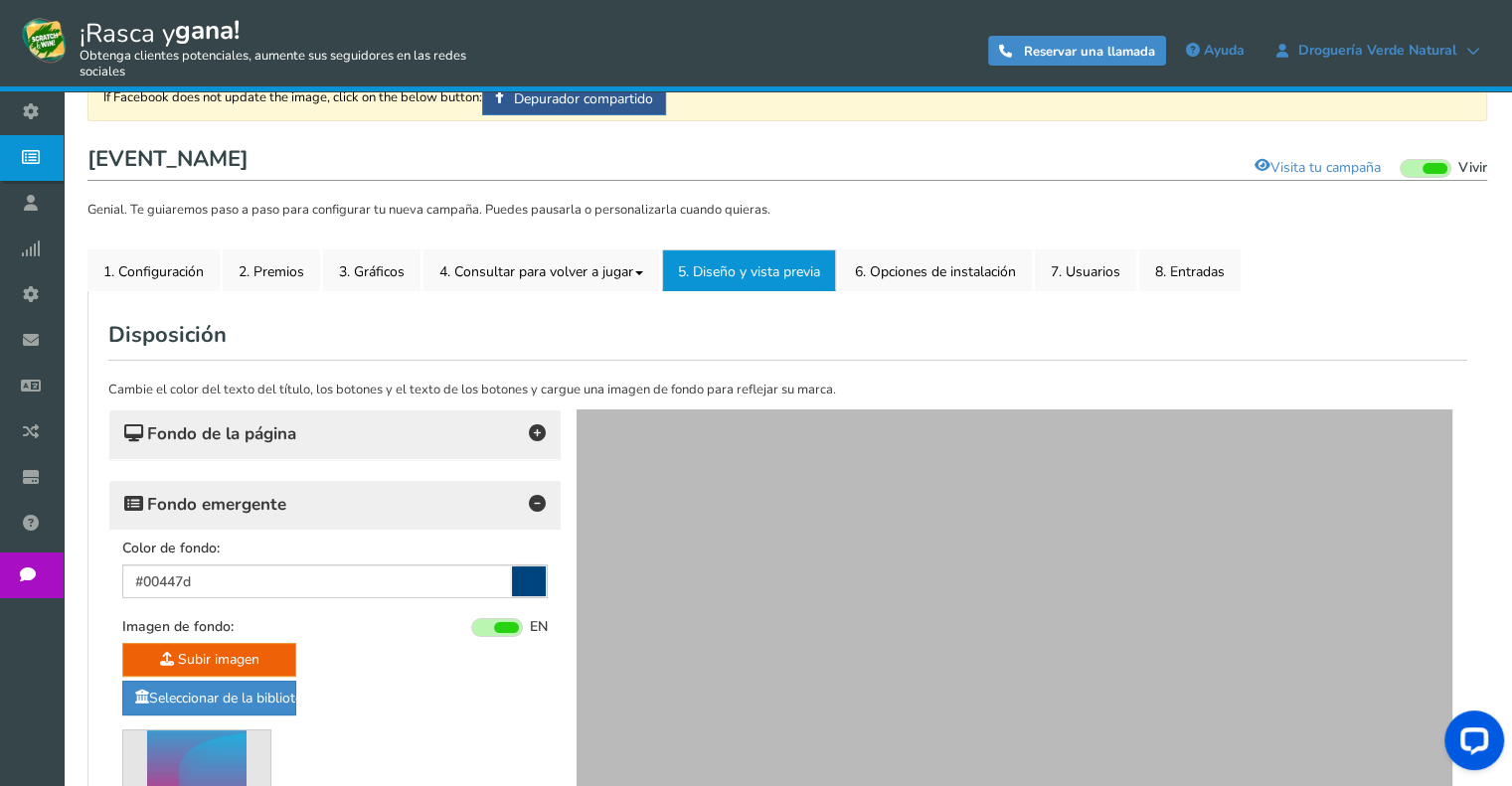 scroll, scrollTop: 0, scrollLeft: 0, axis: both 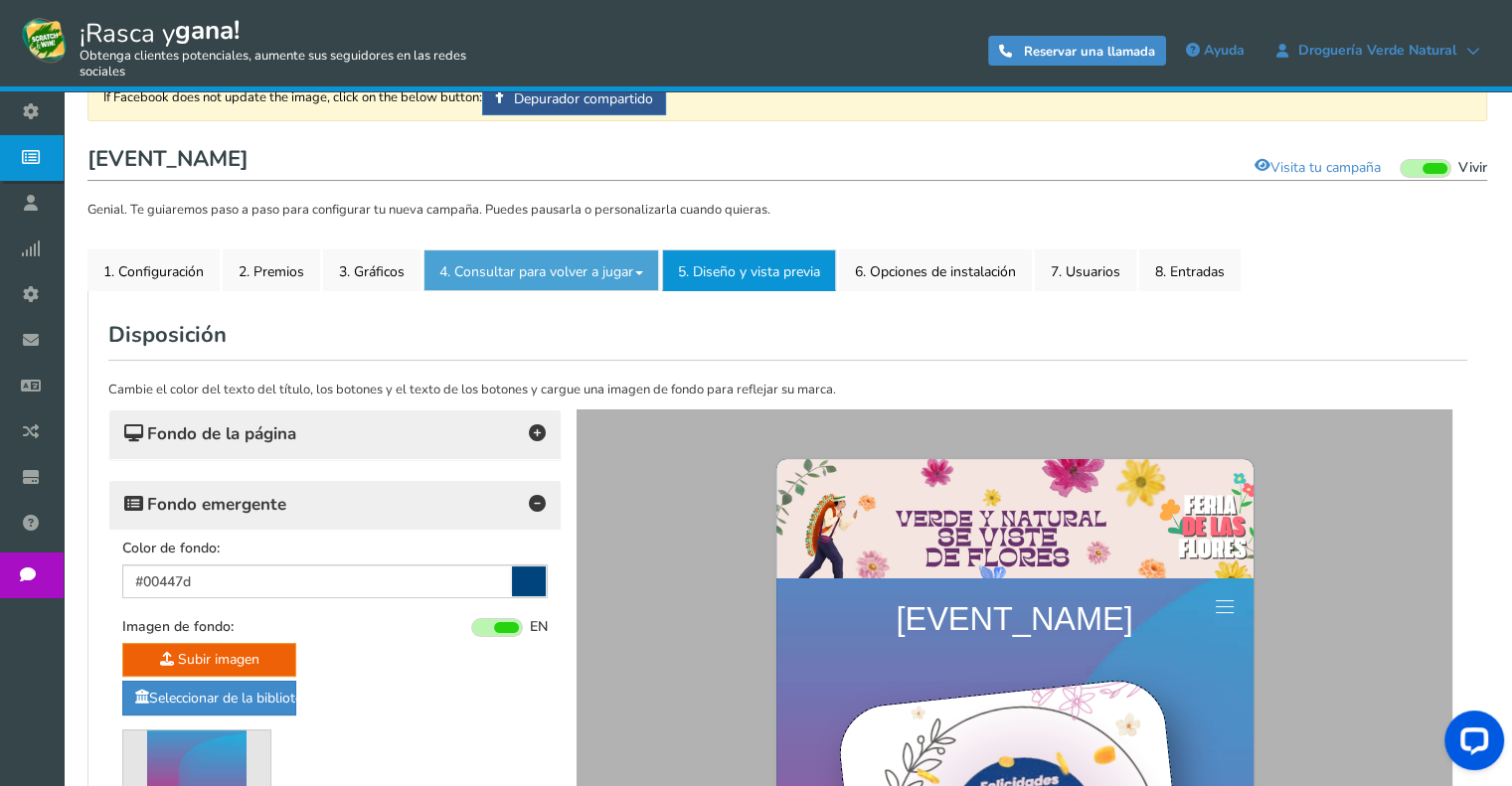 click on "4. Consultar para volver a jugar" at bounding box center (536, 271) 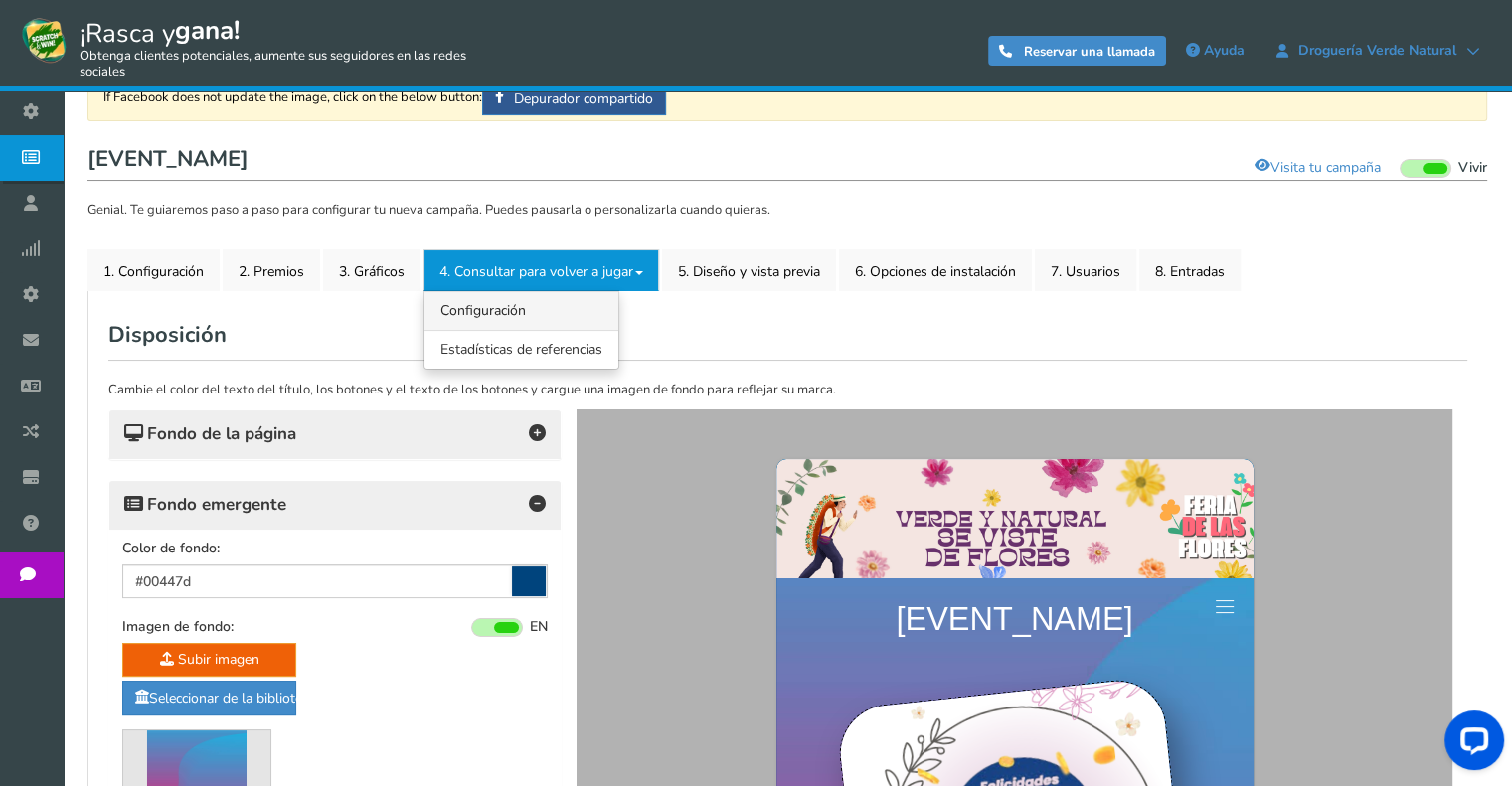 click on "4.1 Referencias Configuración" at bounding box center [521, 310] 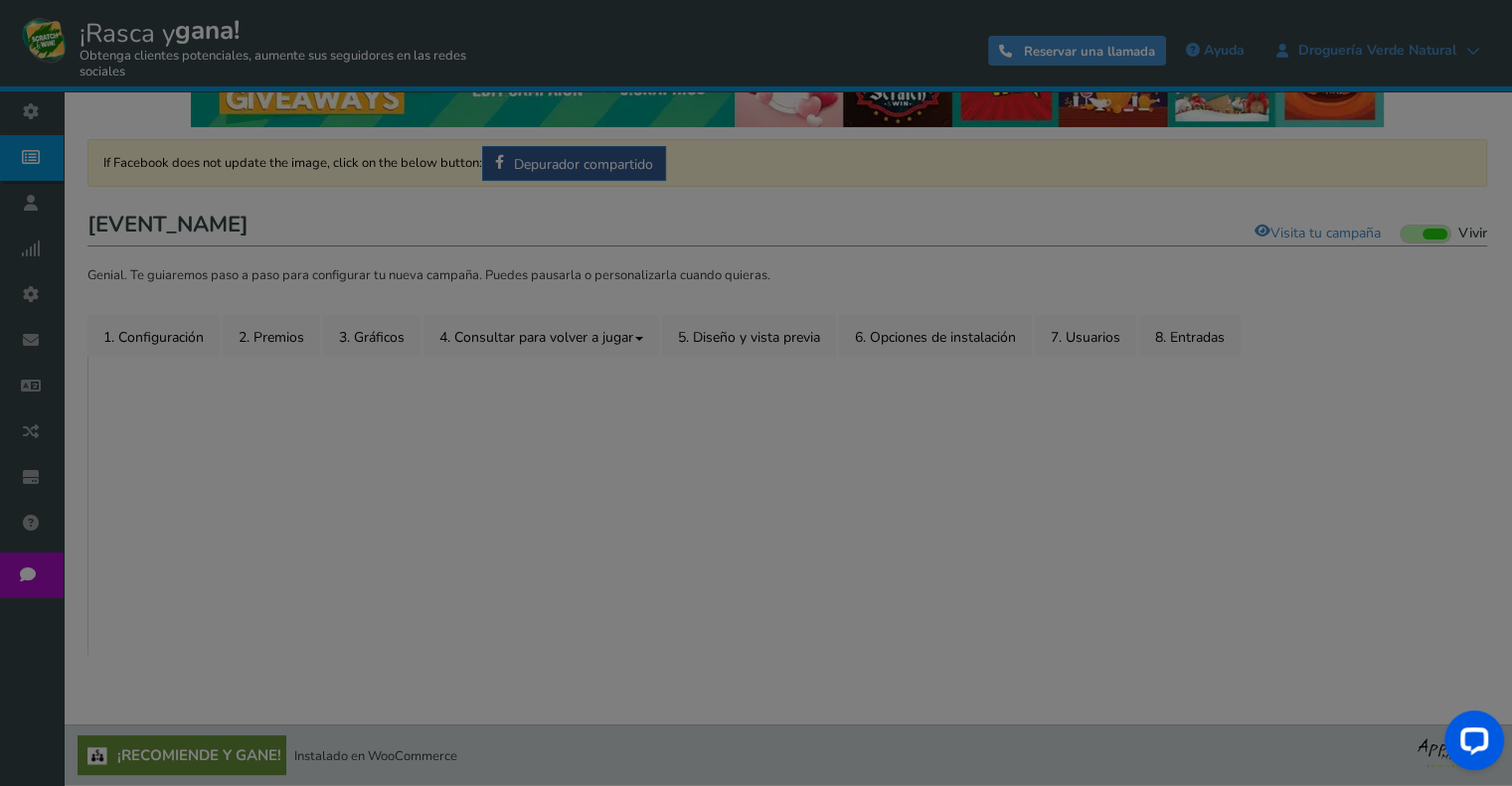 scroll, scrollTop: 90, scrollLeft: 0, axis: vertical 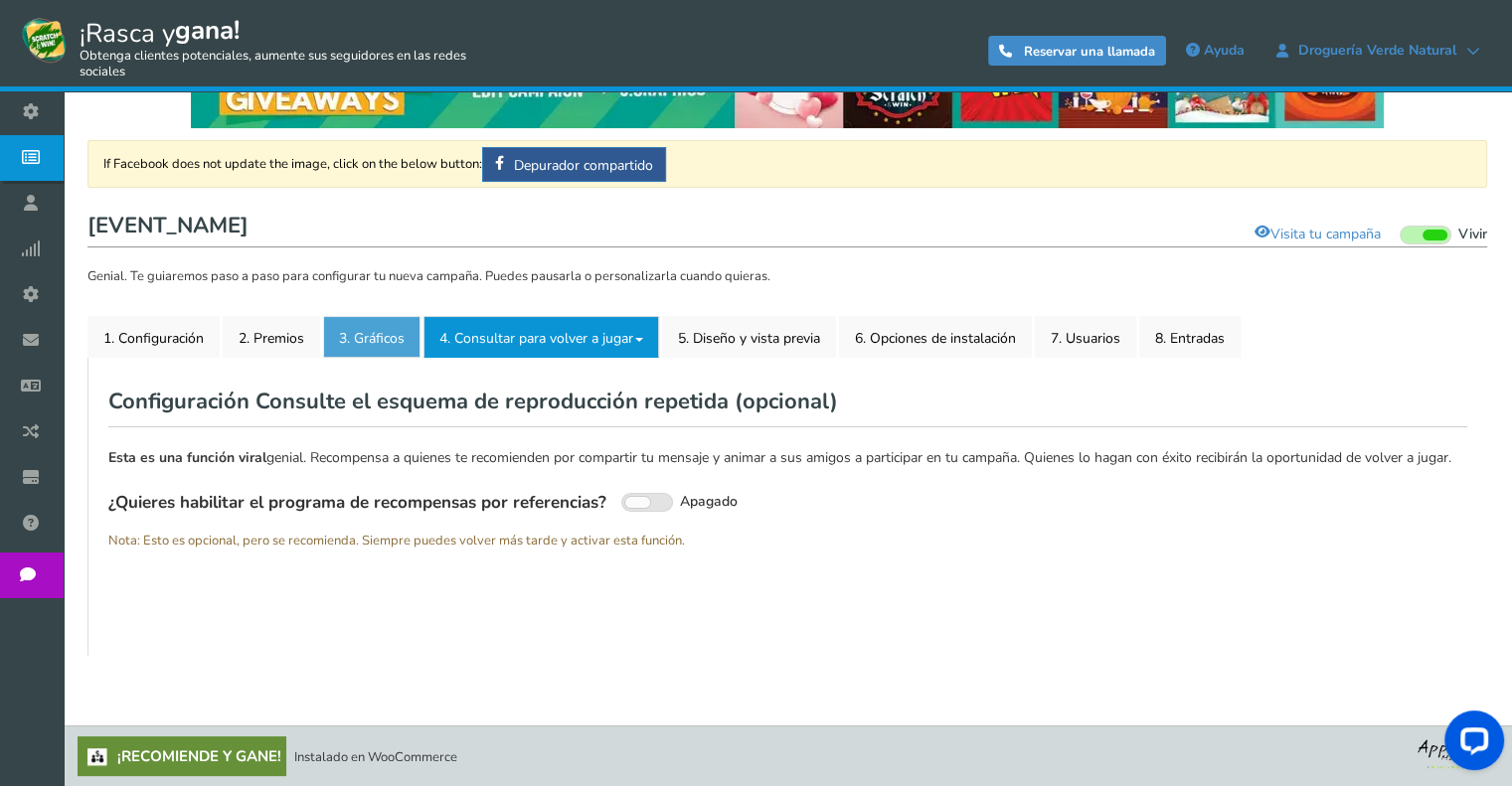 click on "3. Gráficos" at bounding box center [372, 338] 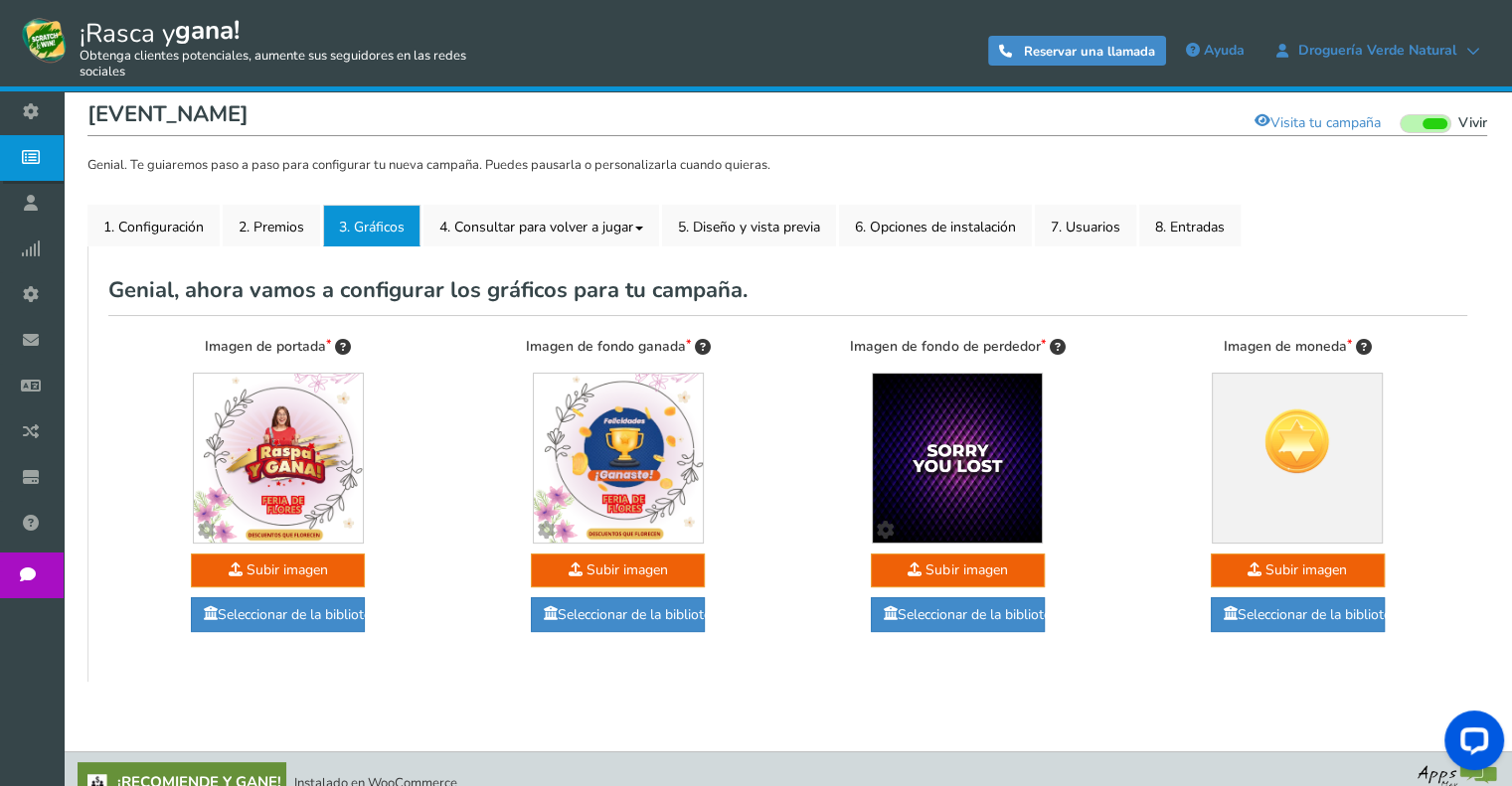 scroll, scrollTop: 227, scrollLeft: 0, axis: vertical 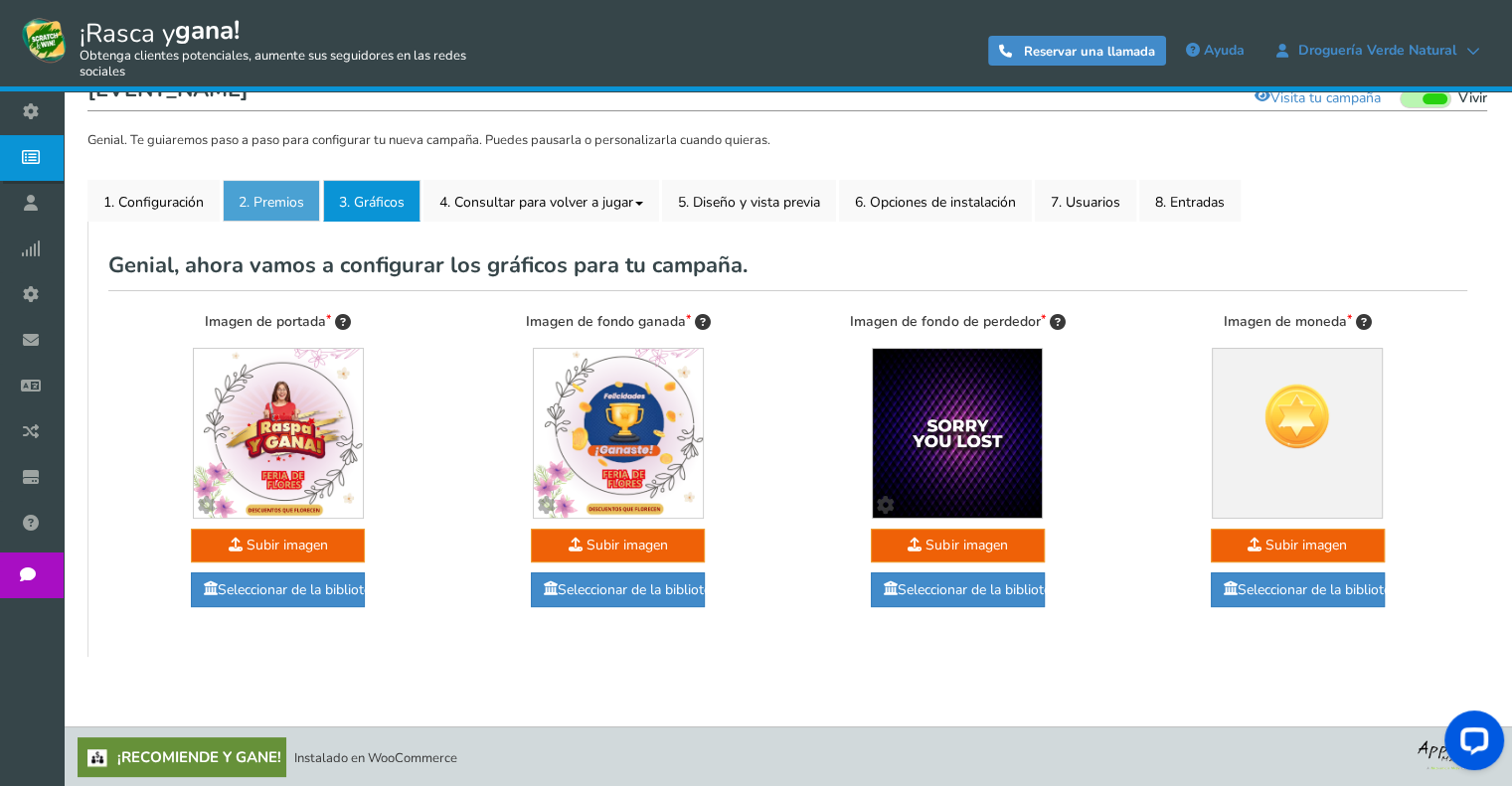 click on "2. Premios" at bounding box center [271, 202] 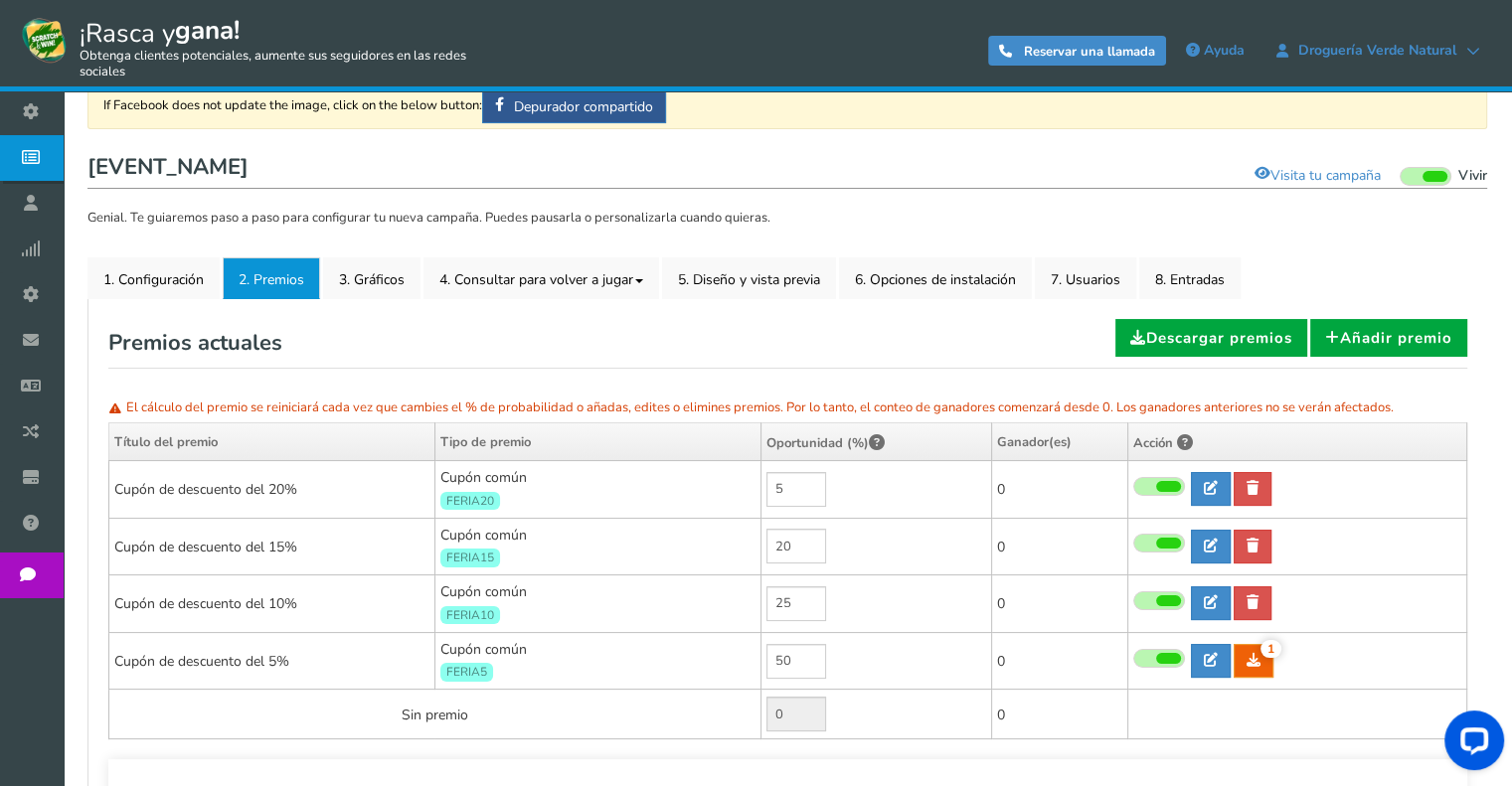 scroll, scrollTop: 127, scrollLeft: 0, axis: vertical 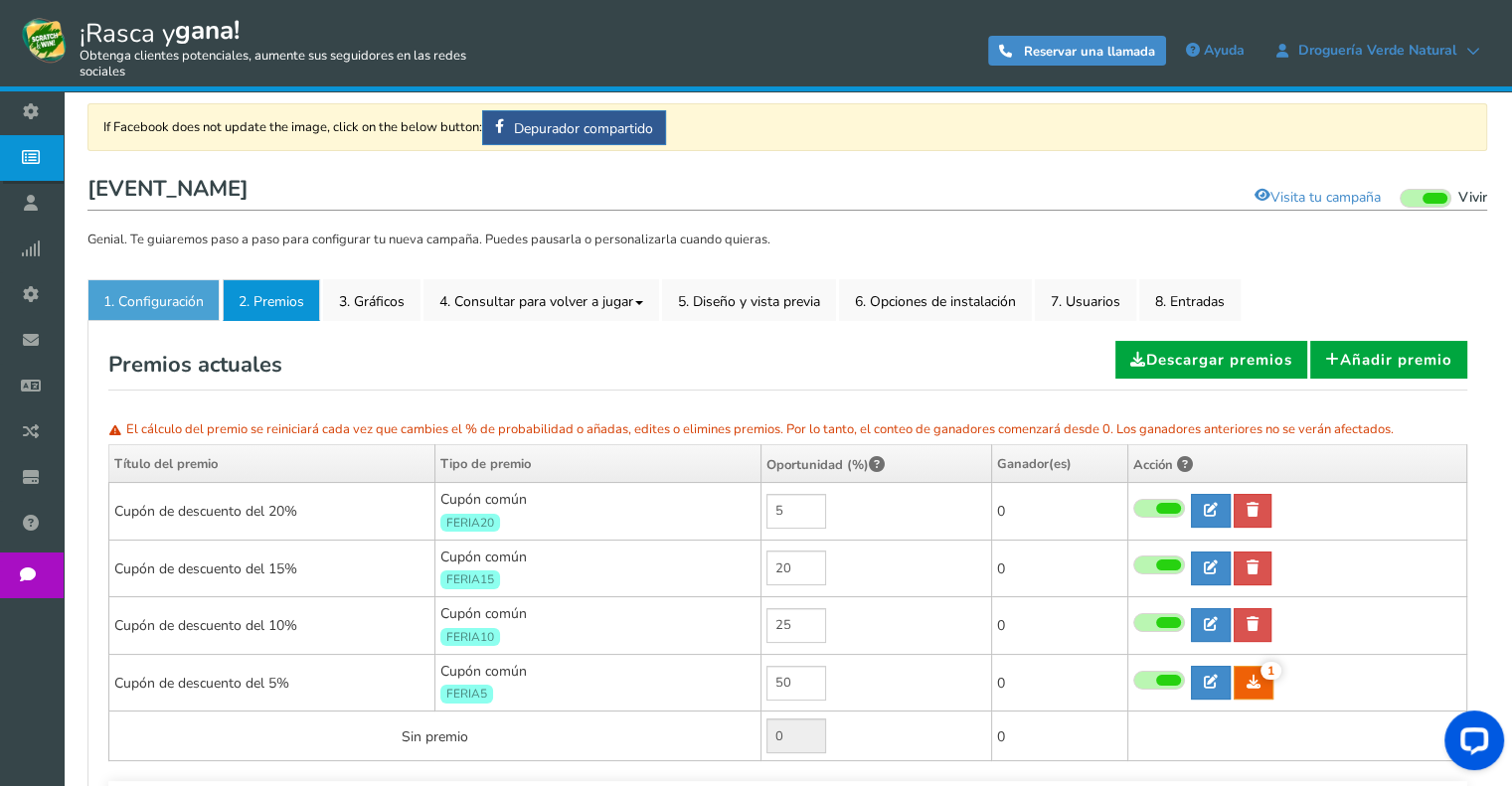 click on "1. Configuración" at bounding box center (153, 301) 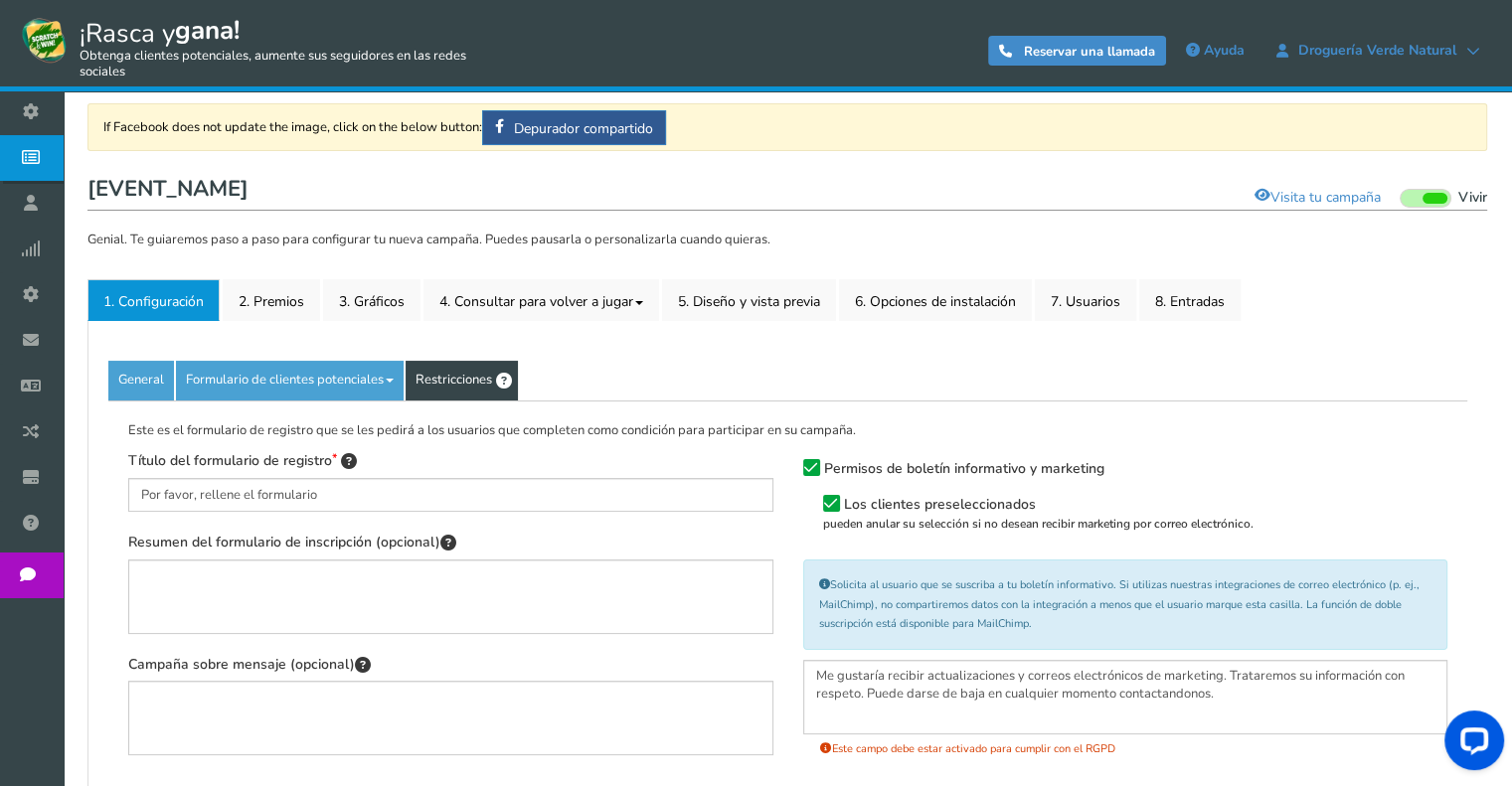 click on "Restricciones" at bounding box center (453, 380) 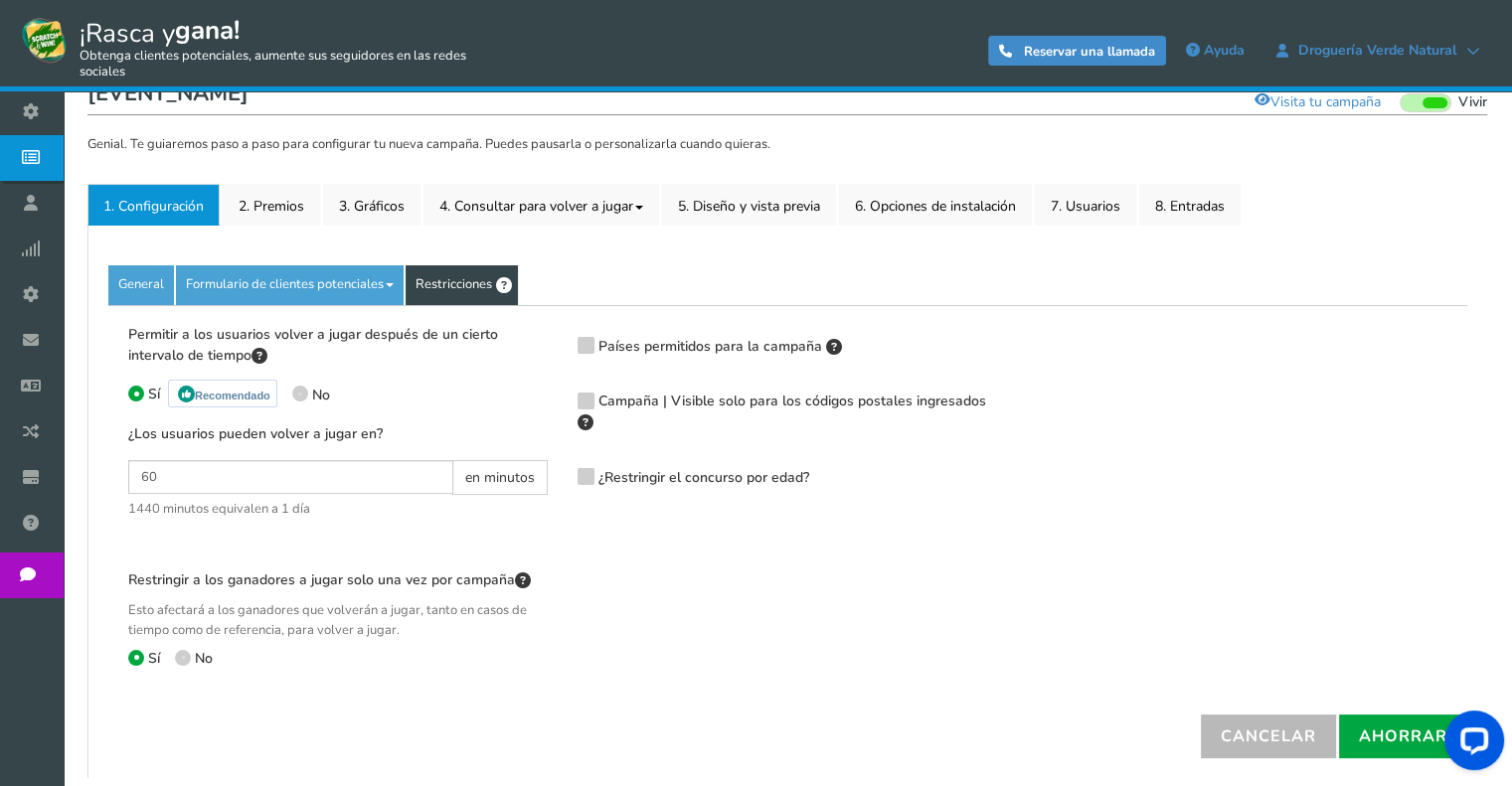 scroll, scrollTop: 227, scrollLeft: 0, axis: vertical 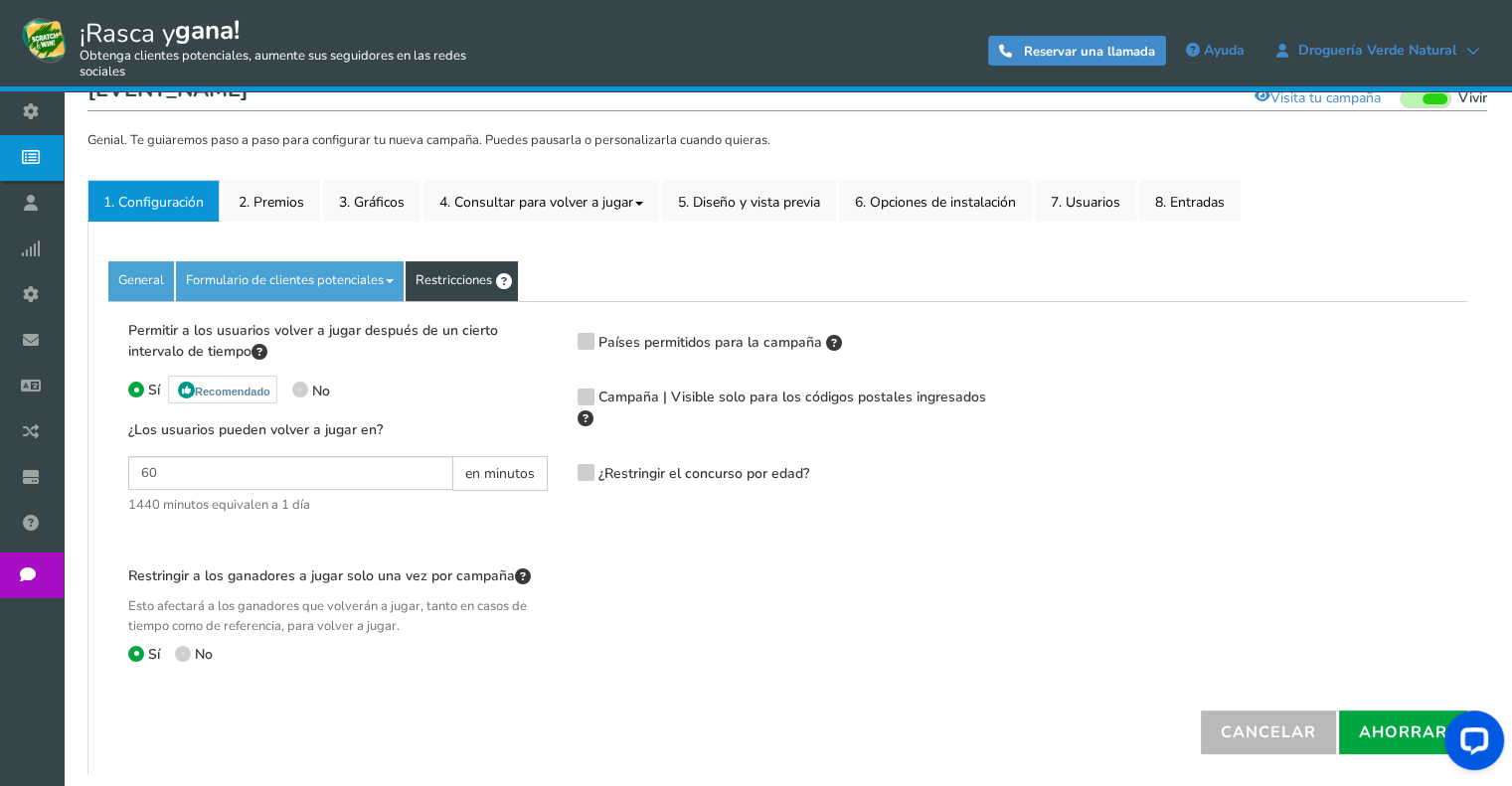 click at bounding box center (183, 654) 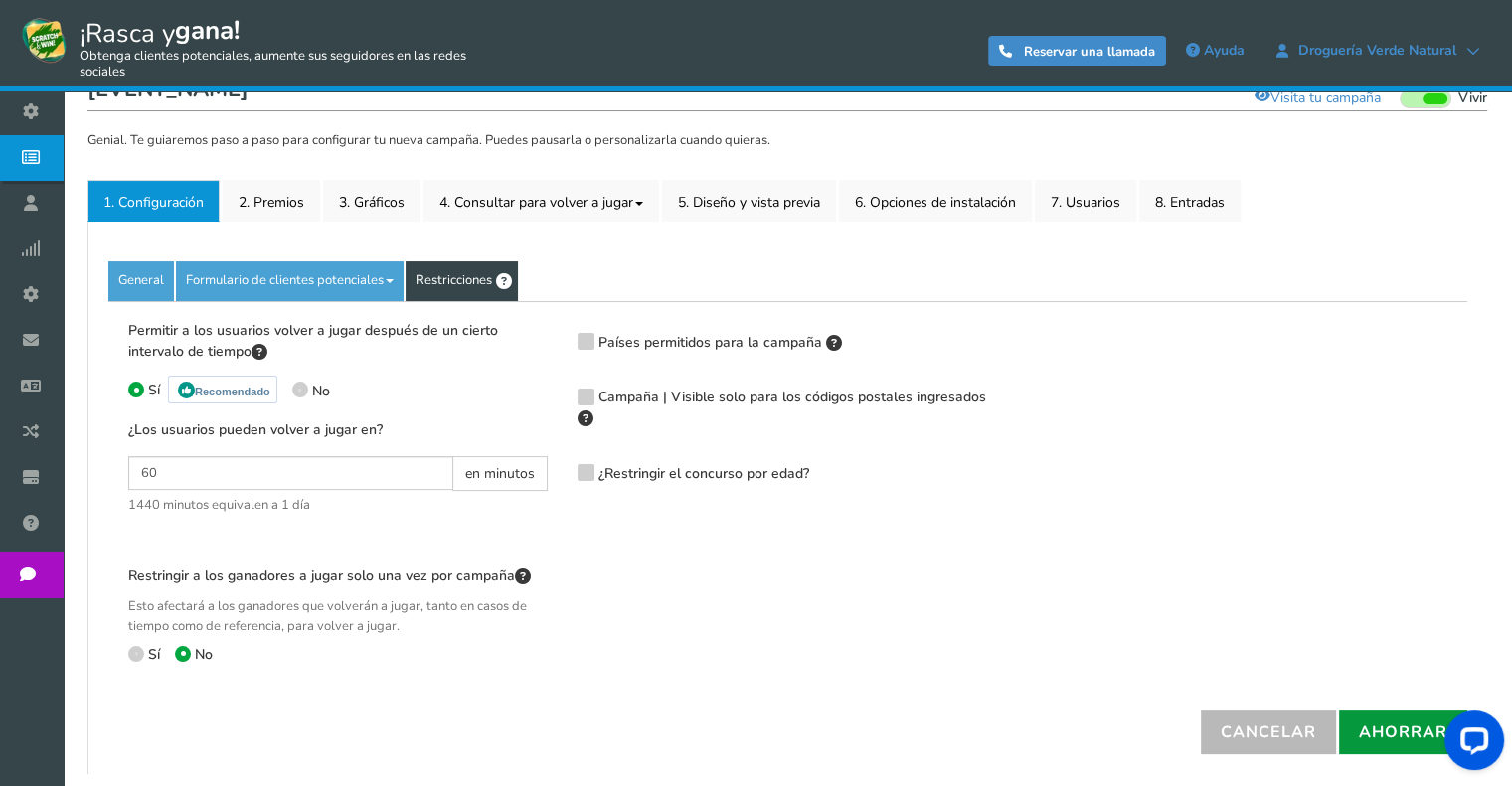 click on "Ahorrar" at bounding box center (1403, 732) 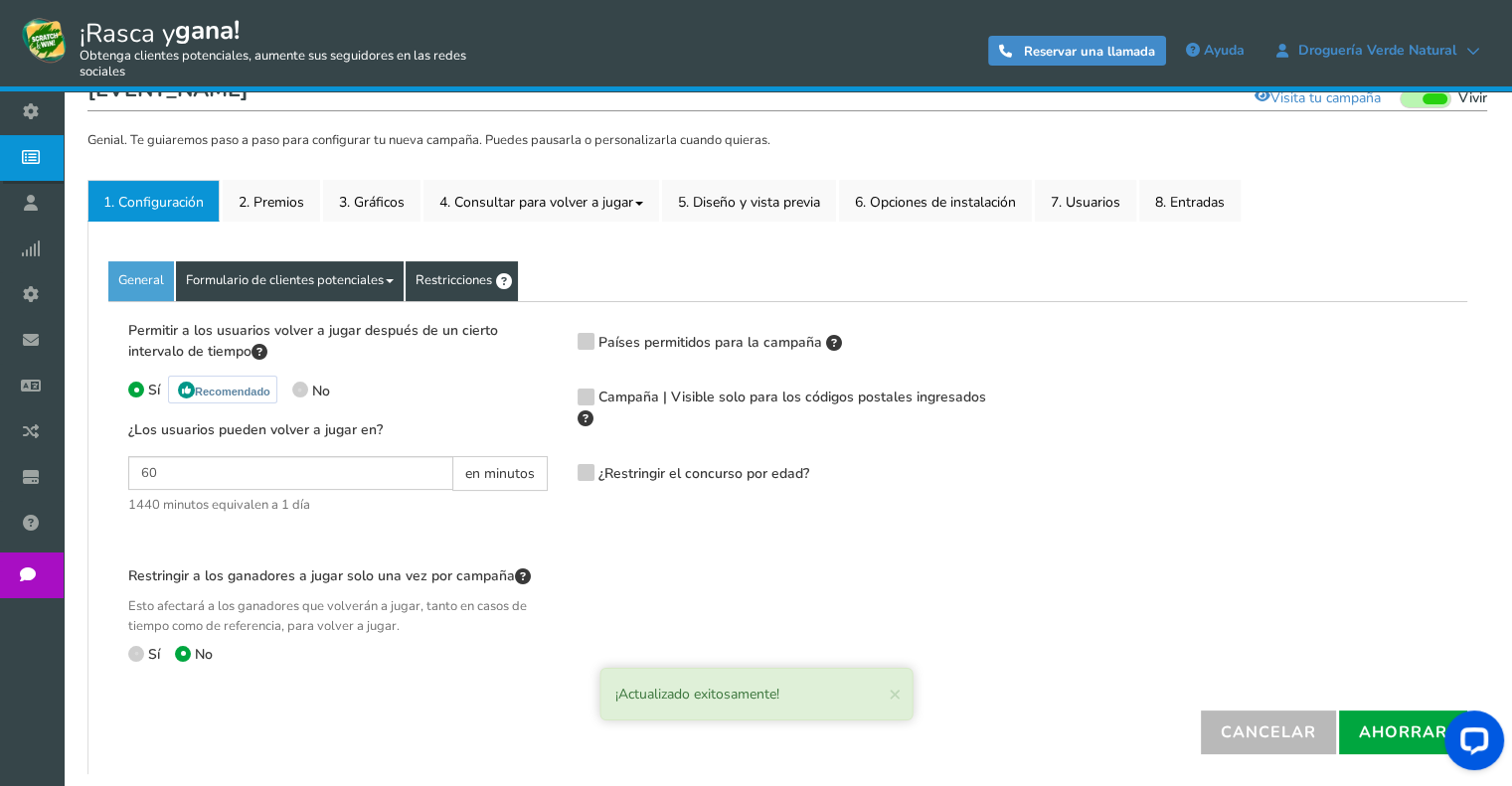 click on "Formulario de clientes potenciales" at bounding box center [284, 280] 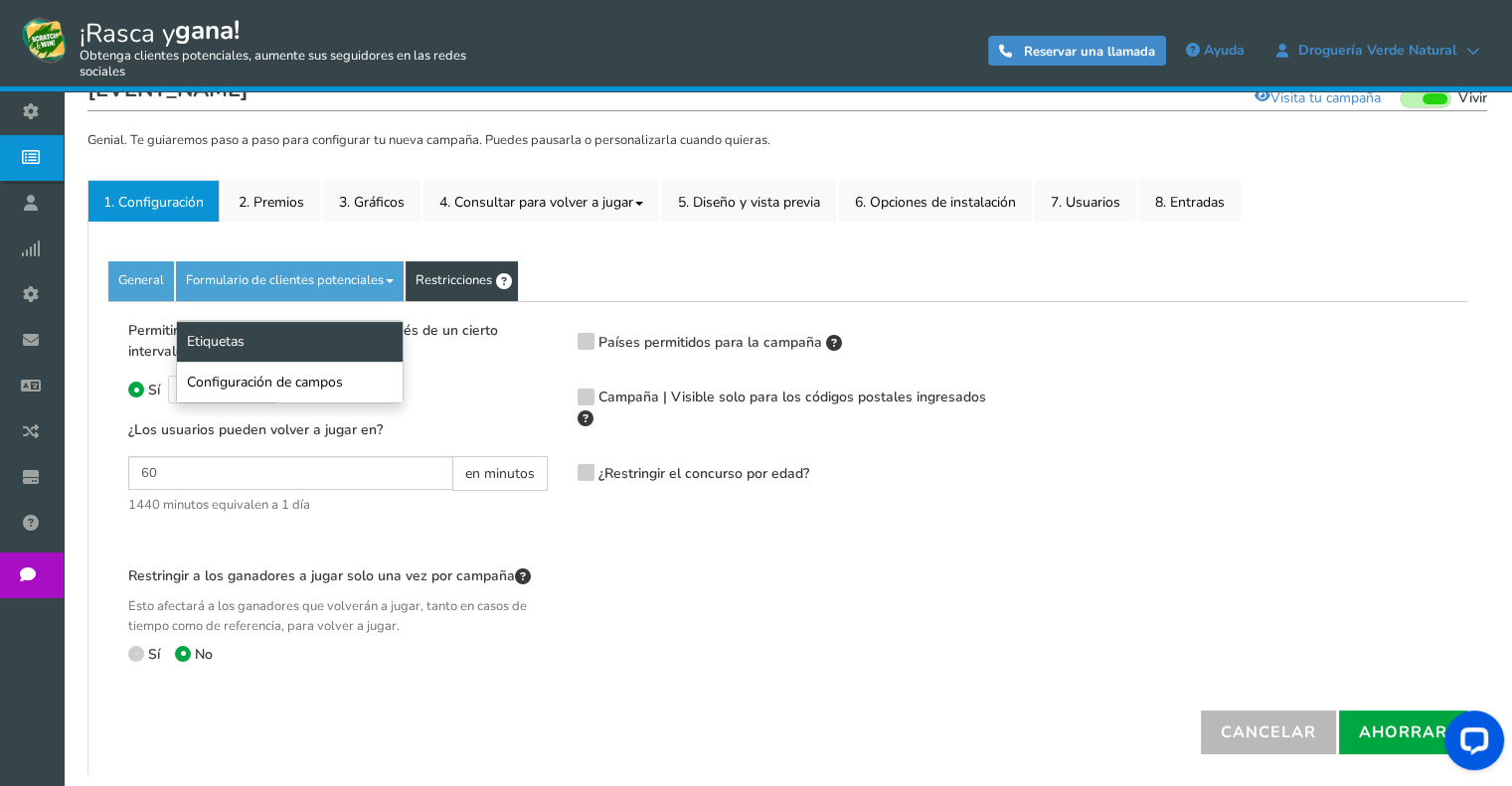 click on "Etiquetas" at bounding box center [289, 341] 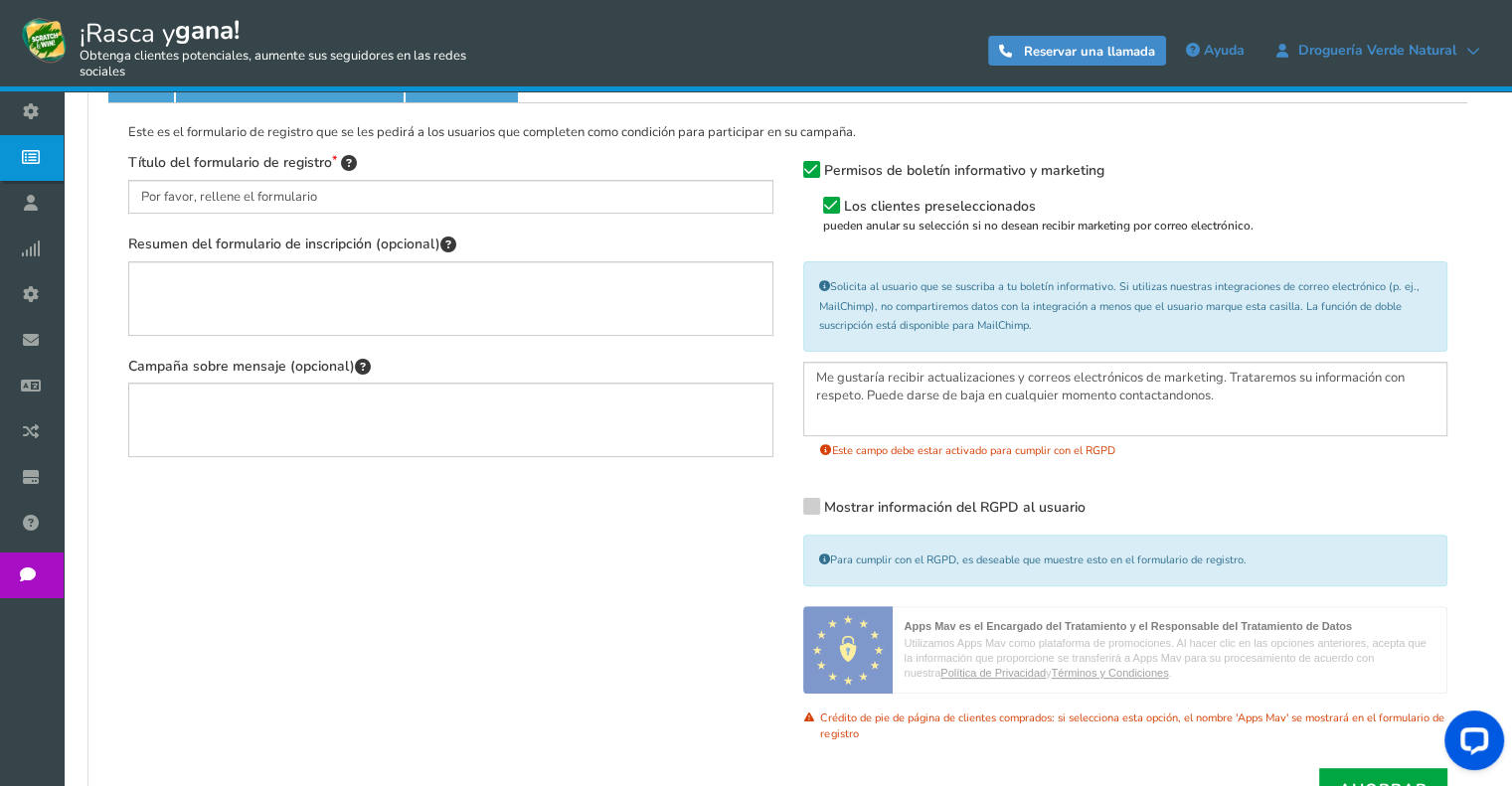 scroll, scrollTop: 326, scrollLeft: 0, axis: vertical 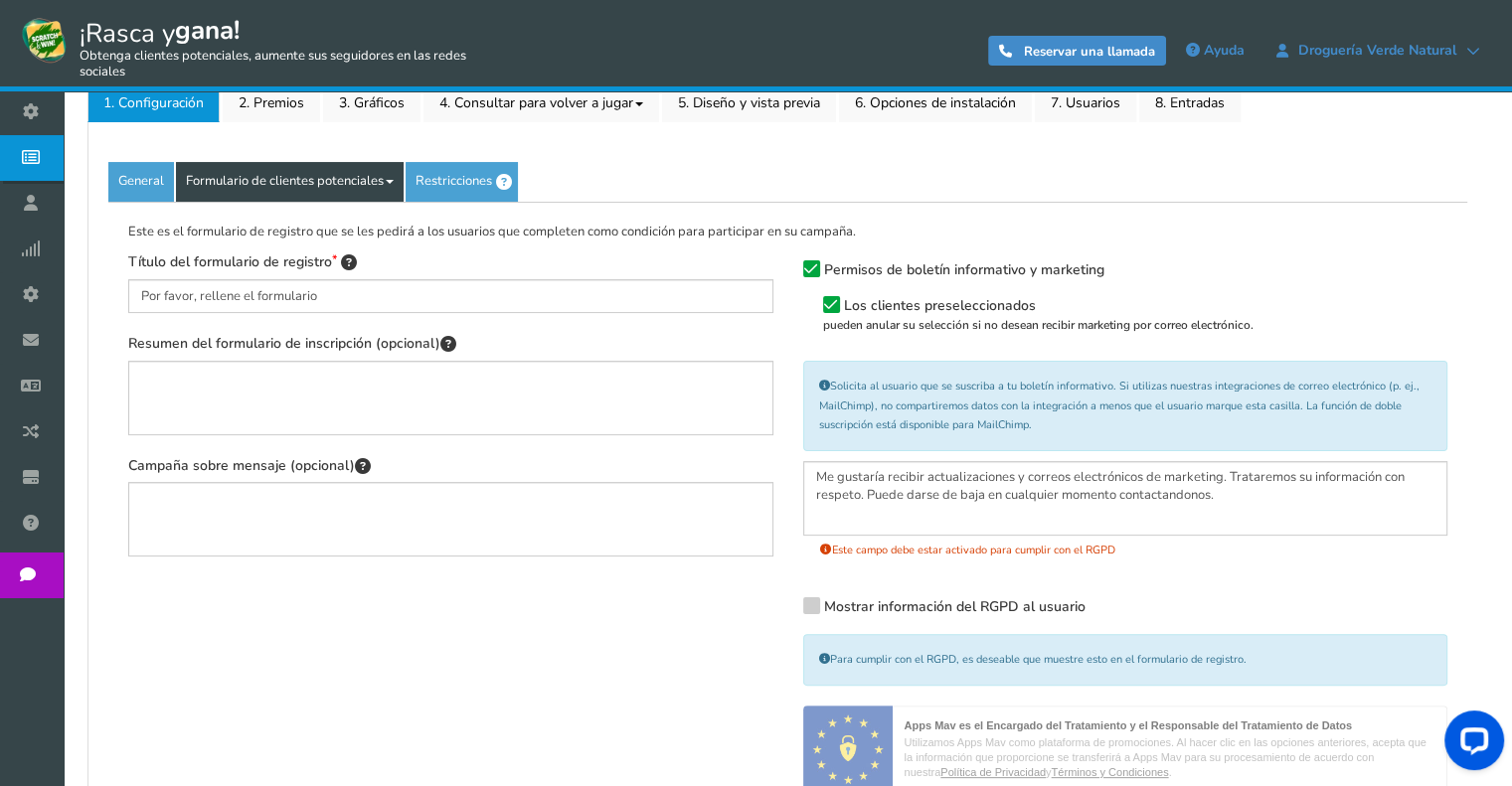 click on "Formulario de clientes potenciales" at bounding box center [284, 181] 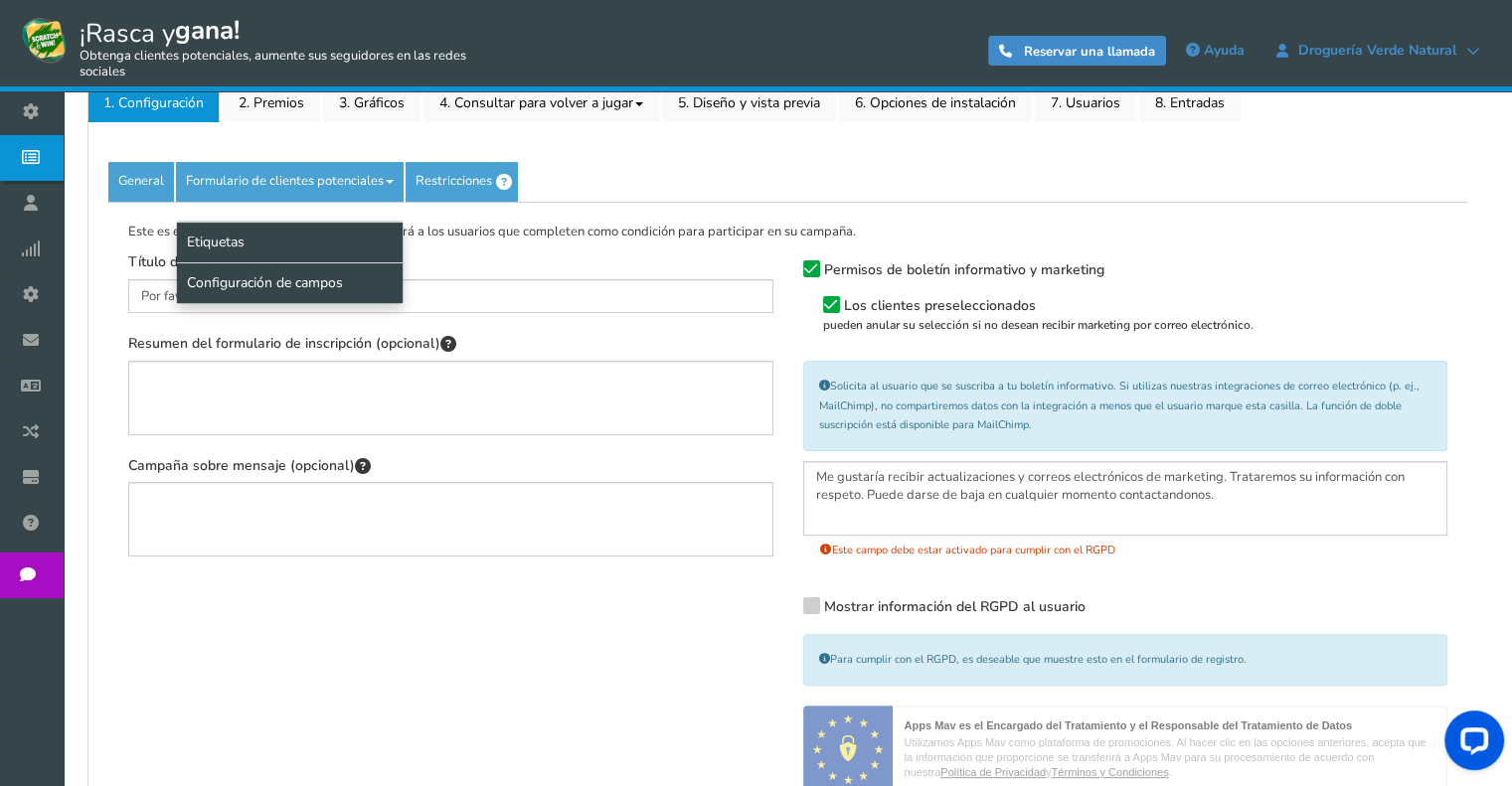 click on "Configuración de campos" at bounding box center [264, 282] 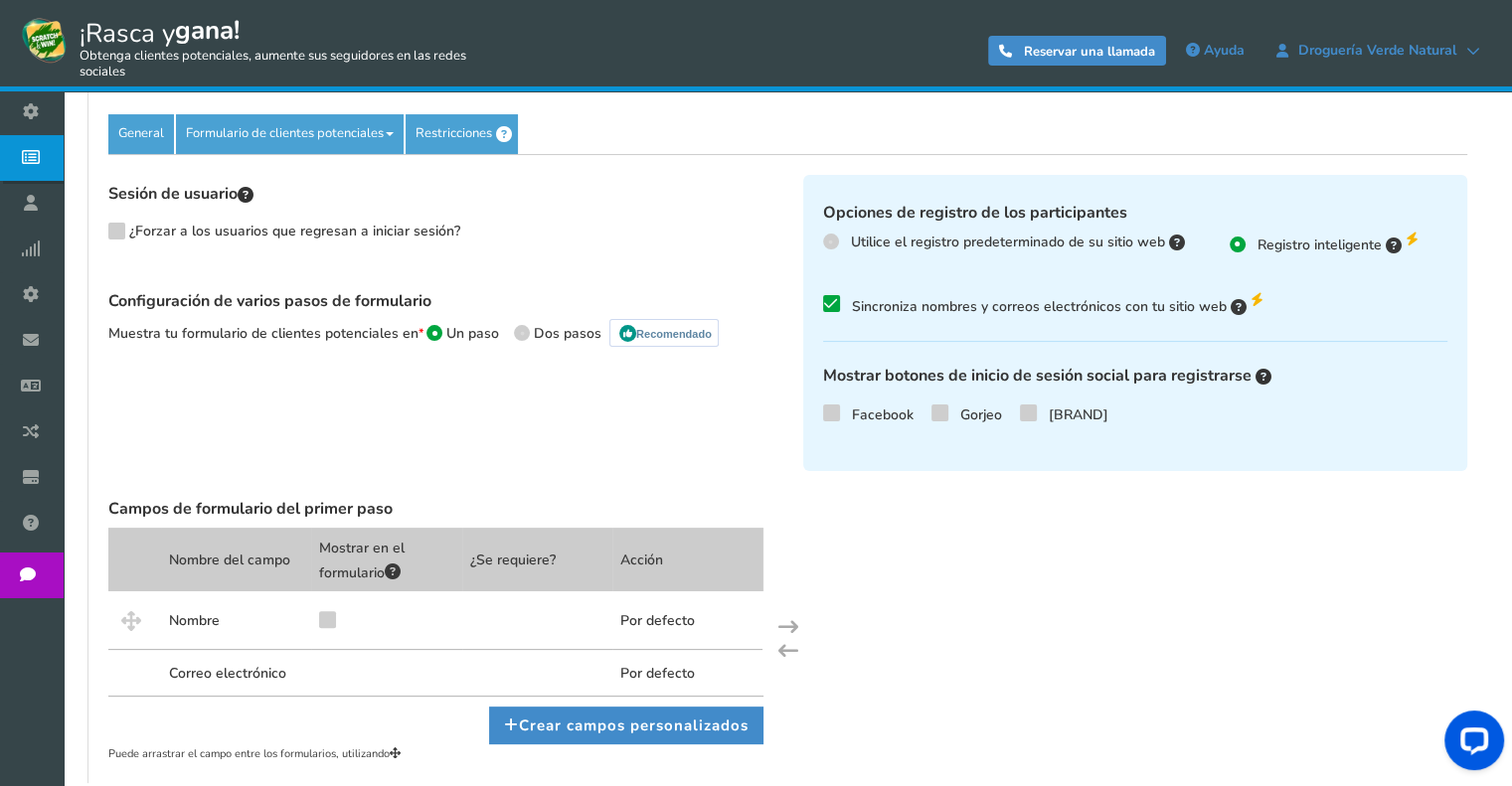 scroll, scrollTop: 298, scrollLeft: 0, axis: vertical 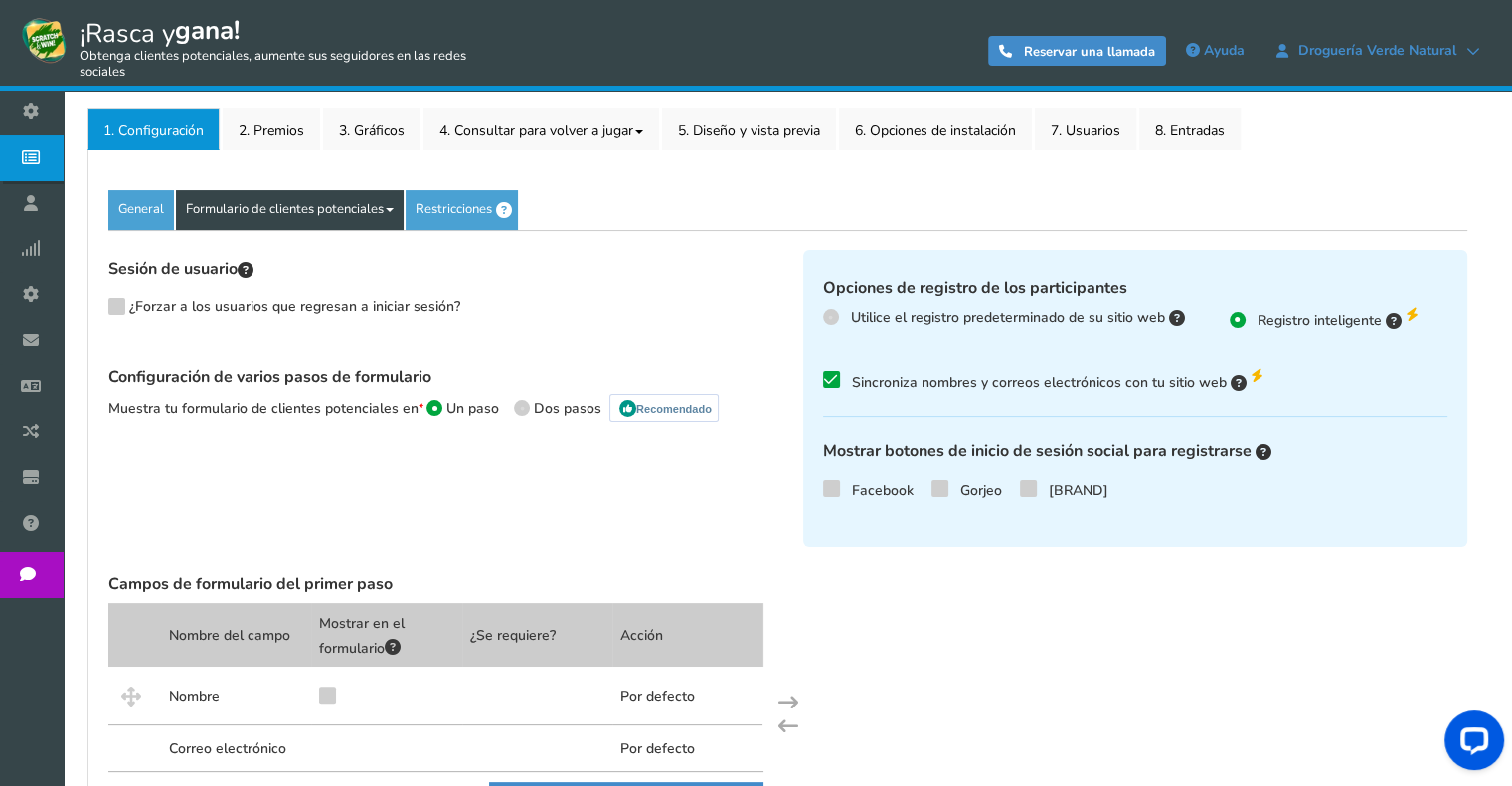 click on "Formulario de clientes potenciales" at bounding box center [284, 209] 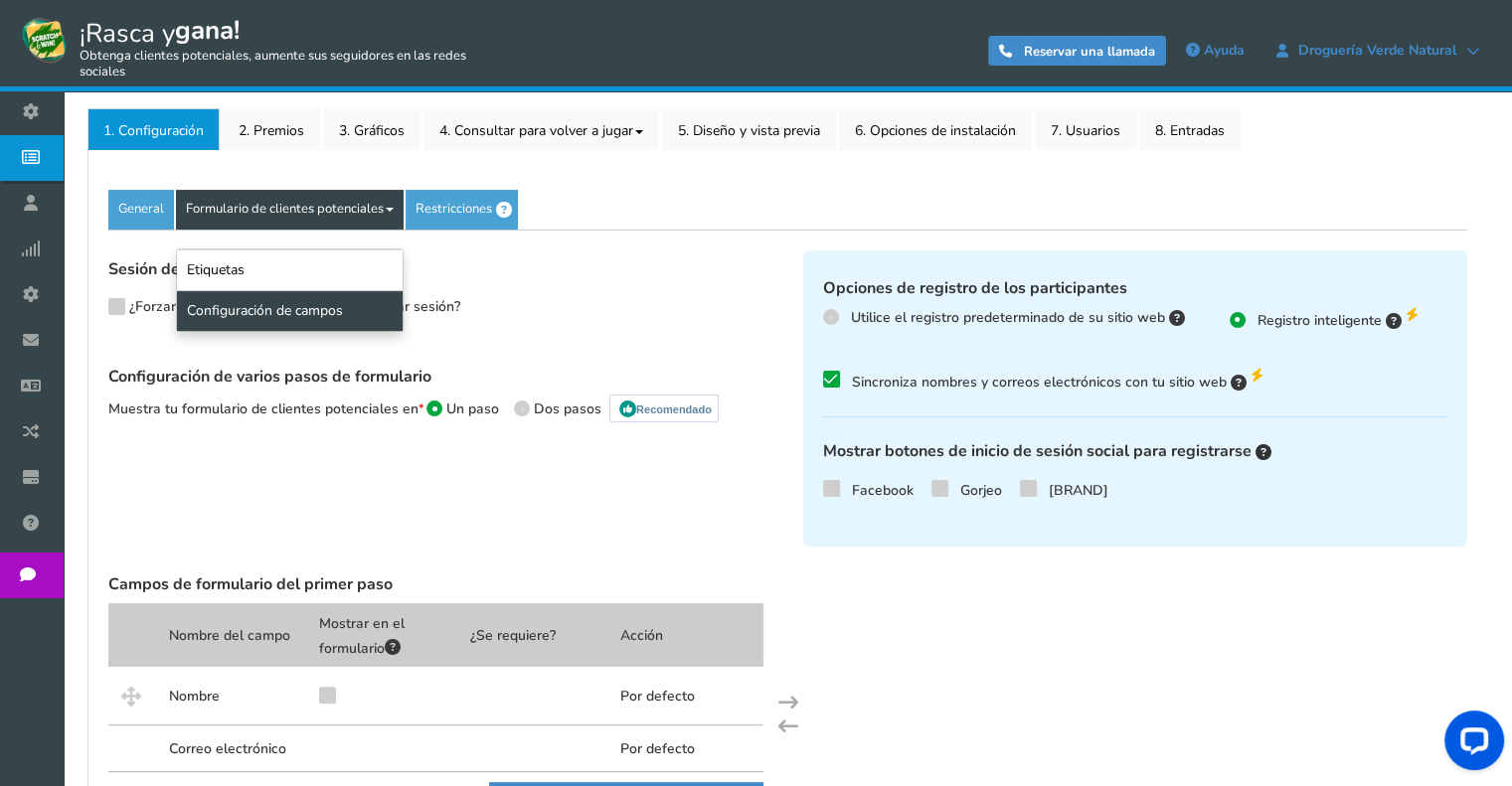 click on "Formulario de clientes potenciales" at bounding box center (284, 209) 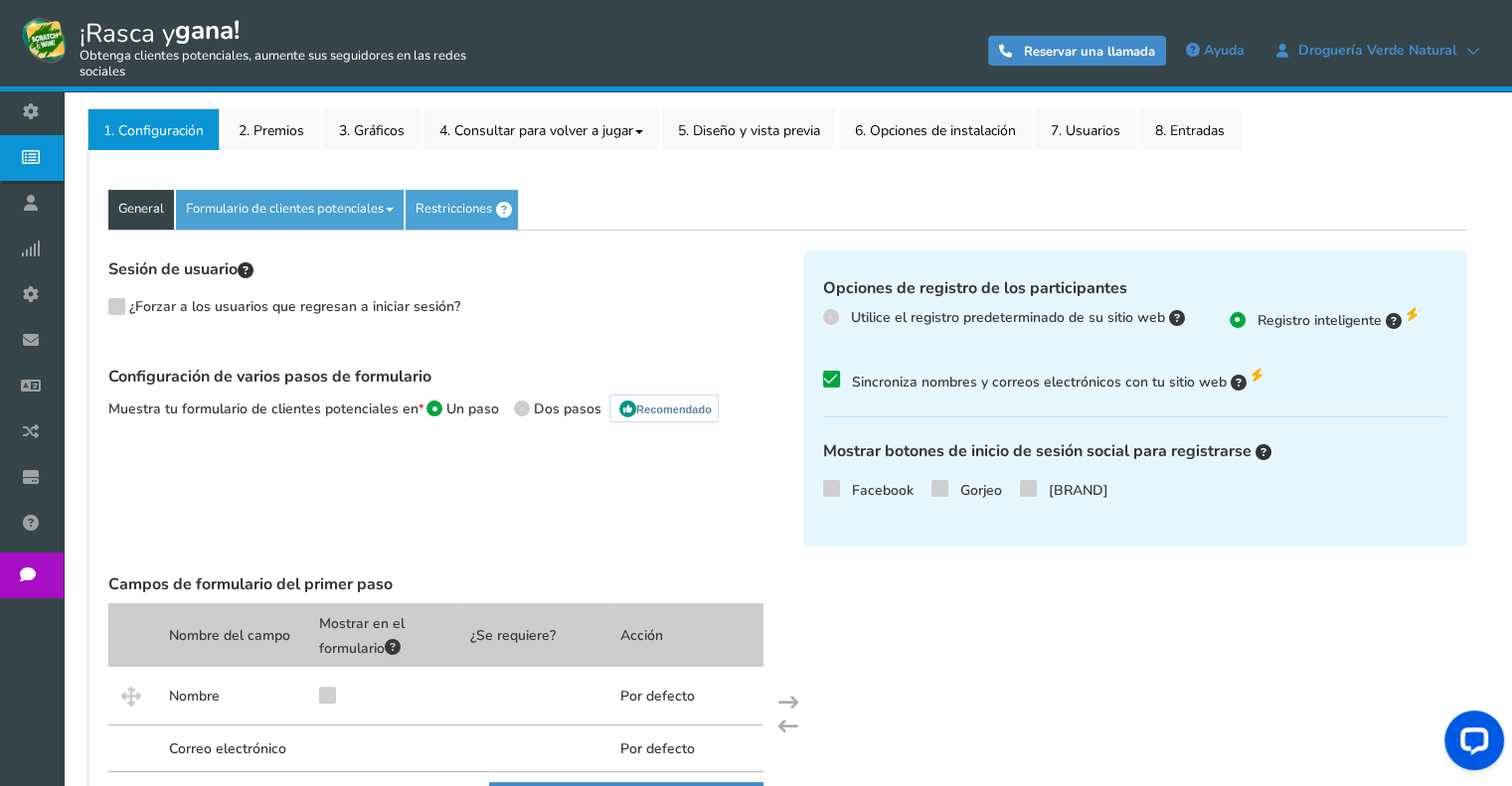 click on "General" at bounding box center [141, 209] 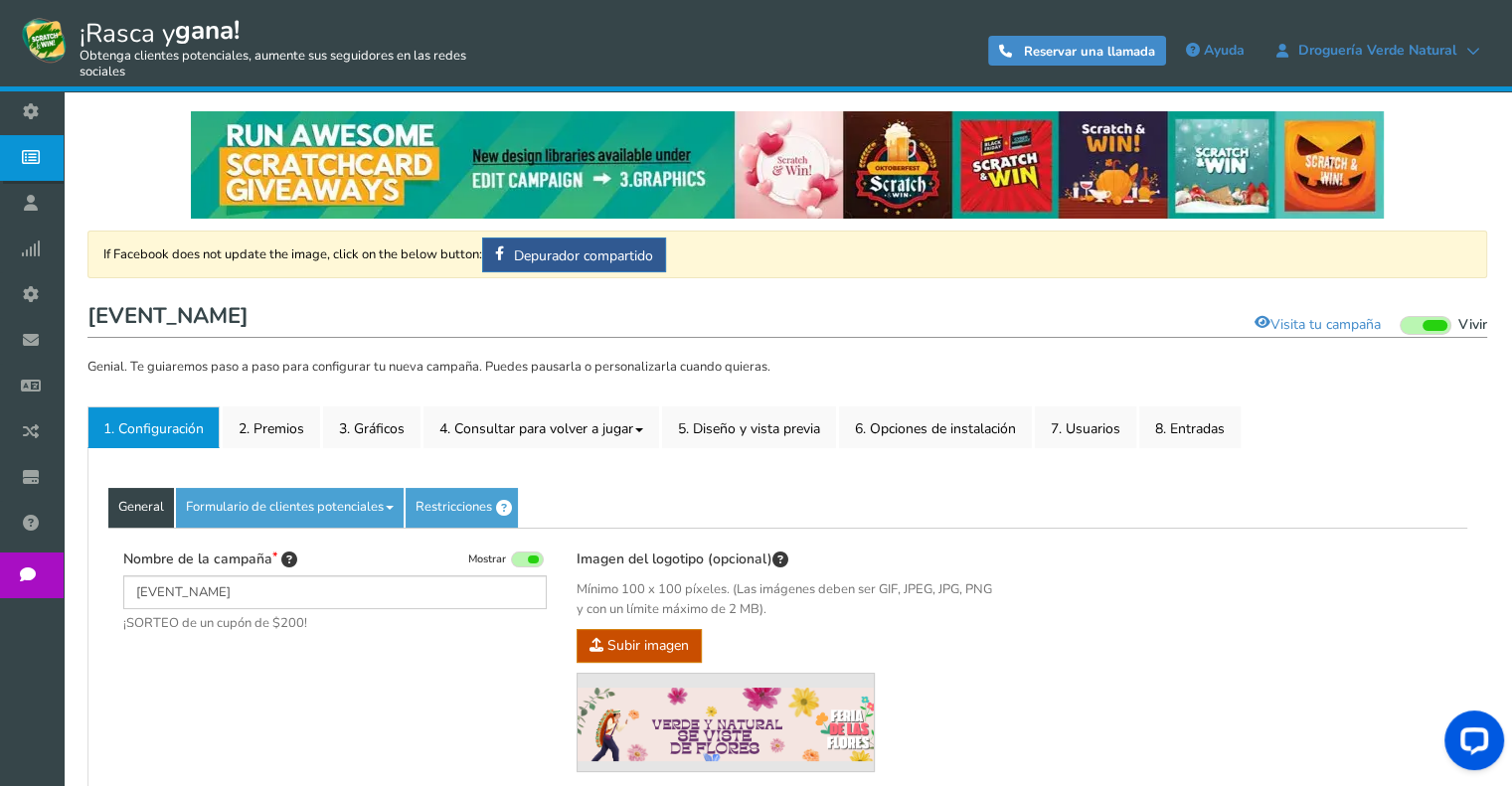 scroll, scrollTop: 0, scrollLeft: 0, axis: both 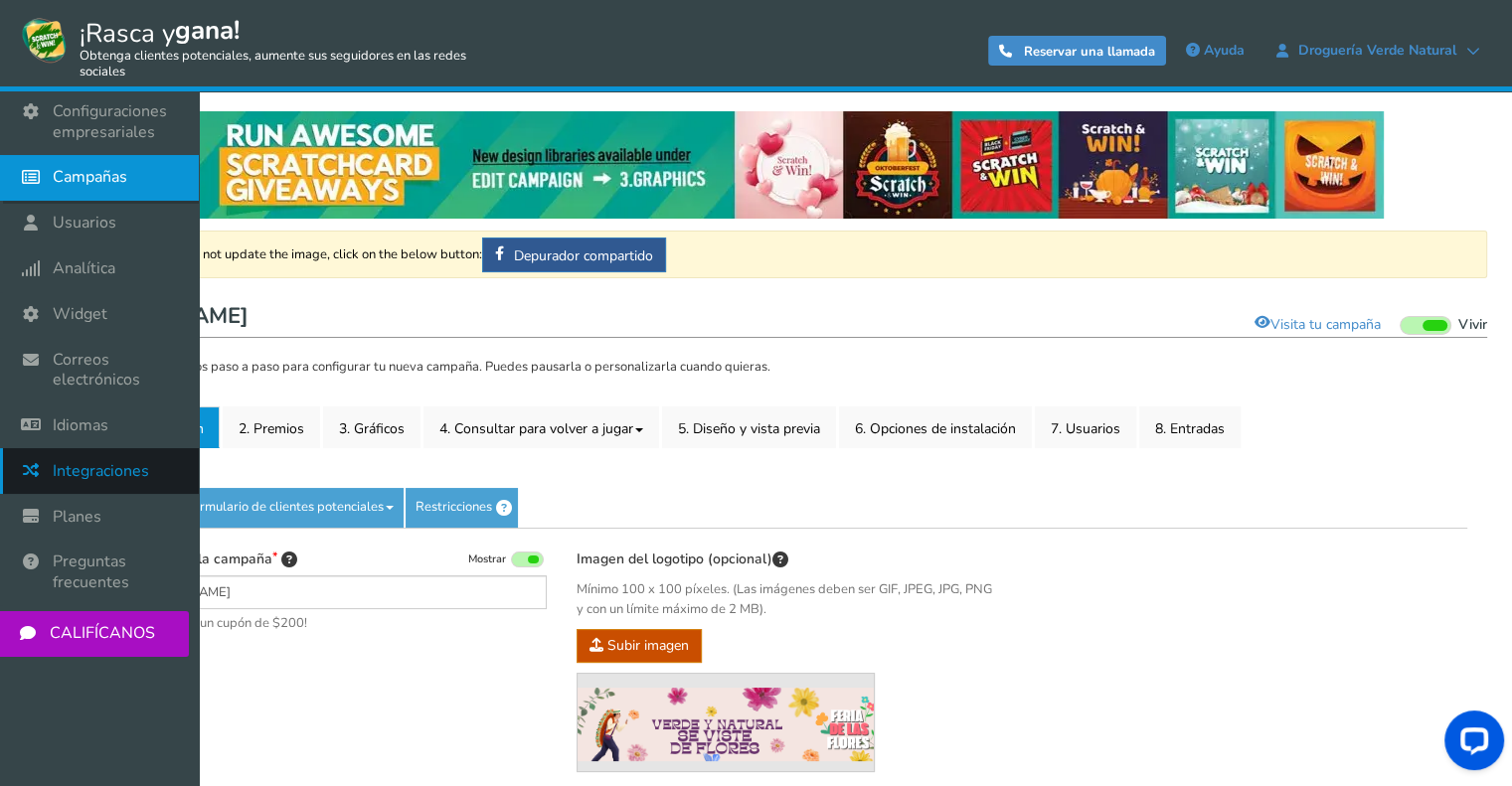 click on "Integraciones" at bounding box center [100, 471] 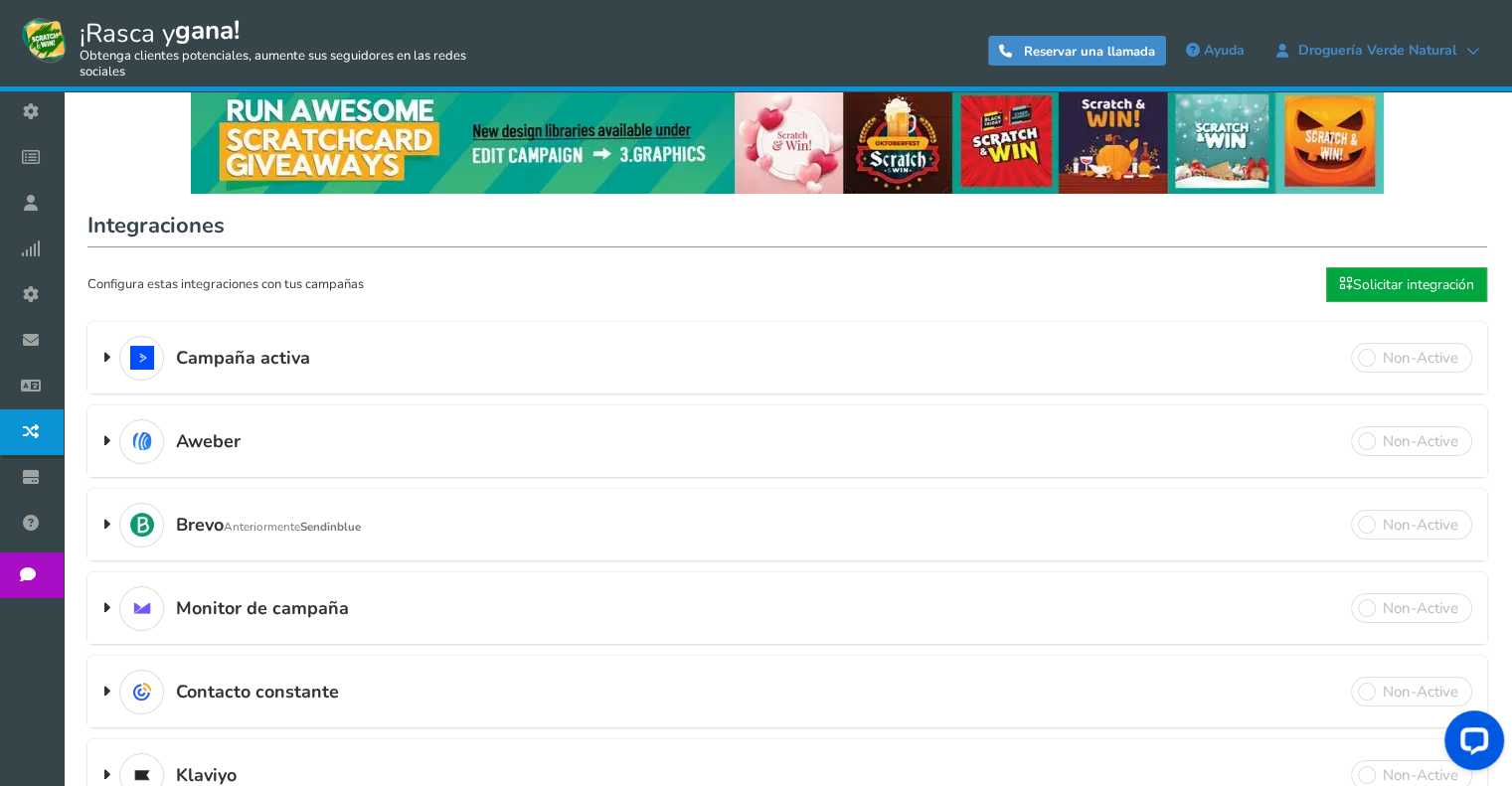 scroll, scrollTop: 0, scrollLeft: 0, axis: both 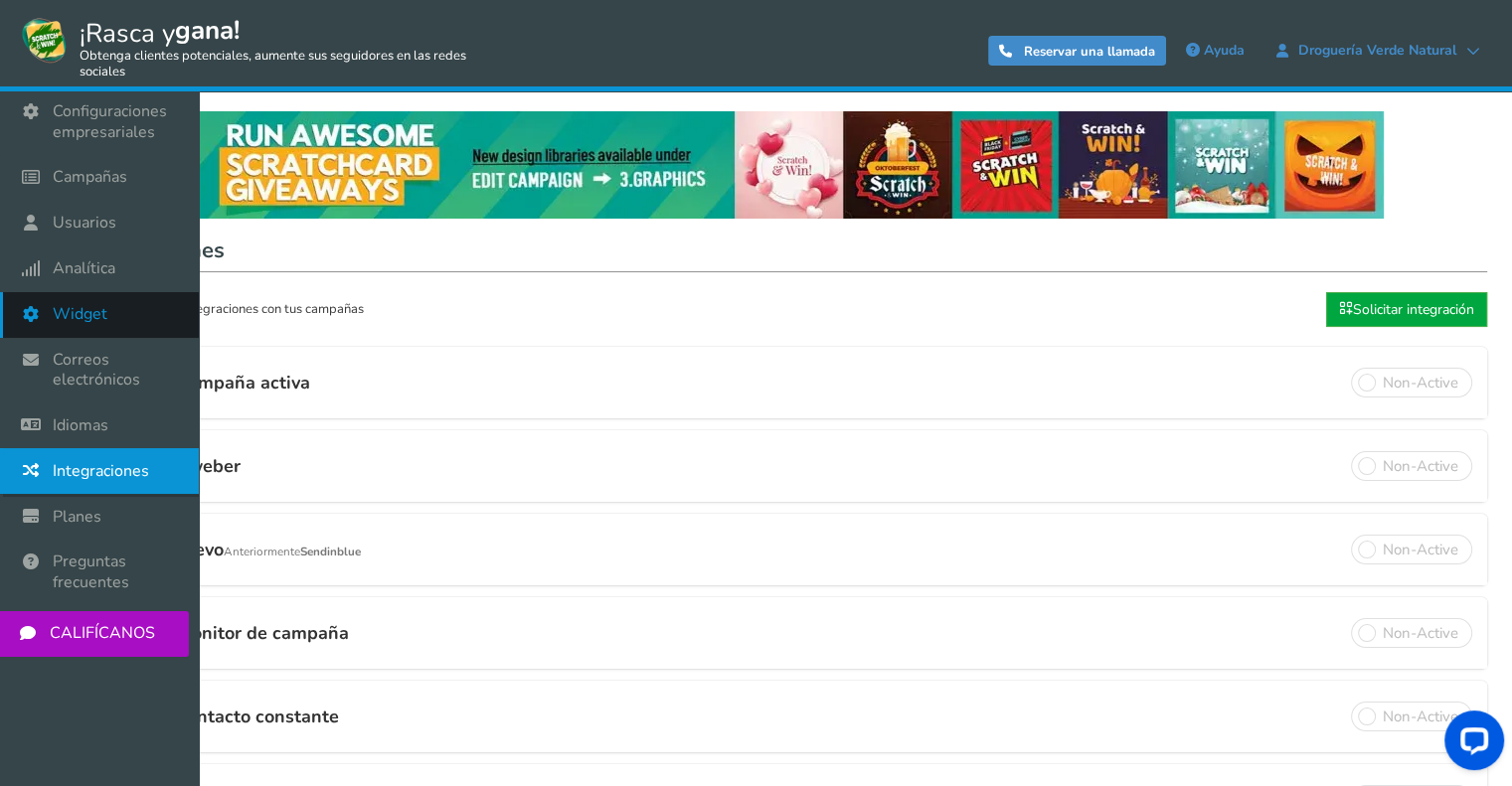 click on "Widget" at bounding box center (80, 314) 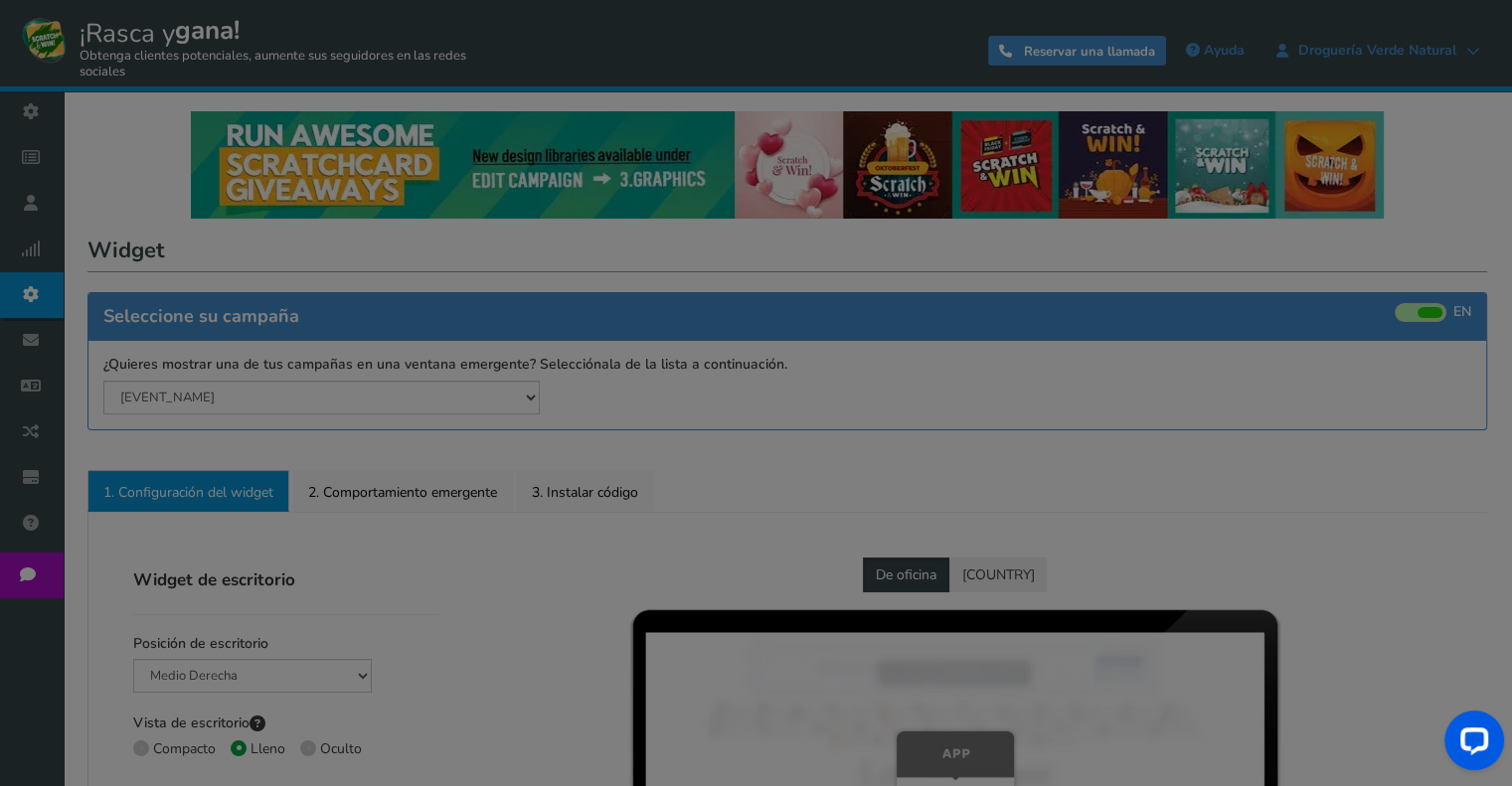 radio on "true" 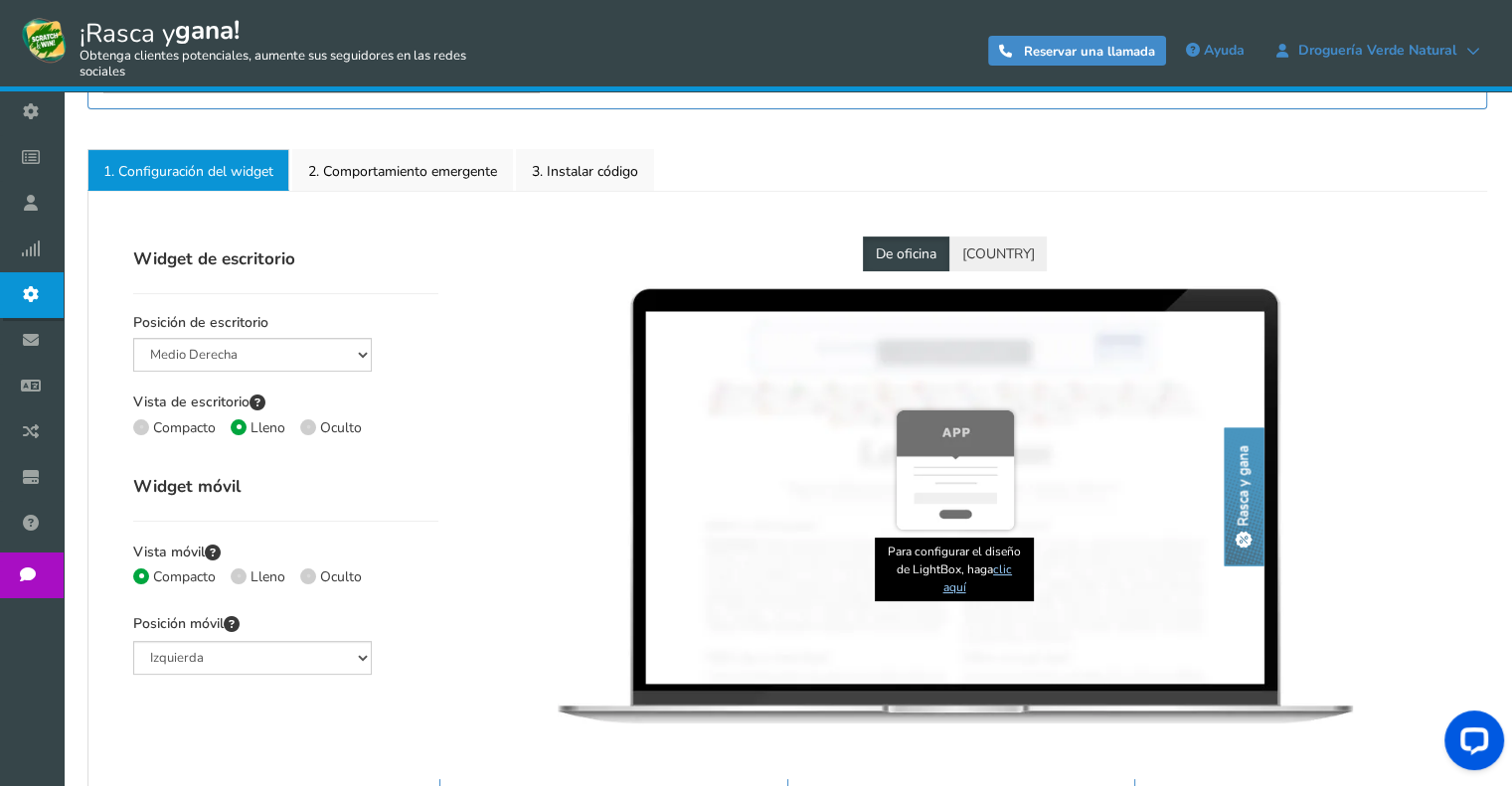 scroll, scrollTop: 298, scrollLeft: 0, axis: vertical 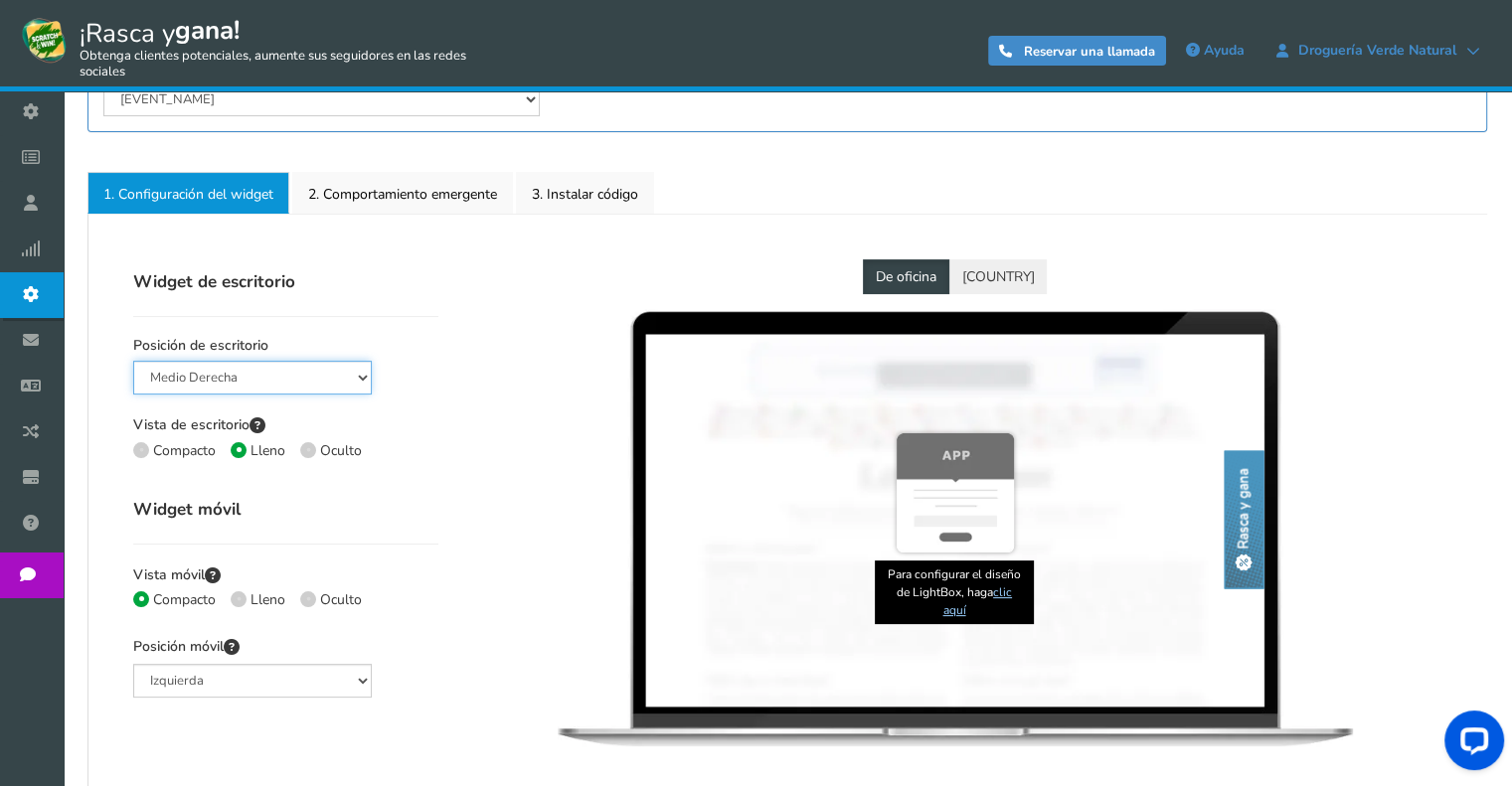 click on "Medio Derecha
Medio Izquierda
Barra superior
Barra inferior
Abajo a la izquierda
Abajo a la derecha
Abajo Medio" at bounding box center [252, 378] 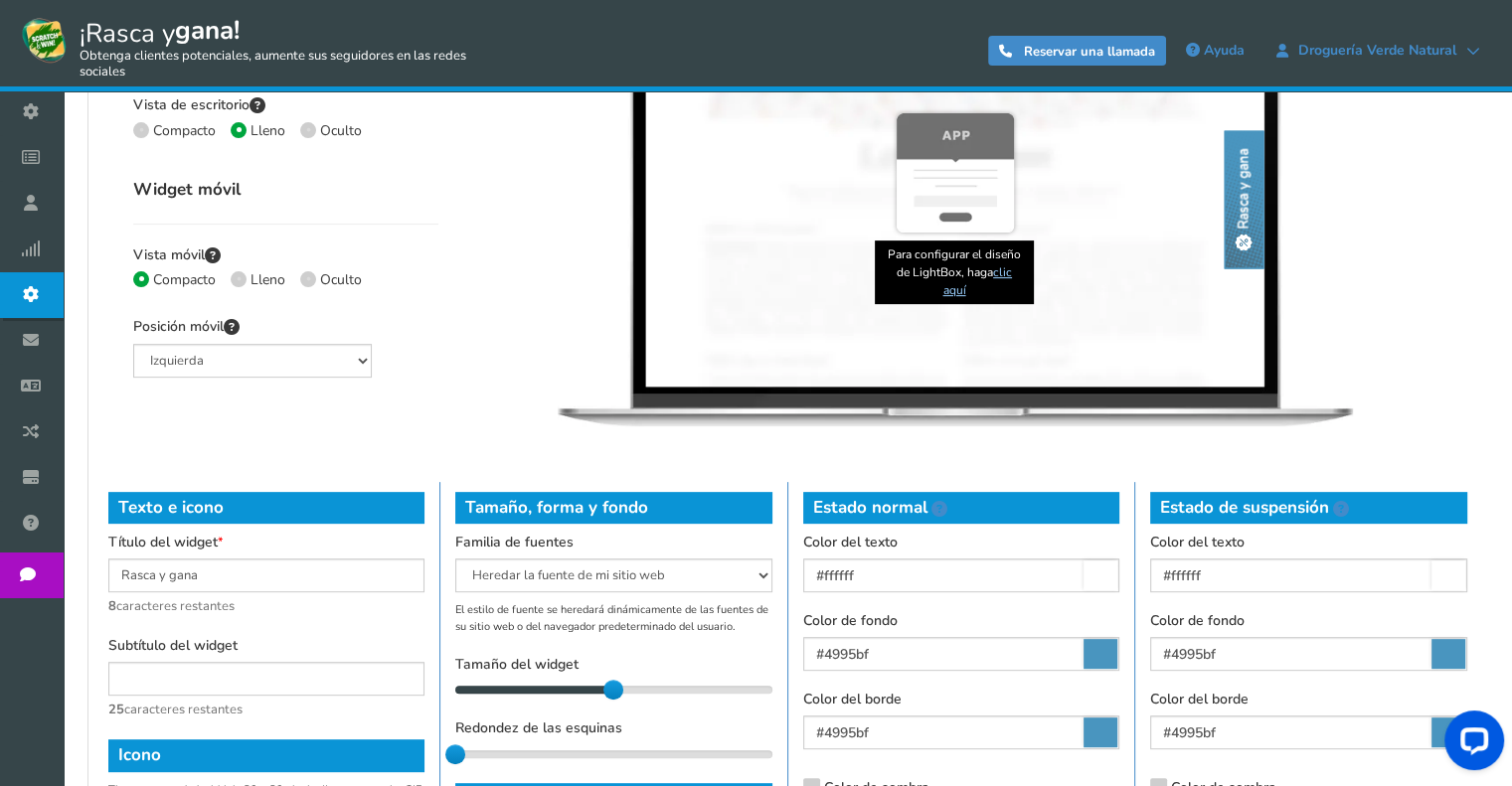 scroll, scrollTop: 596, scrollLeft: 0, axis: vertical 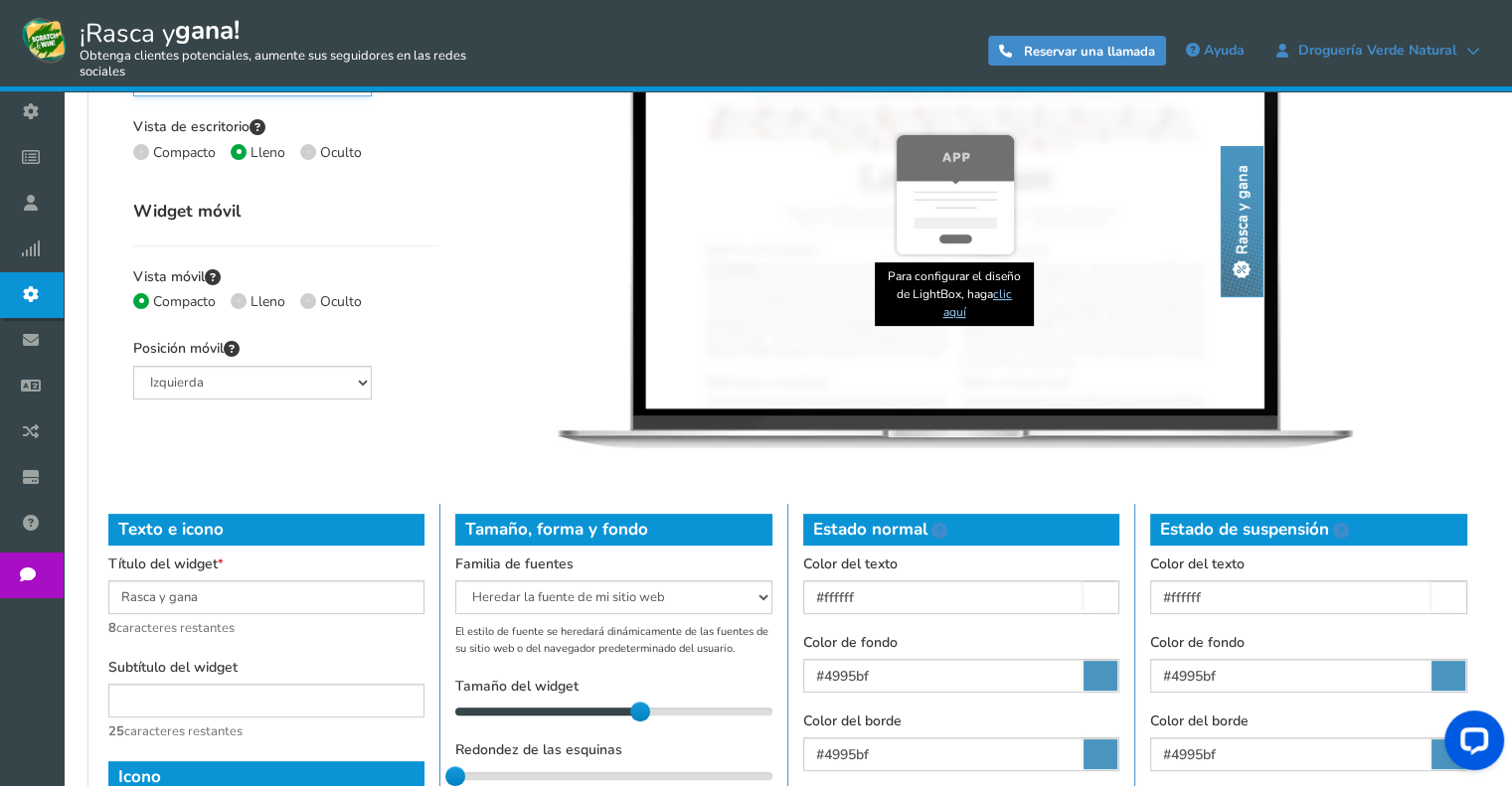 drag, startPoint x: 615, startPoint y: 711, endPoint x: 645, endPoint y: 707, distance: 30.265492 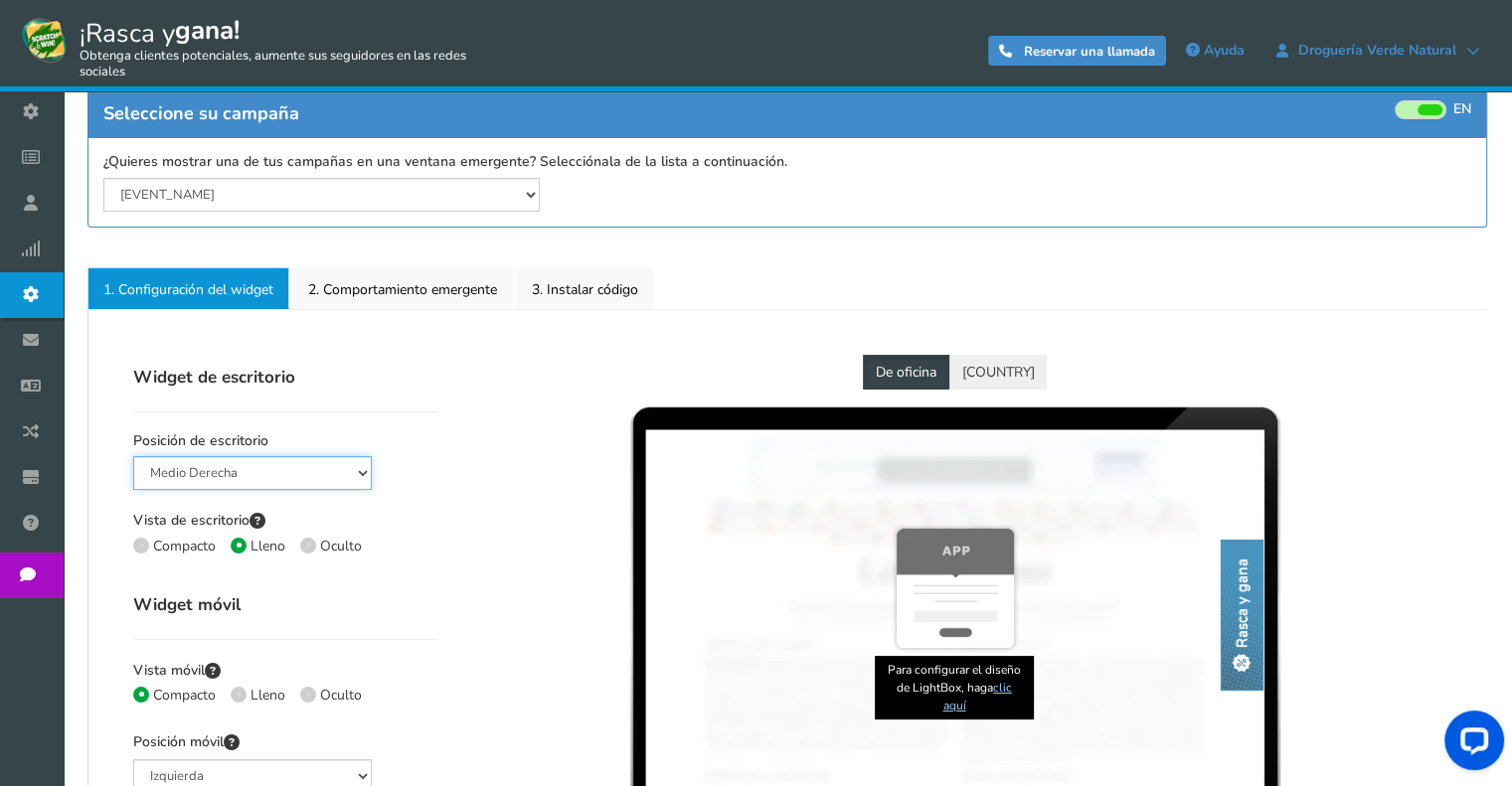 scroll, scrollTop: 199, scrollLeft: 0, axis: vertical 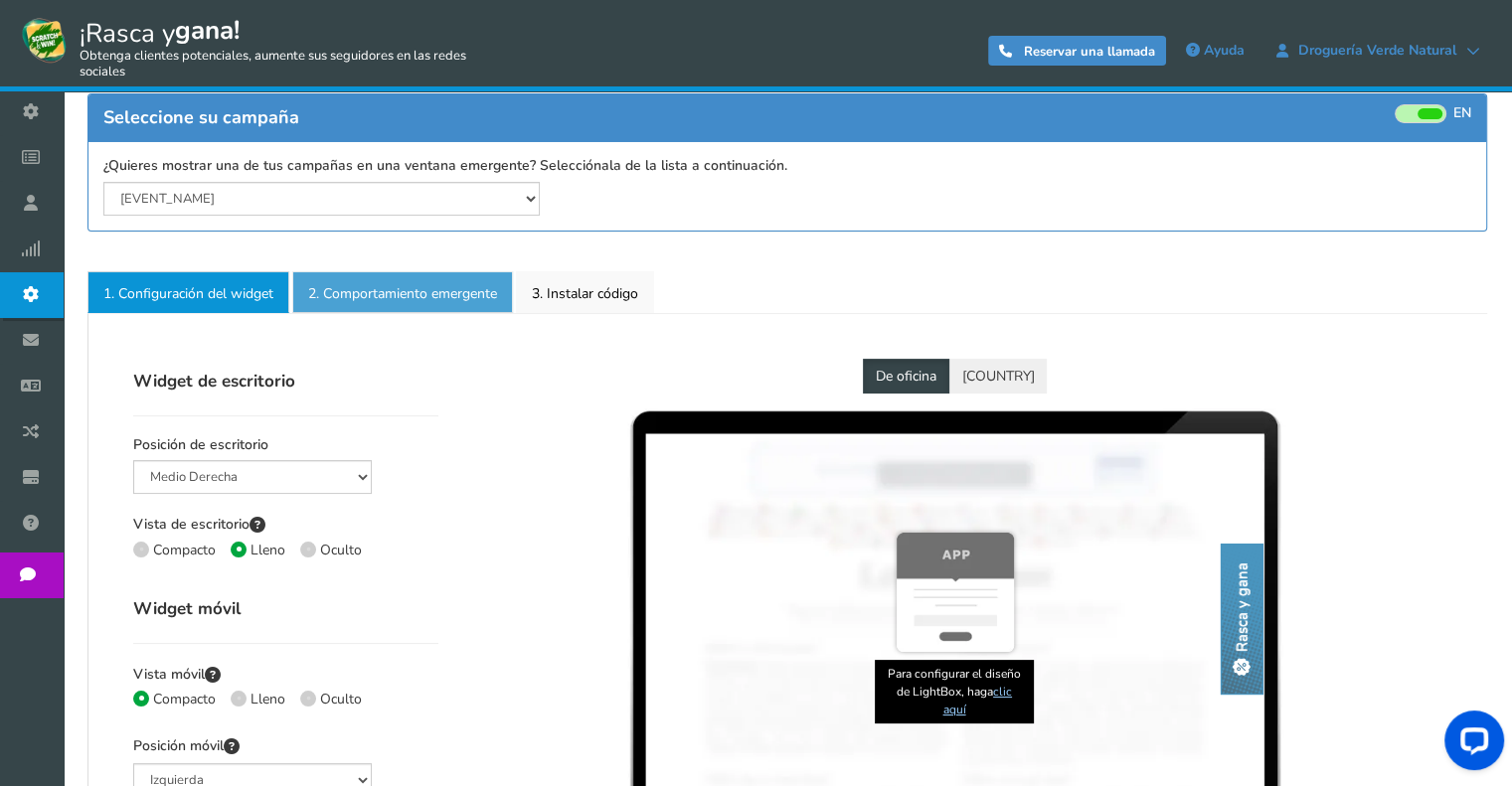 click on "2. Comportamiento emergente" at bounding box center [403, 293] 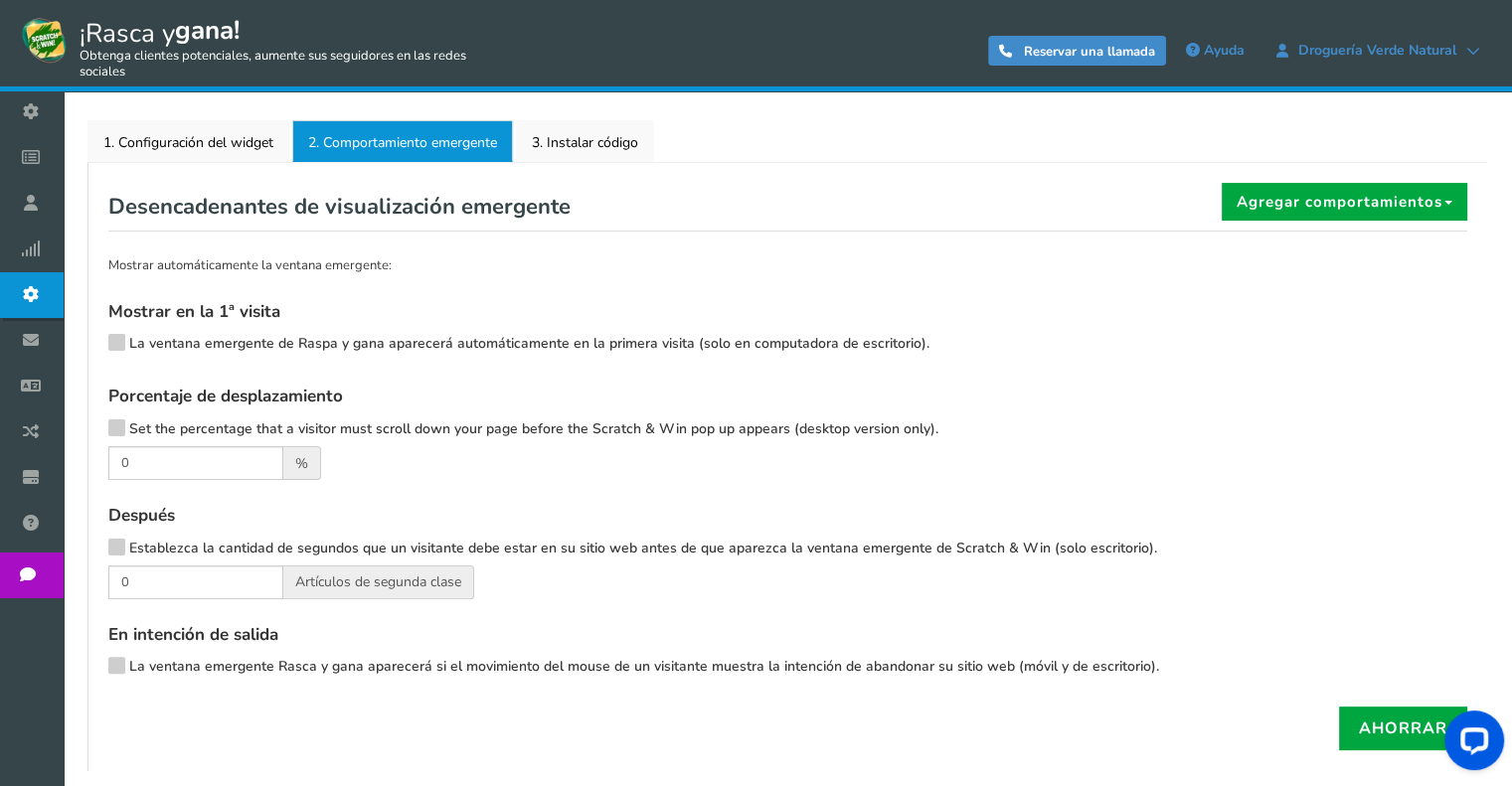 scroll, scrollTop: 397, scrollLeft: 0, axis: vertical 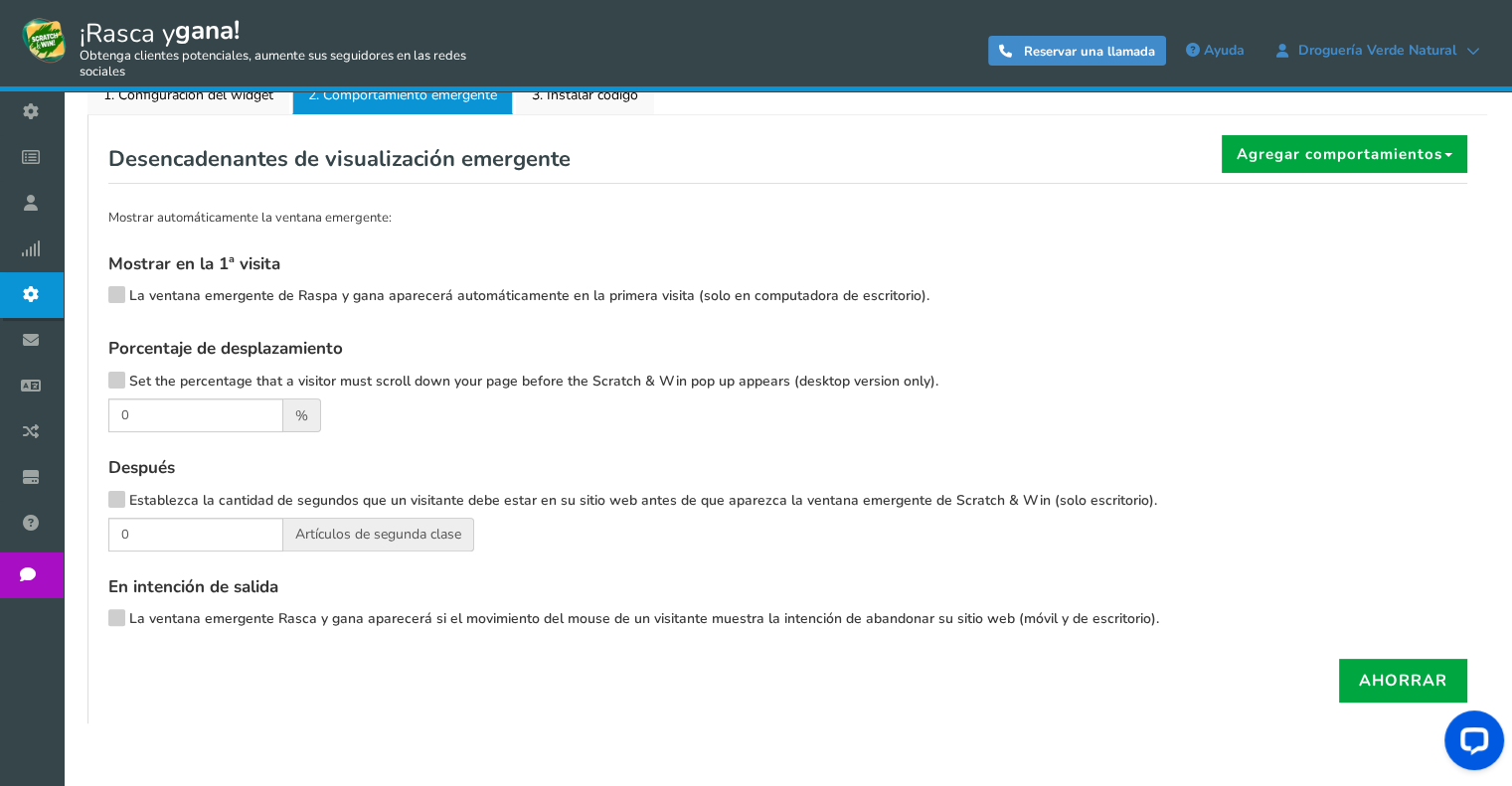 click at bounding box center (116, 293) 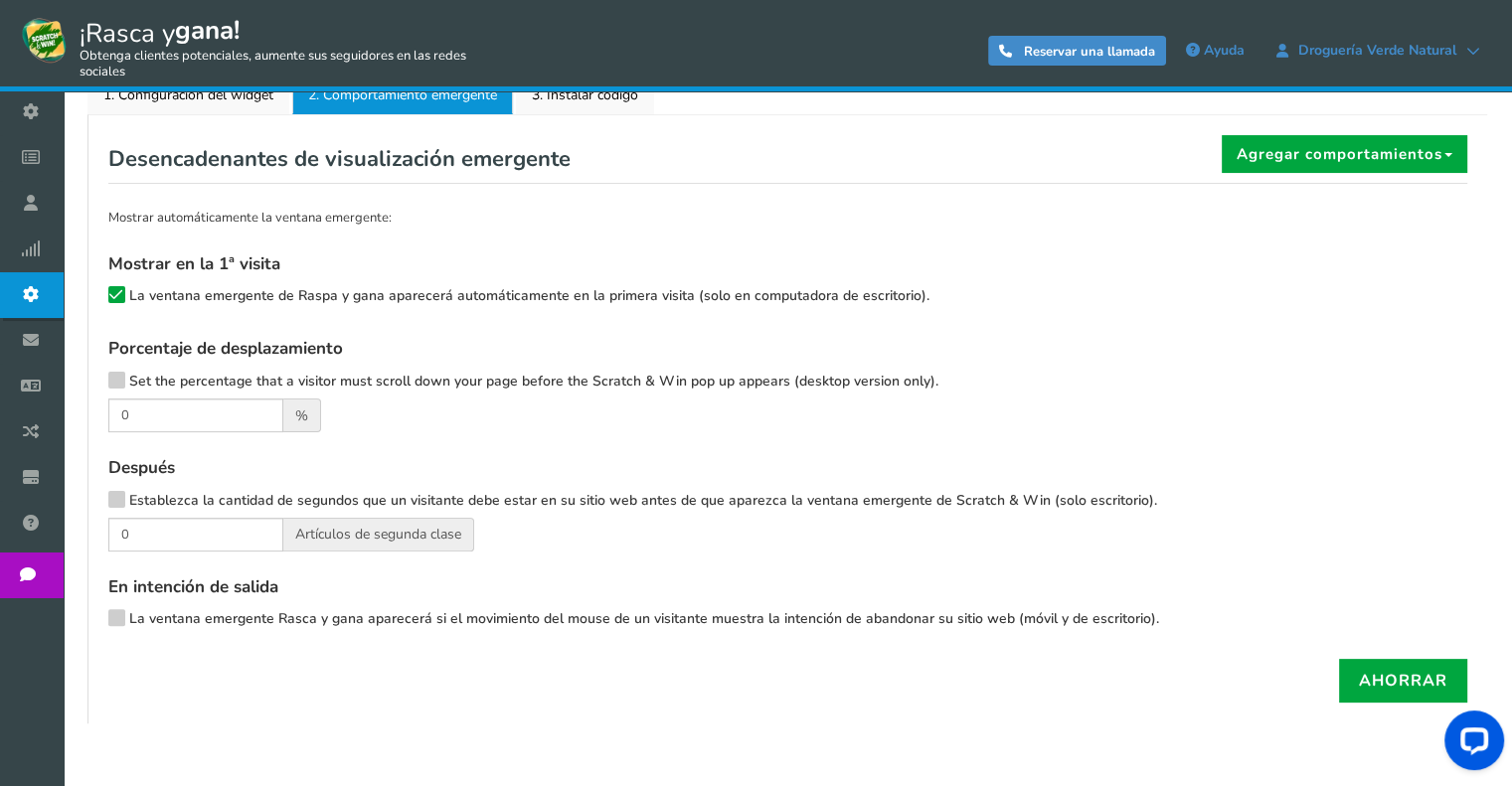 click at bounding box center (116, 497) 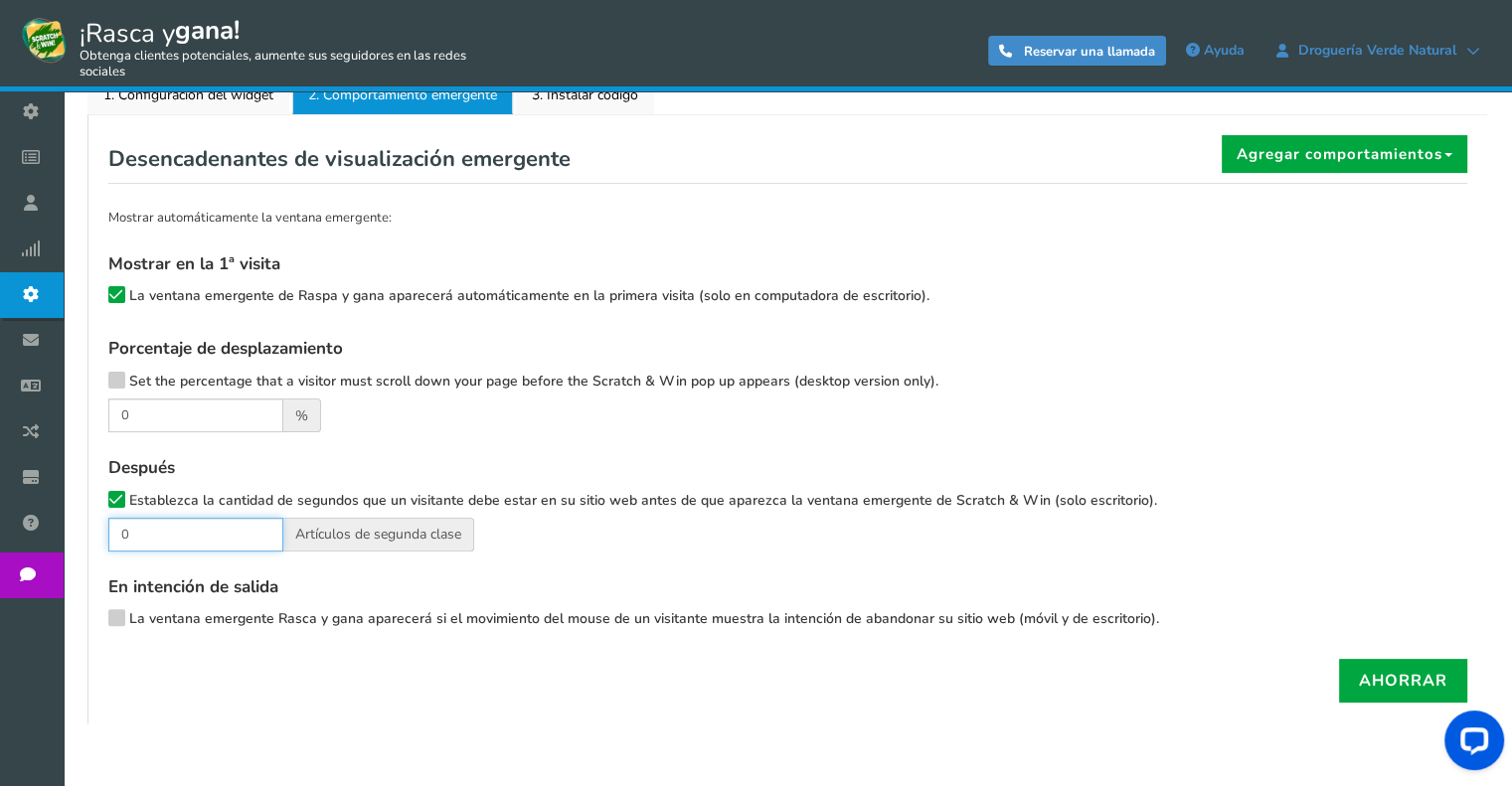 drag, startPoint x: 151, startPoint y: 536, endPoint x: 93, endPoint y: 536, distance: 58 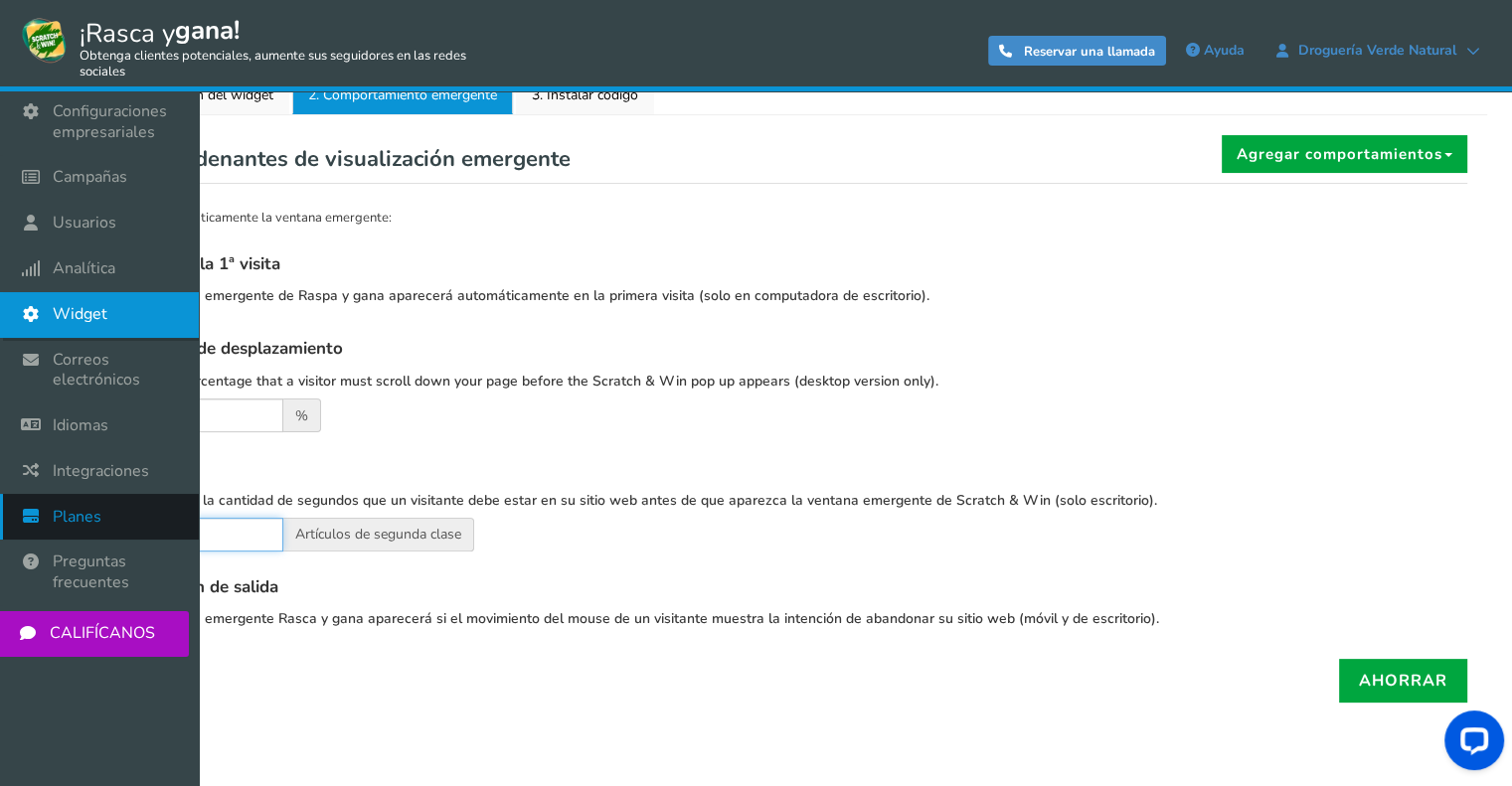 drag, startPoint x: 143, startPoint y: 532, endPoint x: 47, endPoint y: 534, distance: 96.020831 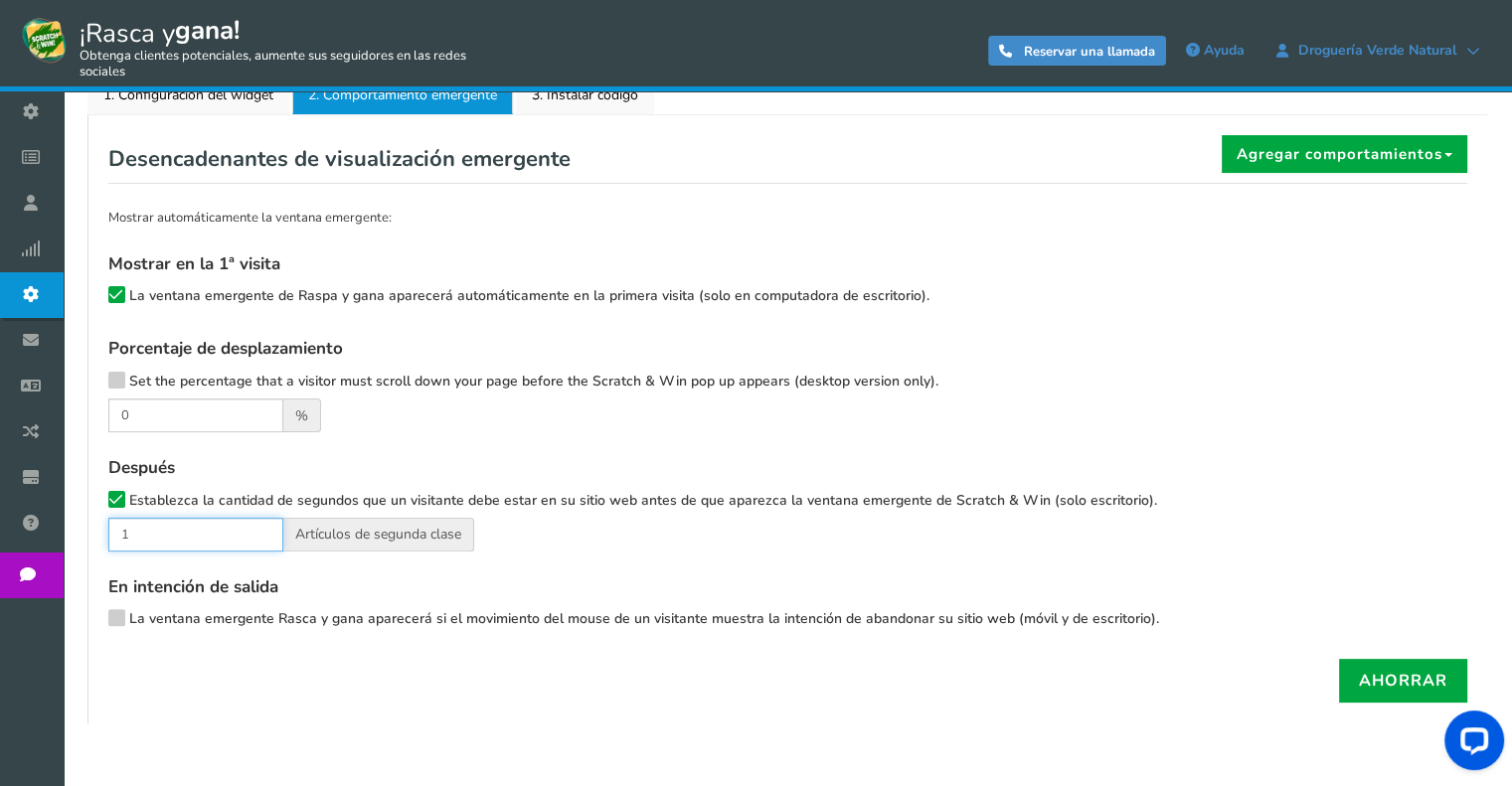 type on "1" 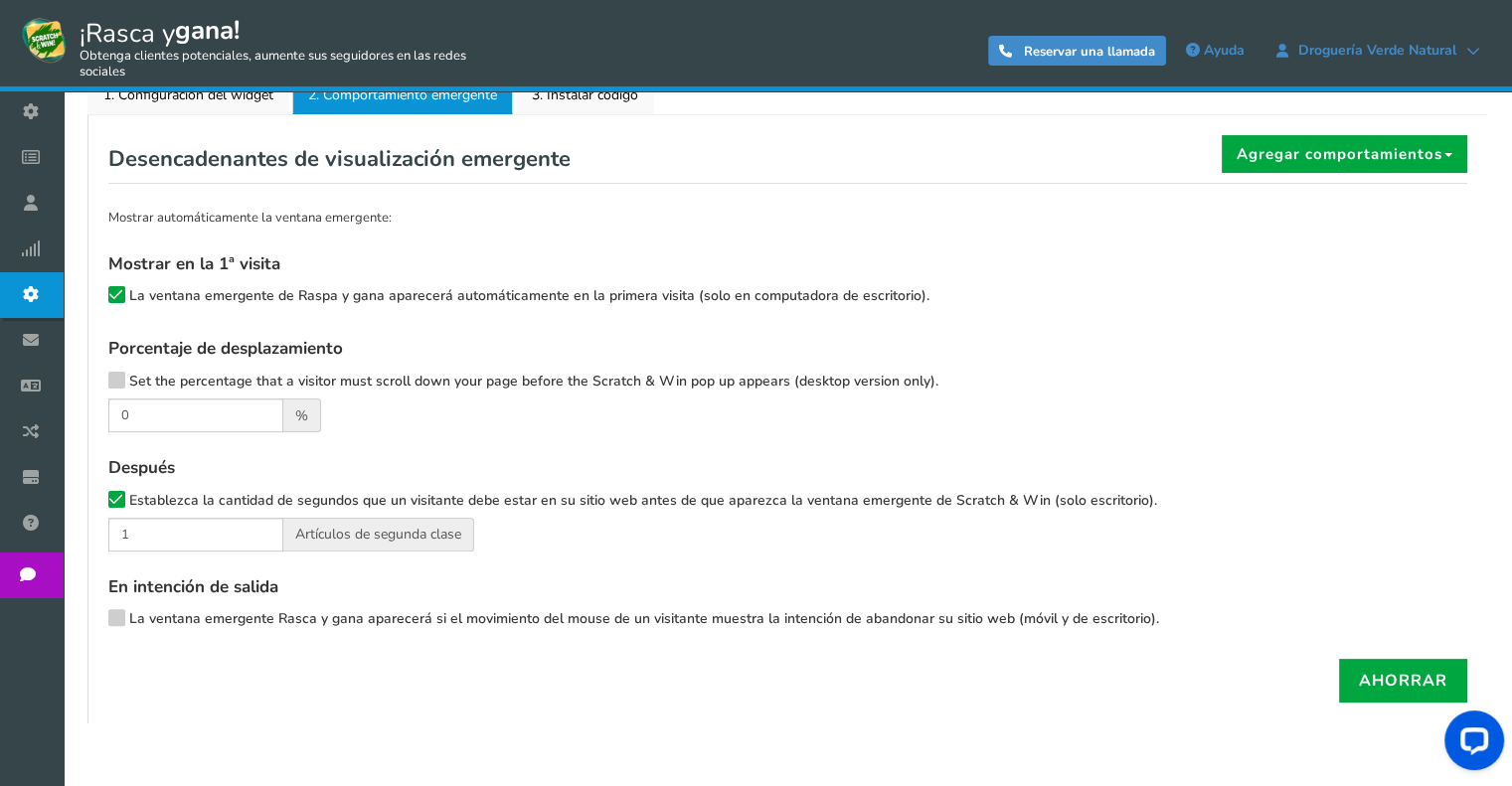 click at bounding box center [116, 499] 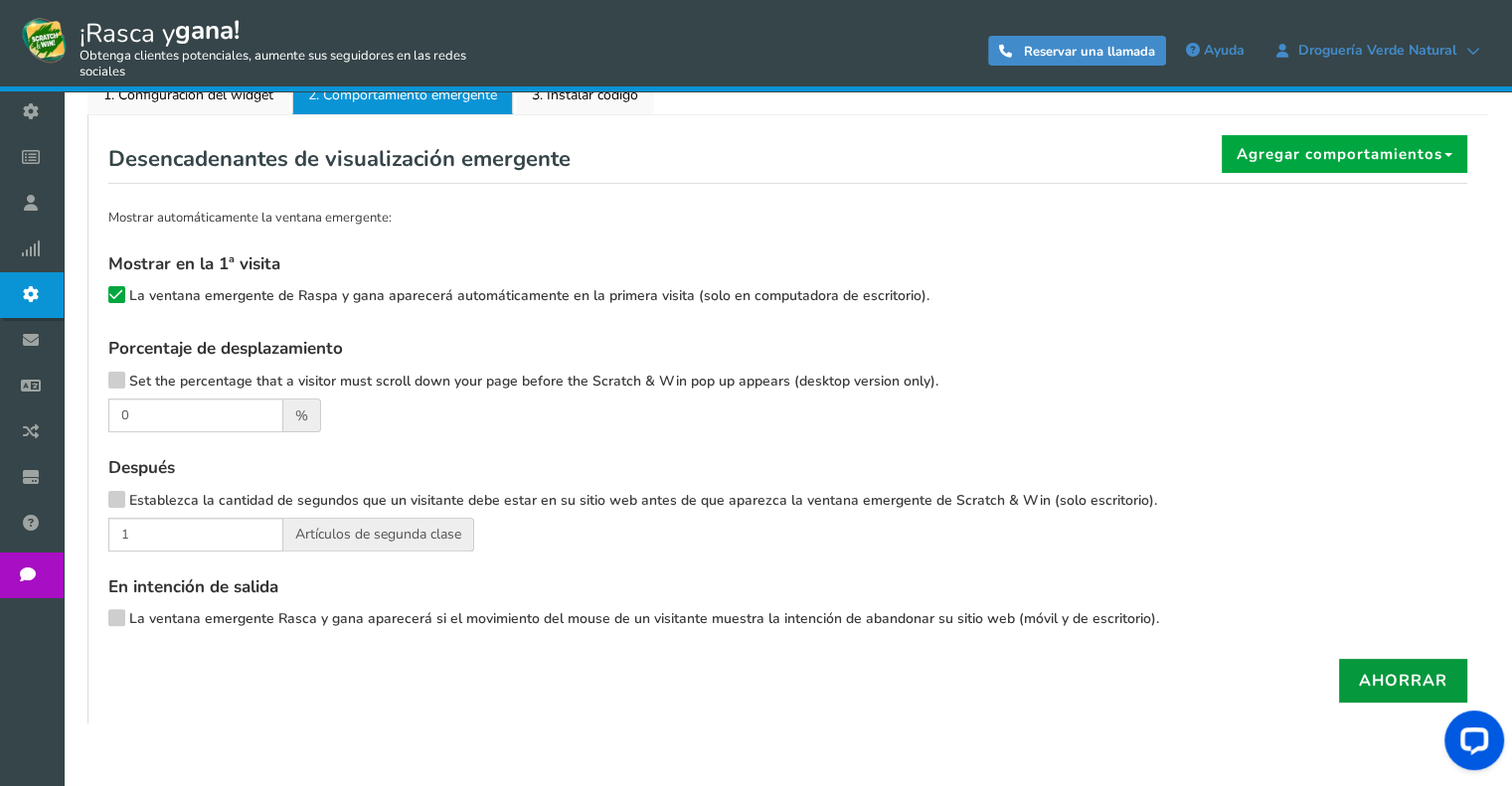 click on "Ahorrar" at bounding box center (1403, 681) 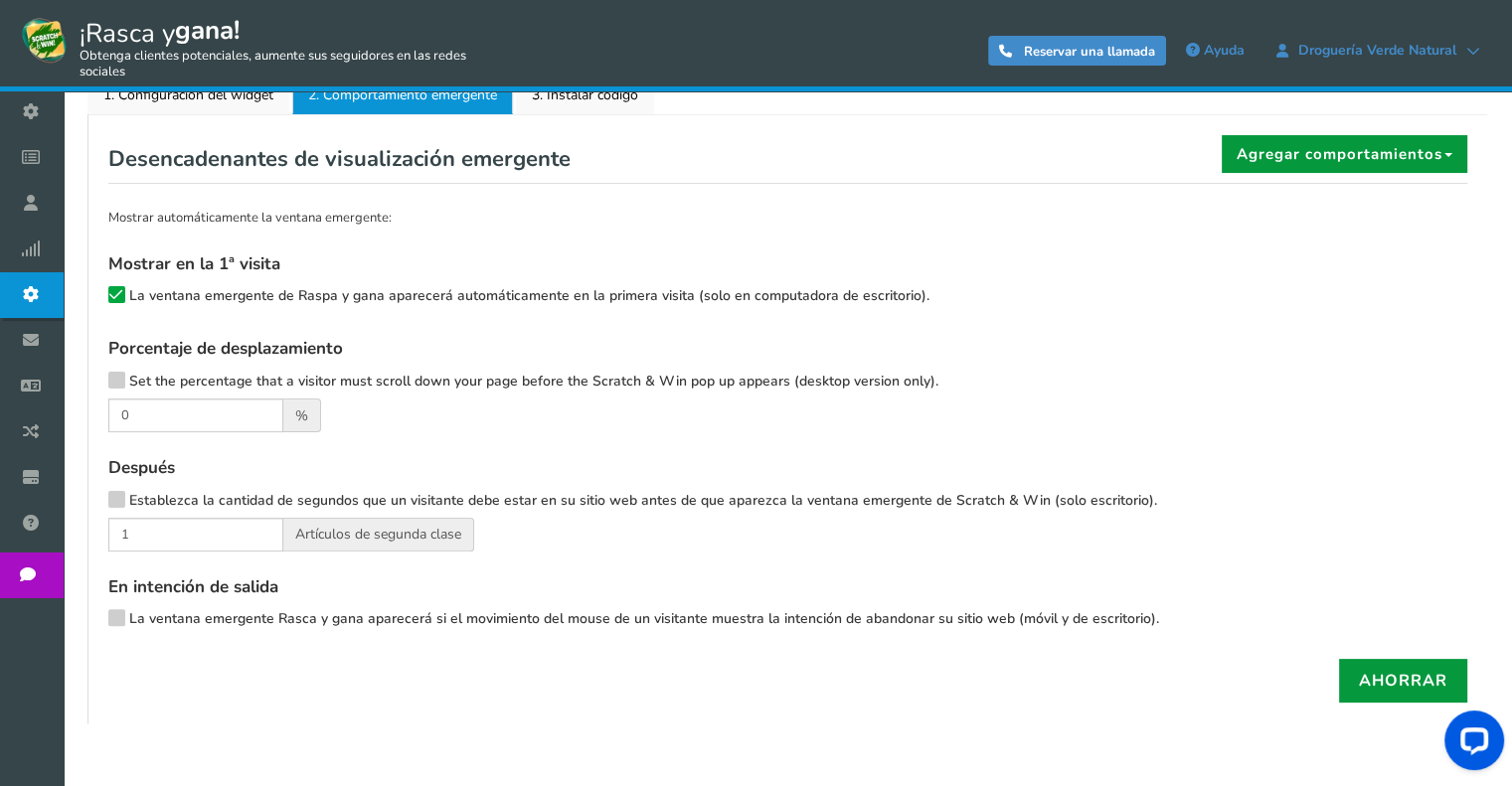 scroll, scrollTop: 199, scrollLeft: 0, axis: vertical 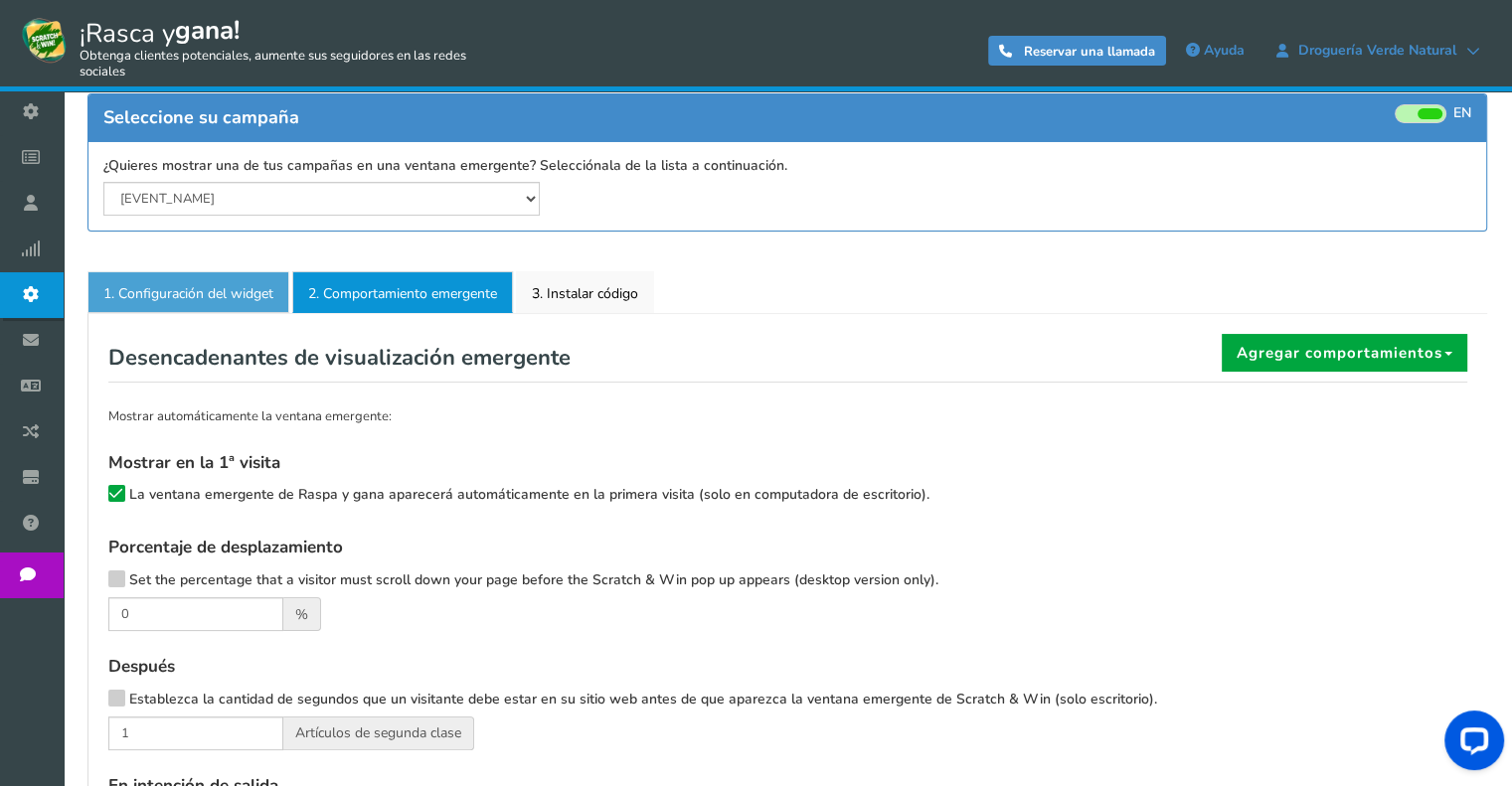 click on "1. Configuración del widget" at bounding box center [188, 293] 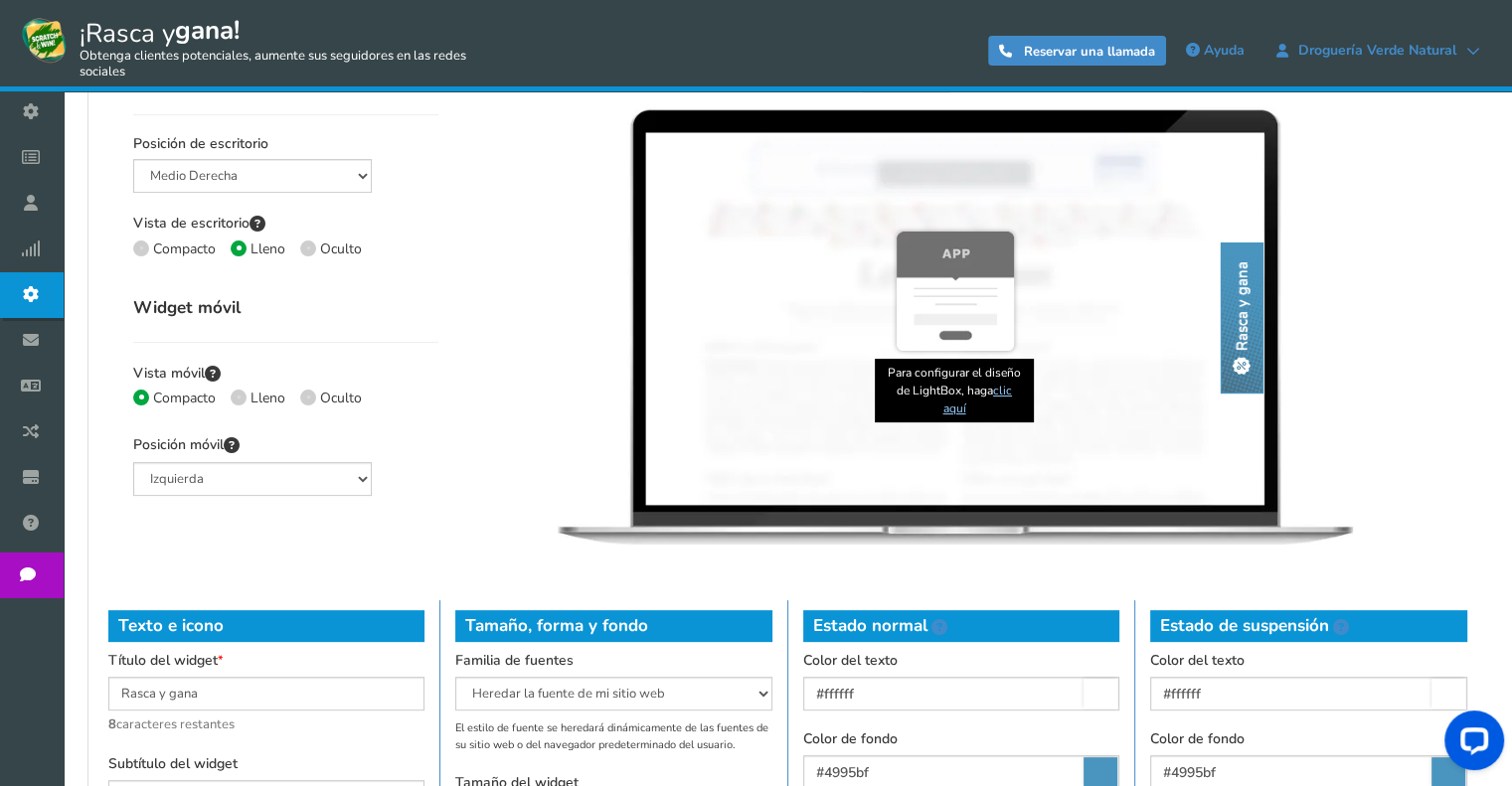 scroll, scrollTop: 497, scrollLeft: 0, axis: vertical 